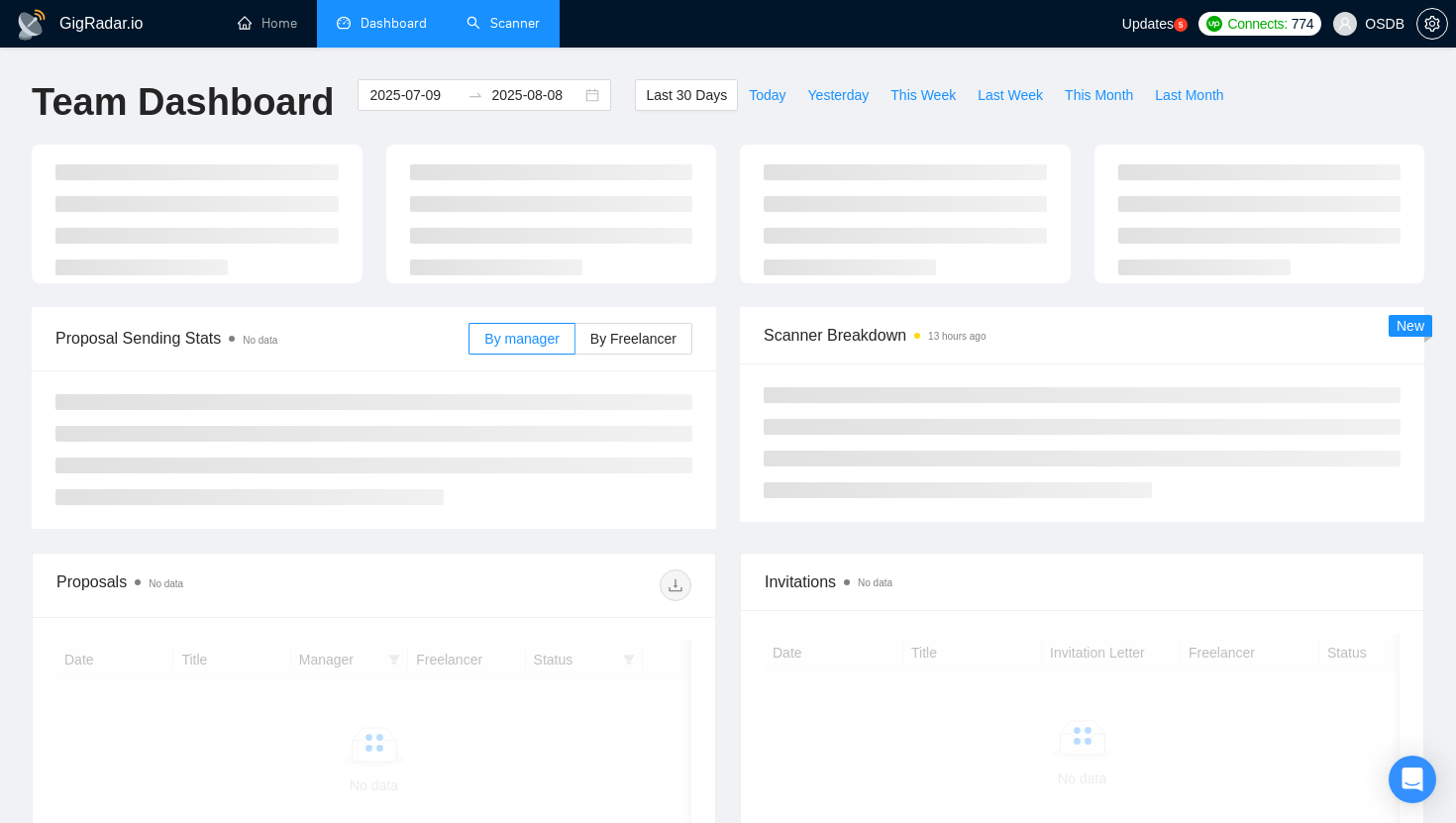 scroll, scrollTop: 0, scrollLeft: 0, axis: both 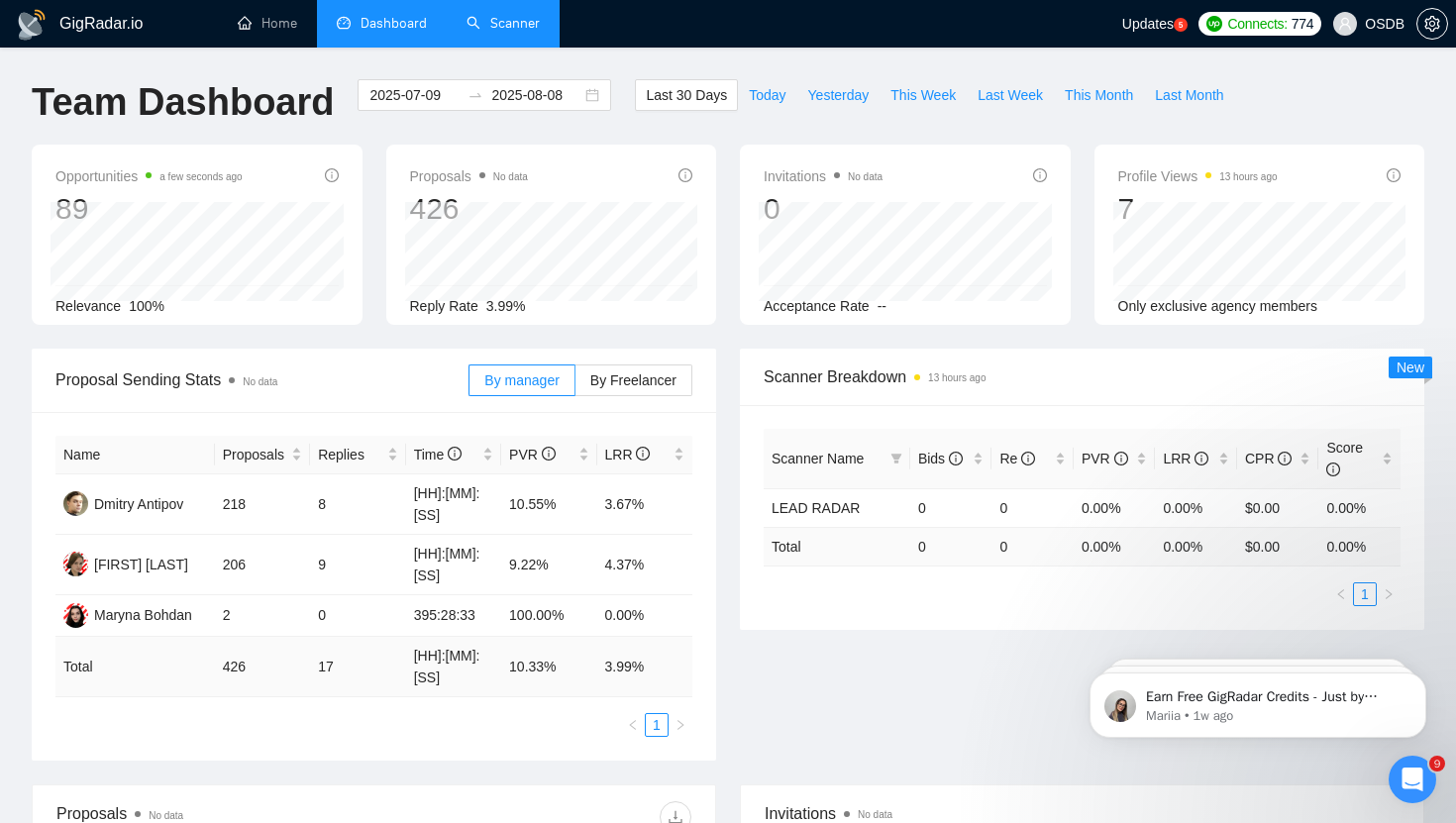 click on "Scanner" at bounding box center [503, 23] 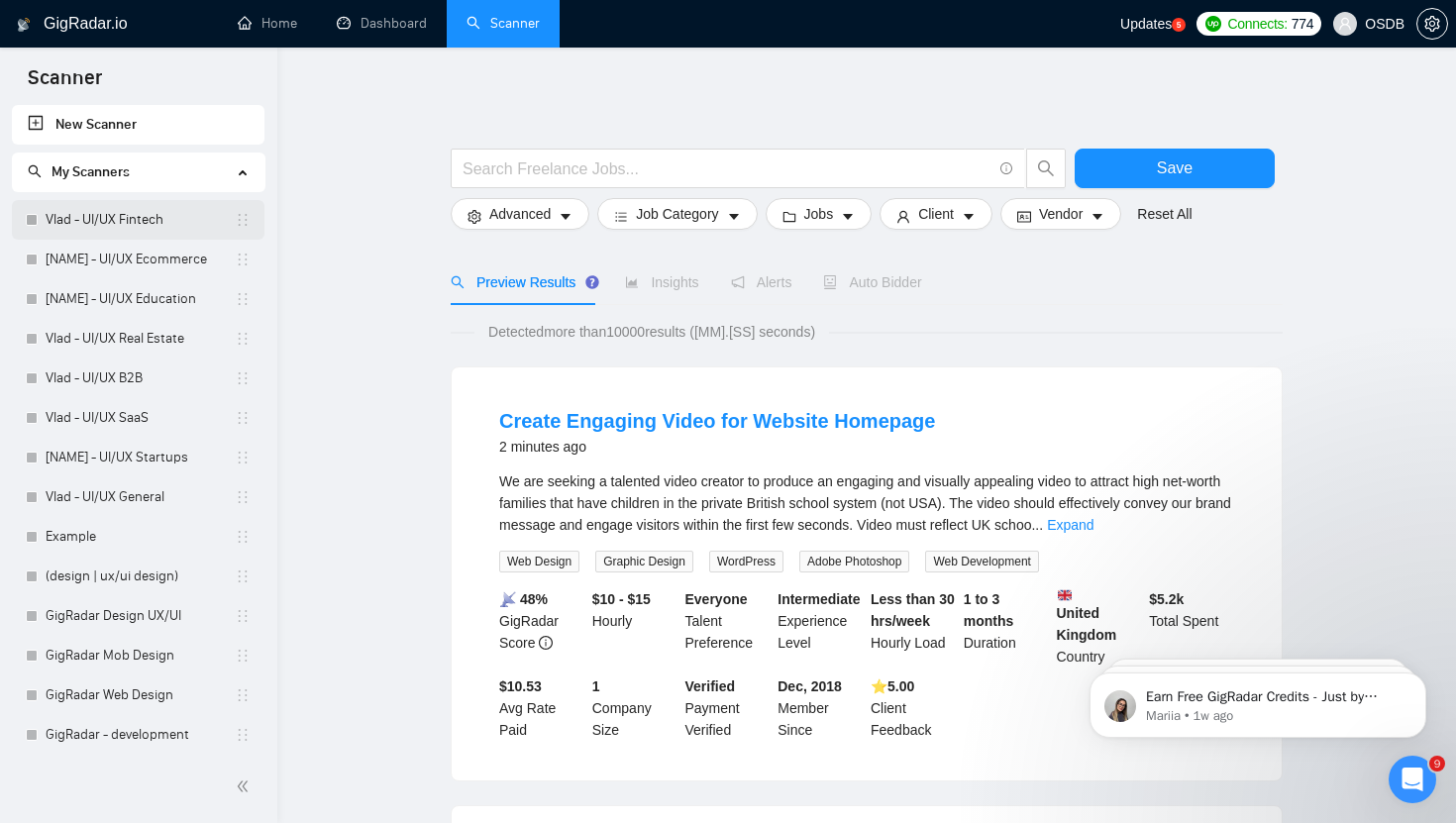 click on "Vlad - UI/UX Fintech" at bounding box center (140, 220) 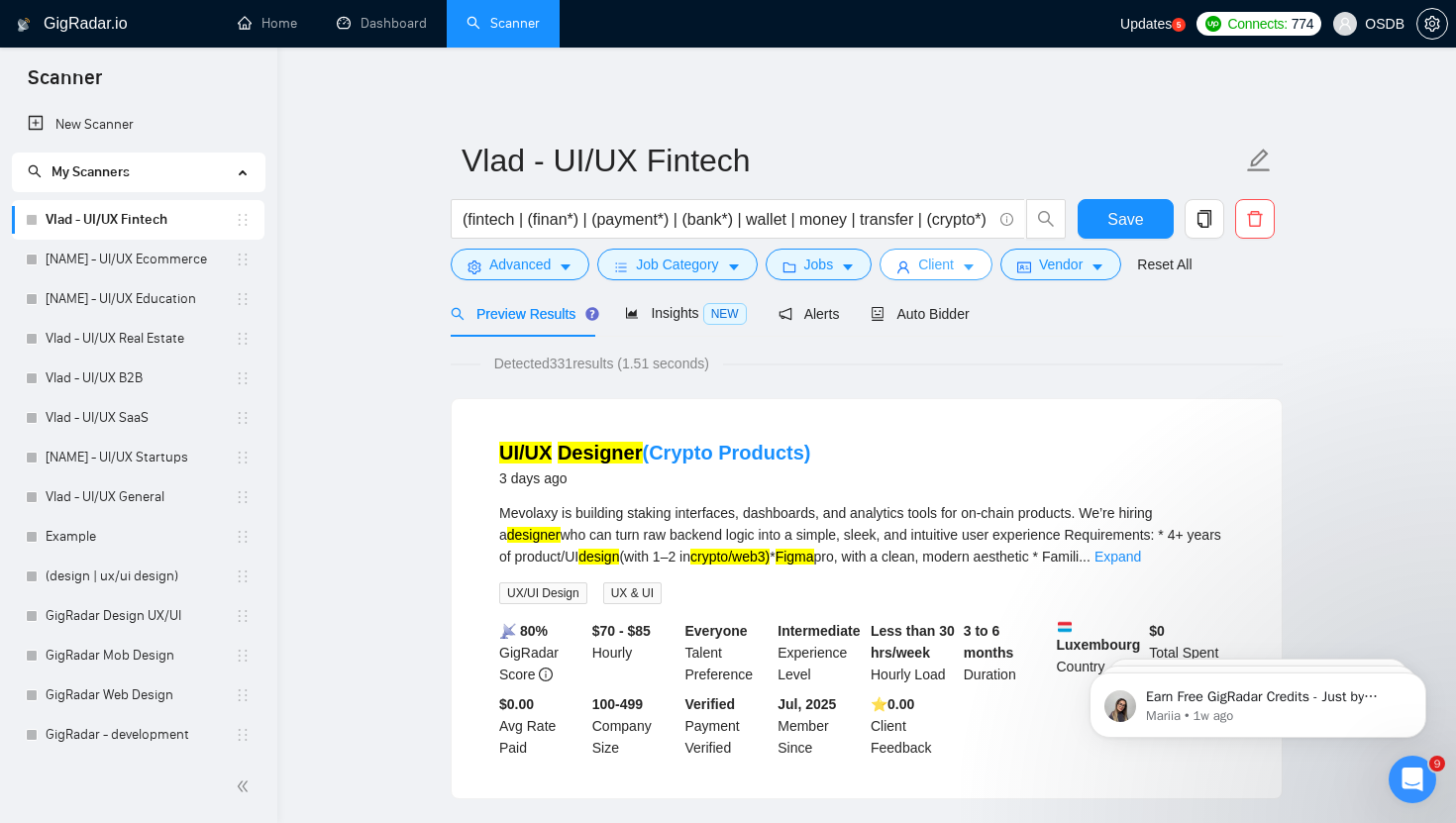 click on "Client" at bounding box center [936, 264] 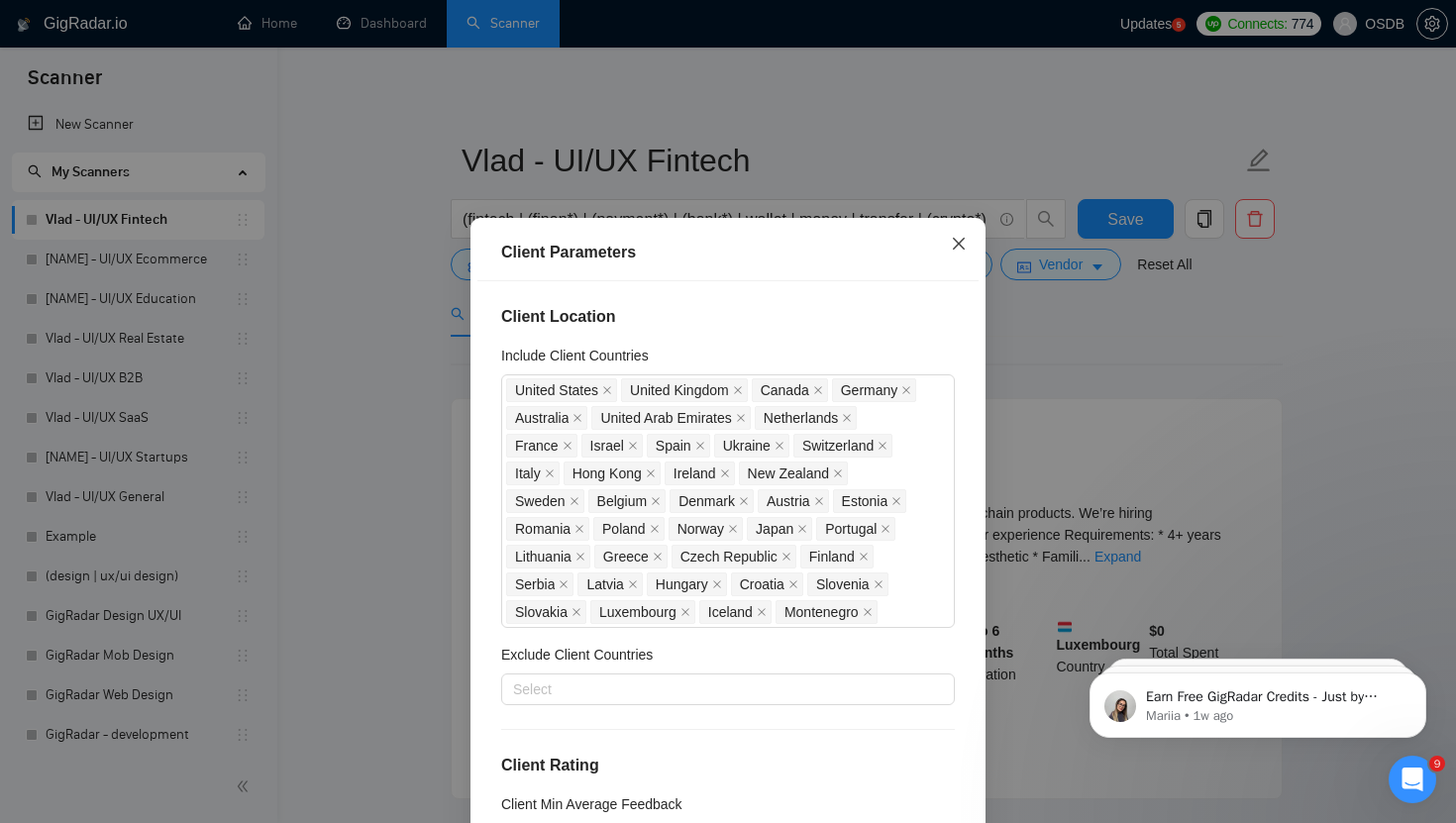 click 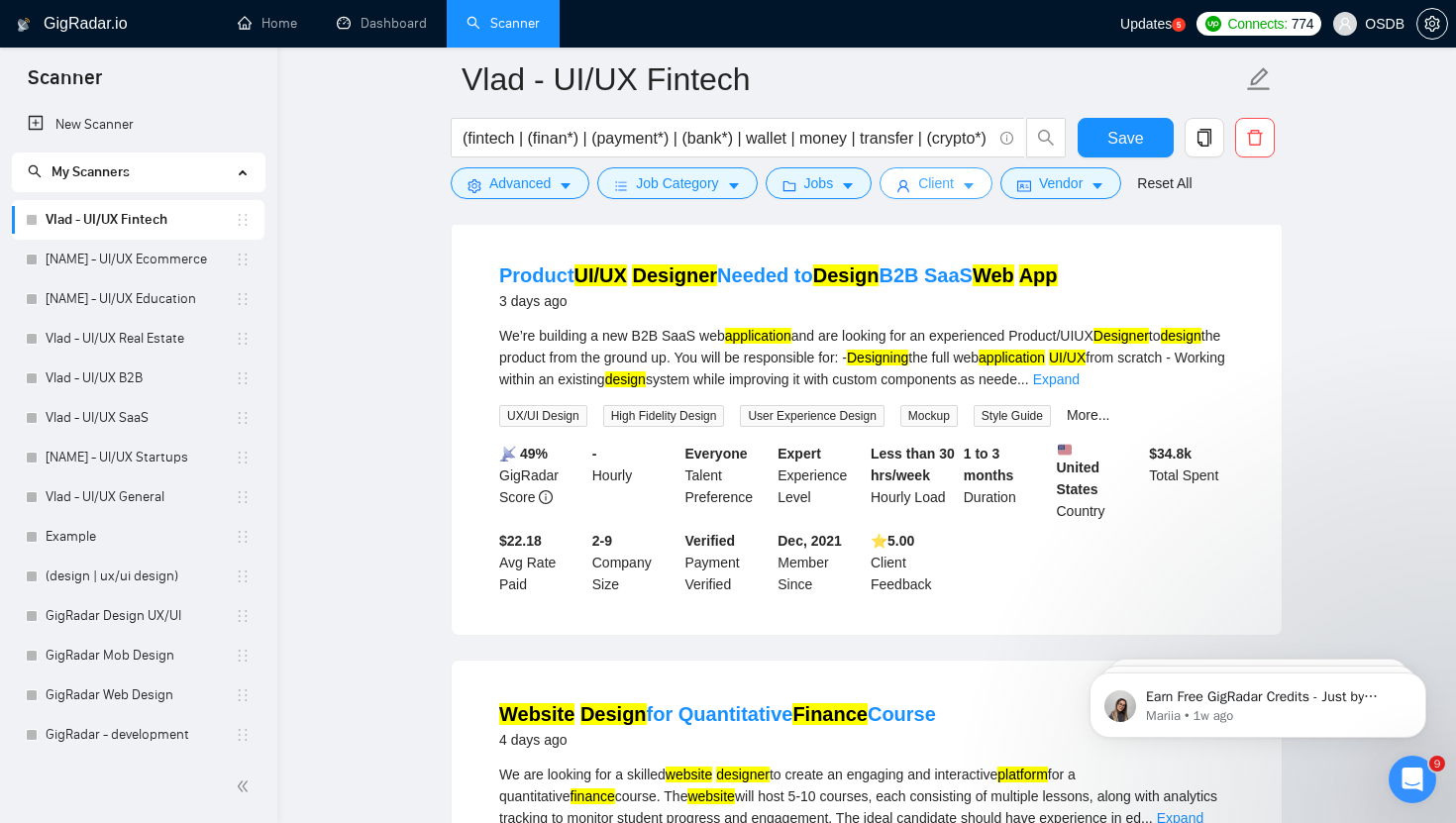 scroll, scrollTop: 0, scrollLeft: 0, axis: both 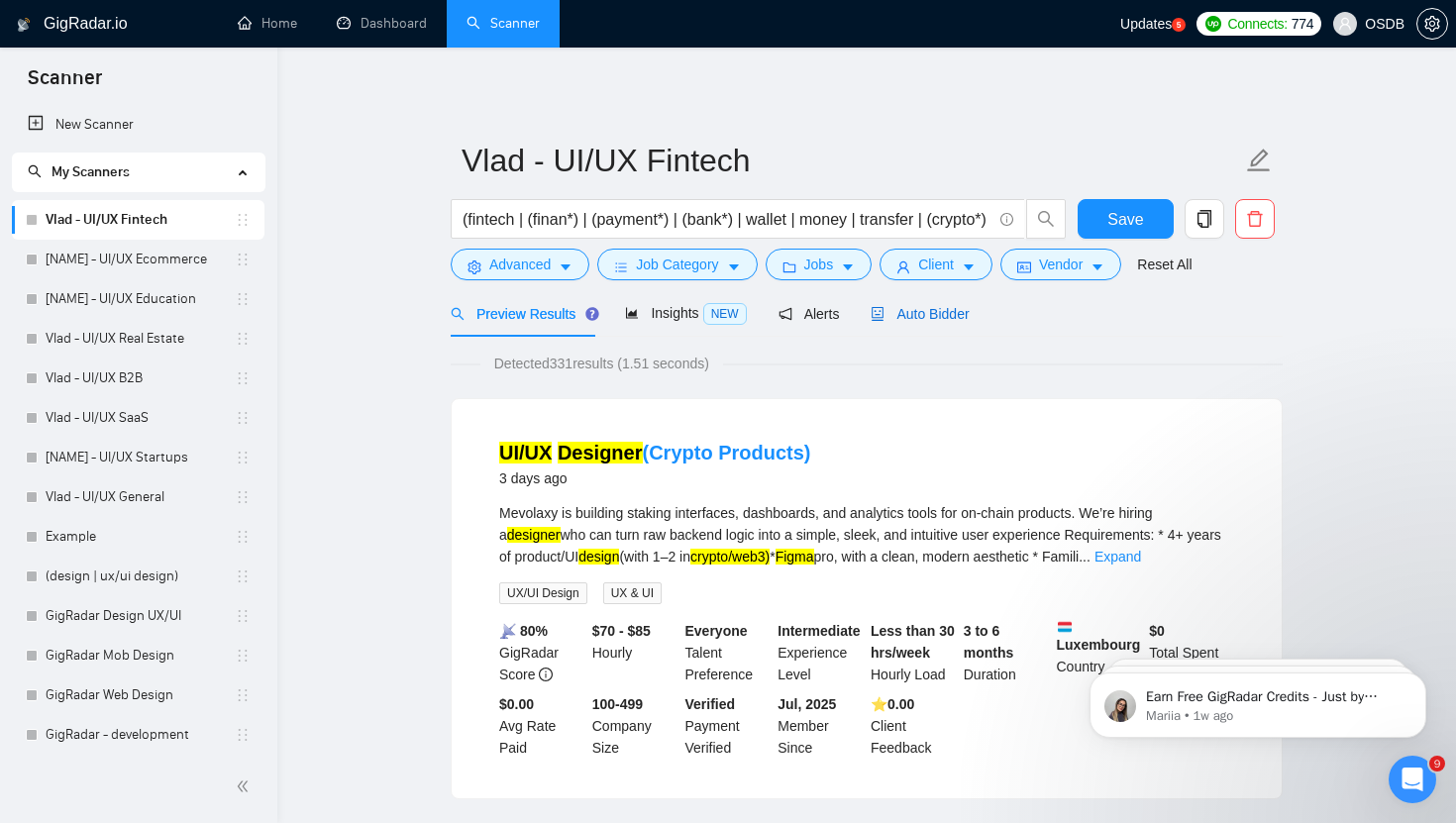 click on "Auto Bidder" at bounding box center (919, 314) 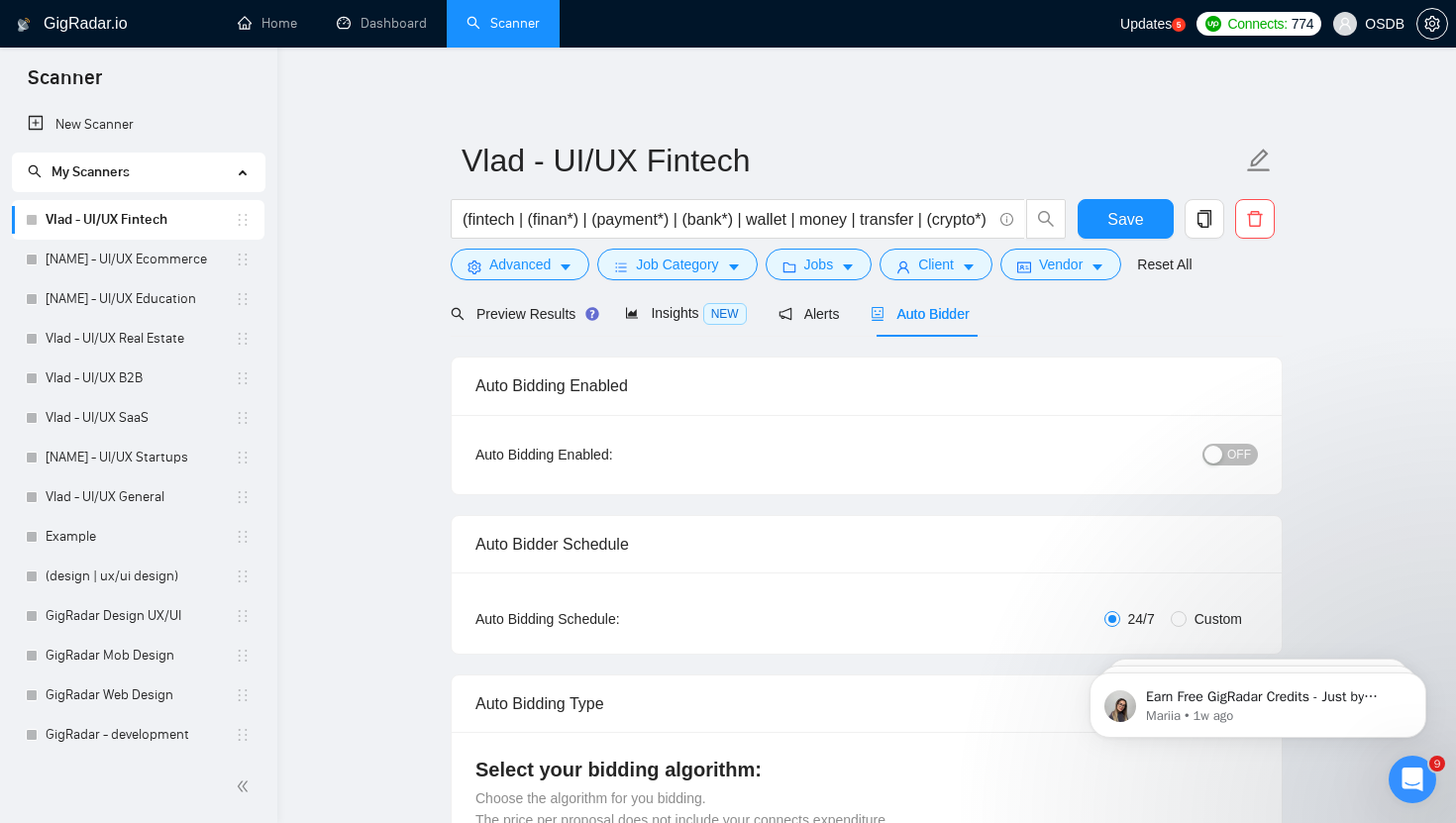 type 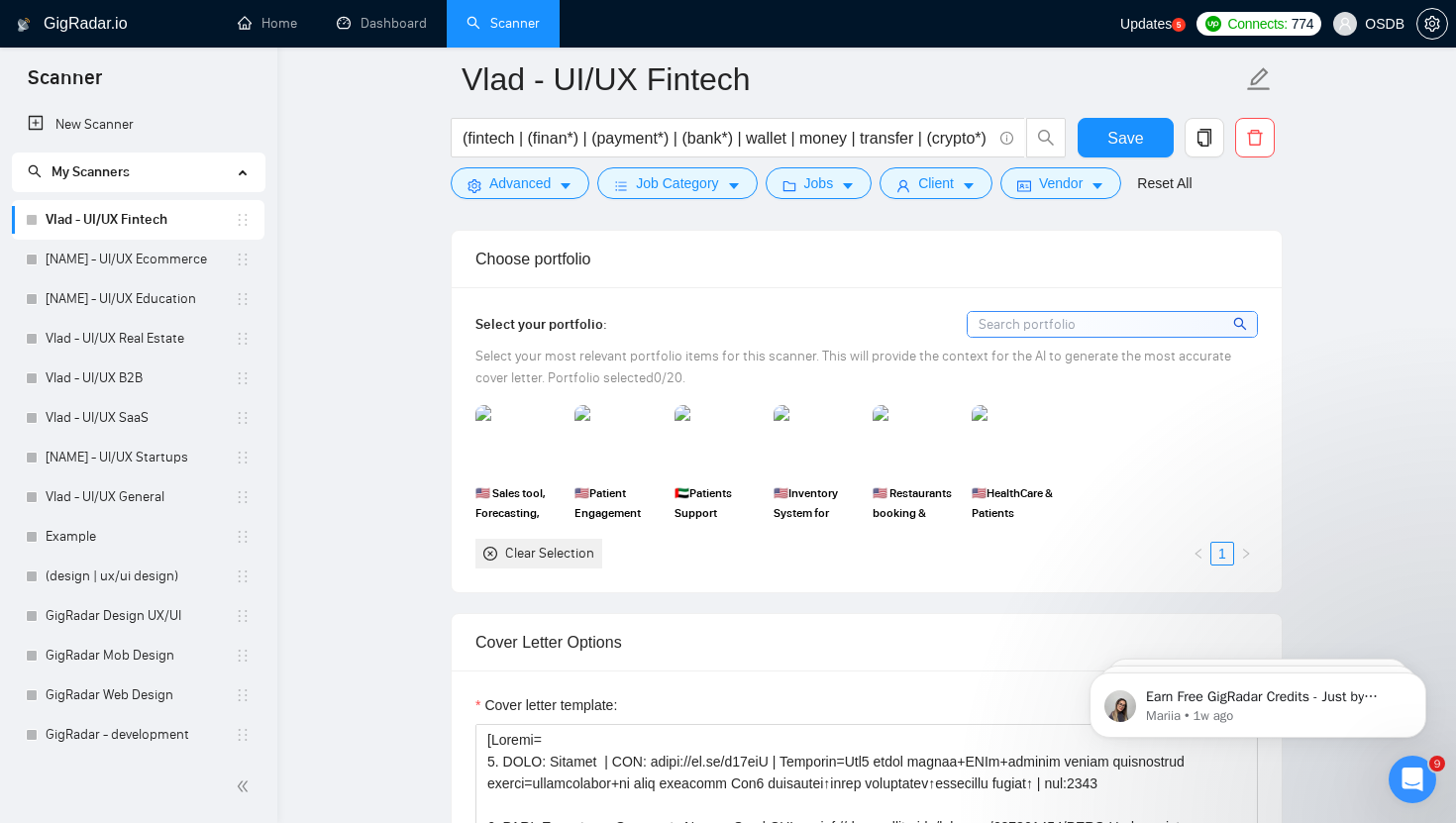 scroll, scrollTop: 1774, scrollLeft: 0, axis: vertical 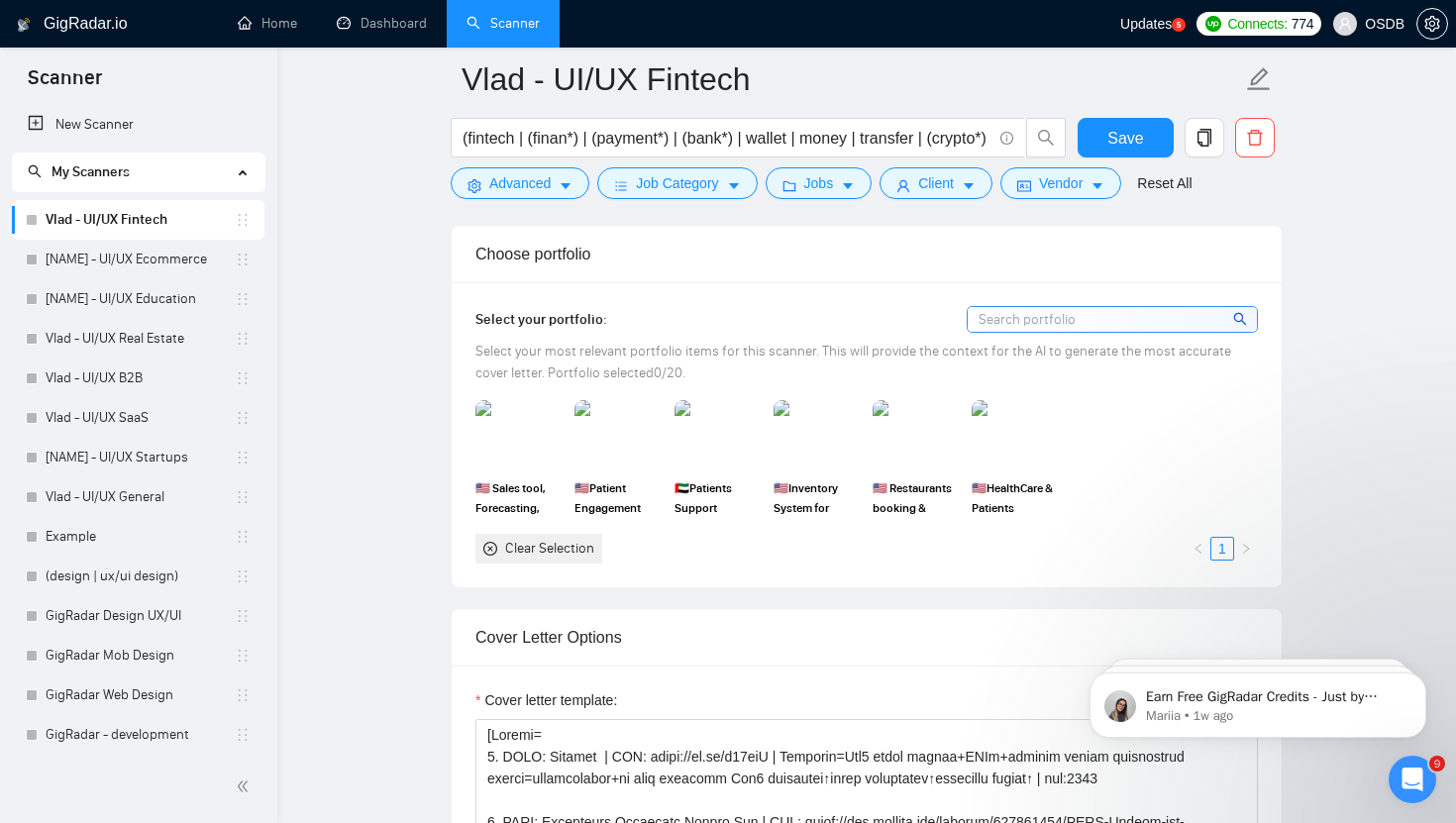 click on "Clear Selection" at bounding box center (550, 549) 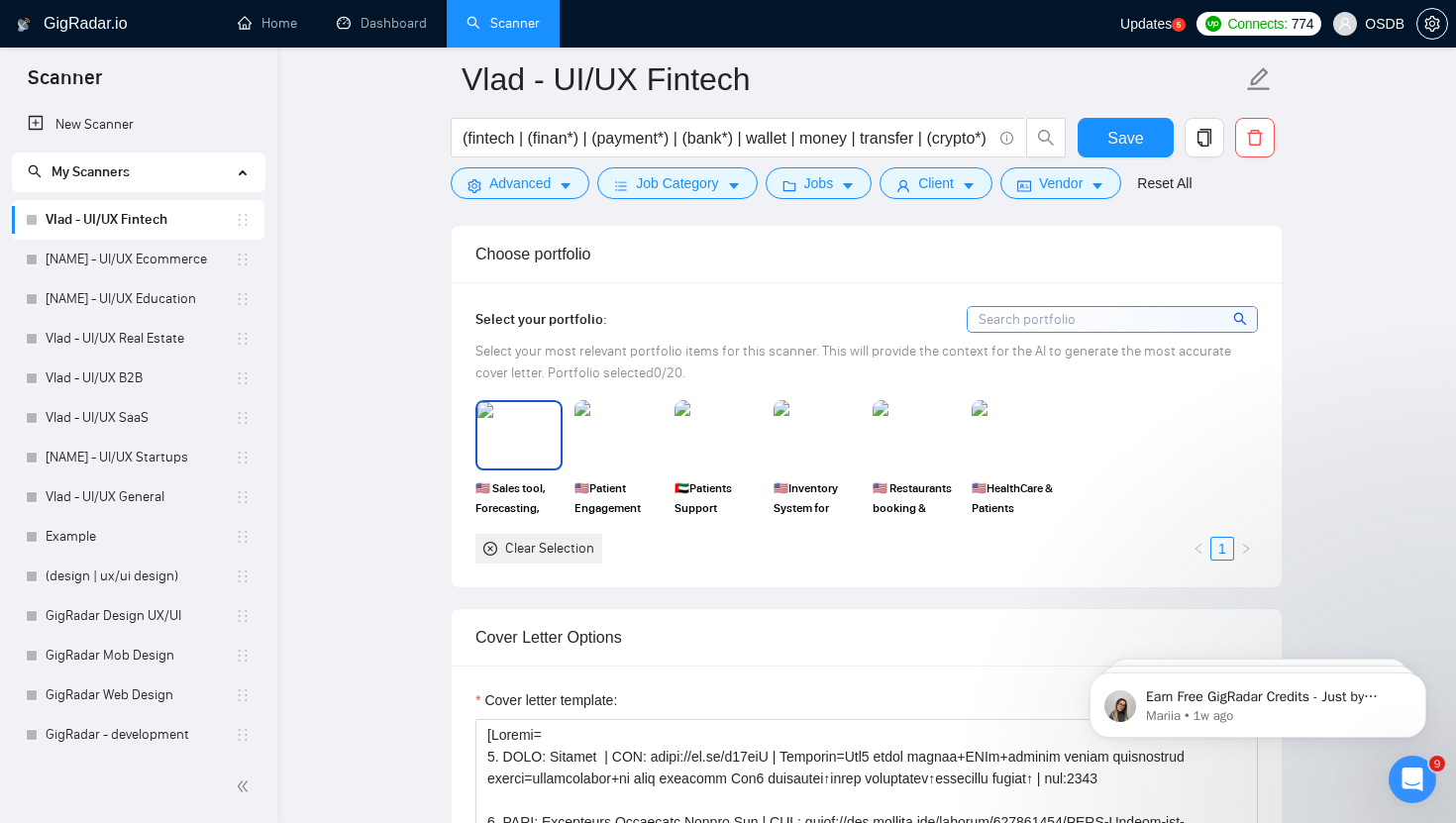 click at bounding box center [519, 435] 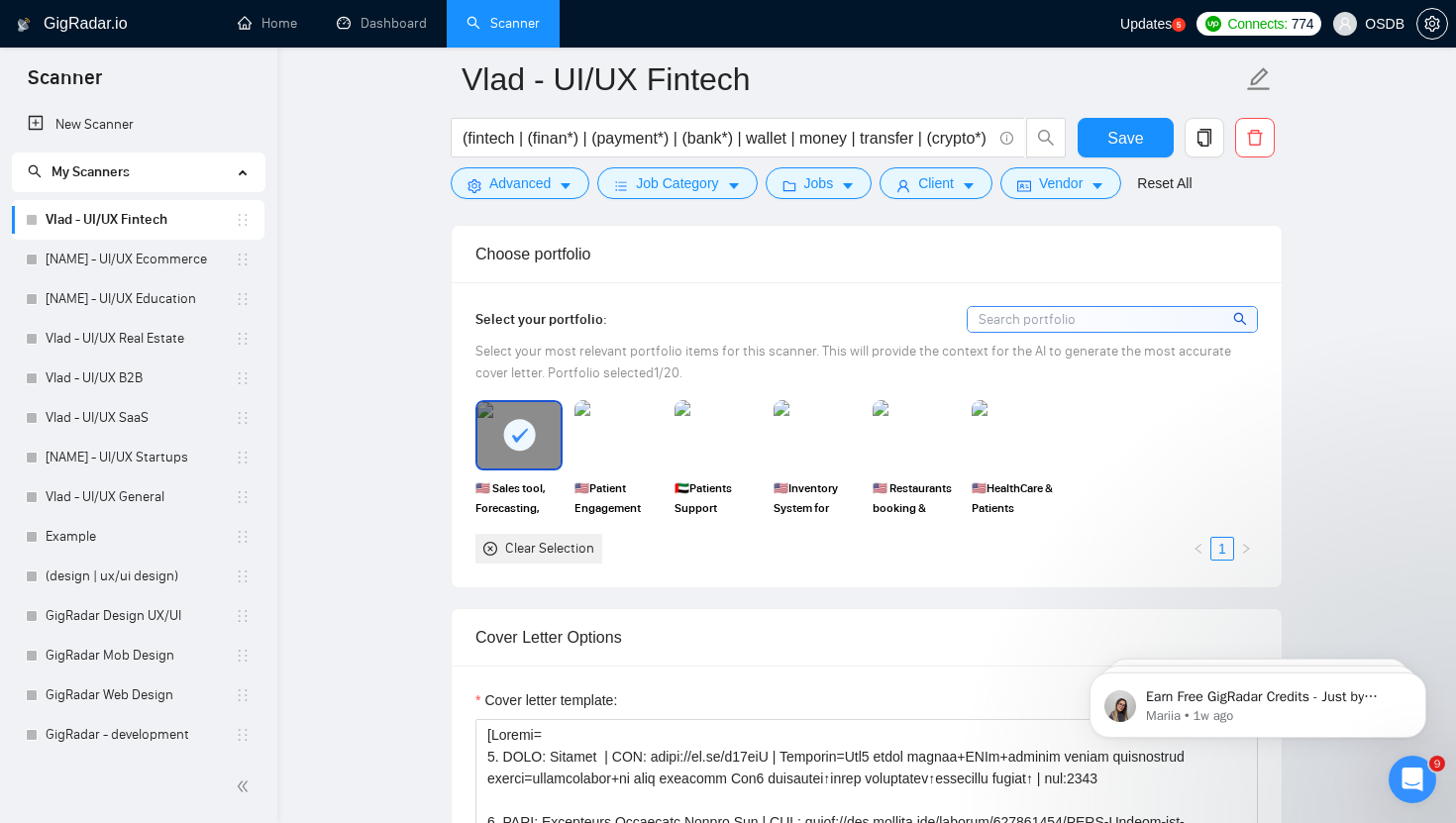 click 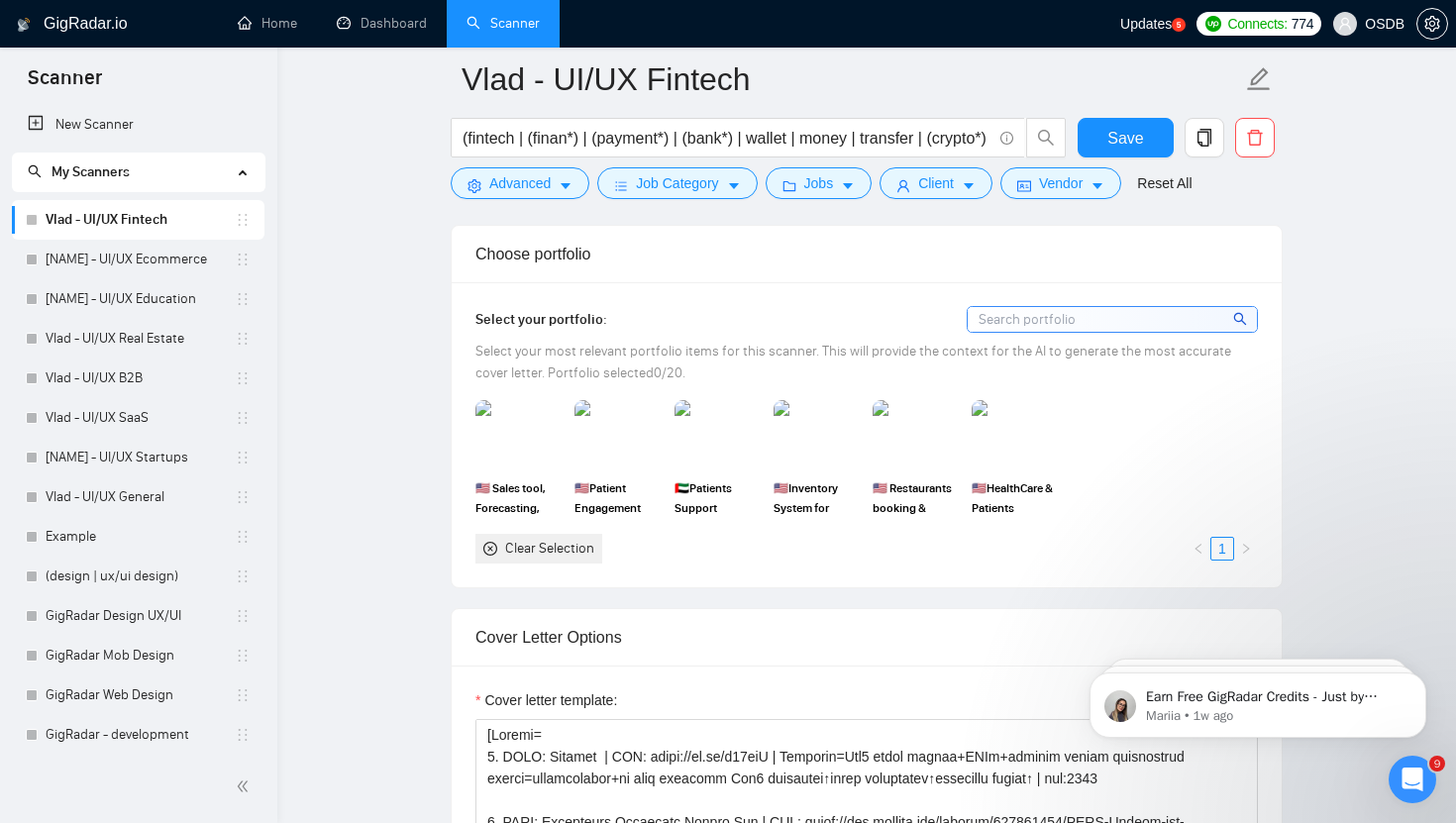 click on "Clear Selection" at bounding box center (539, 549) 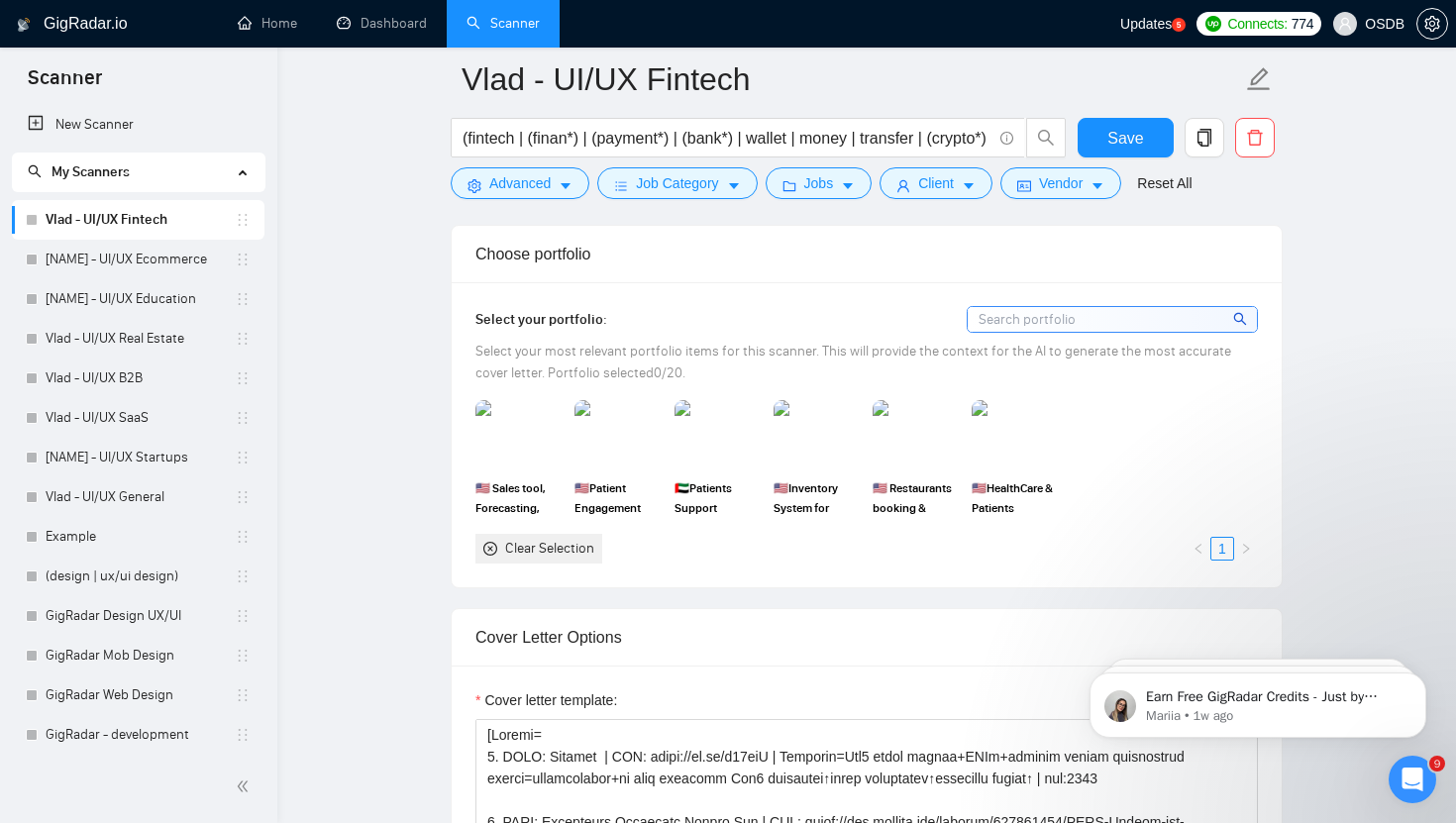 click at bounding box center [1112, 319] 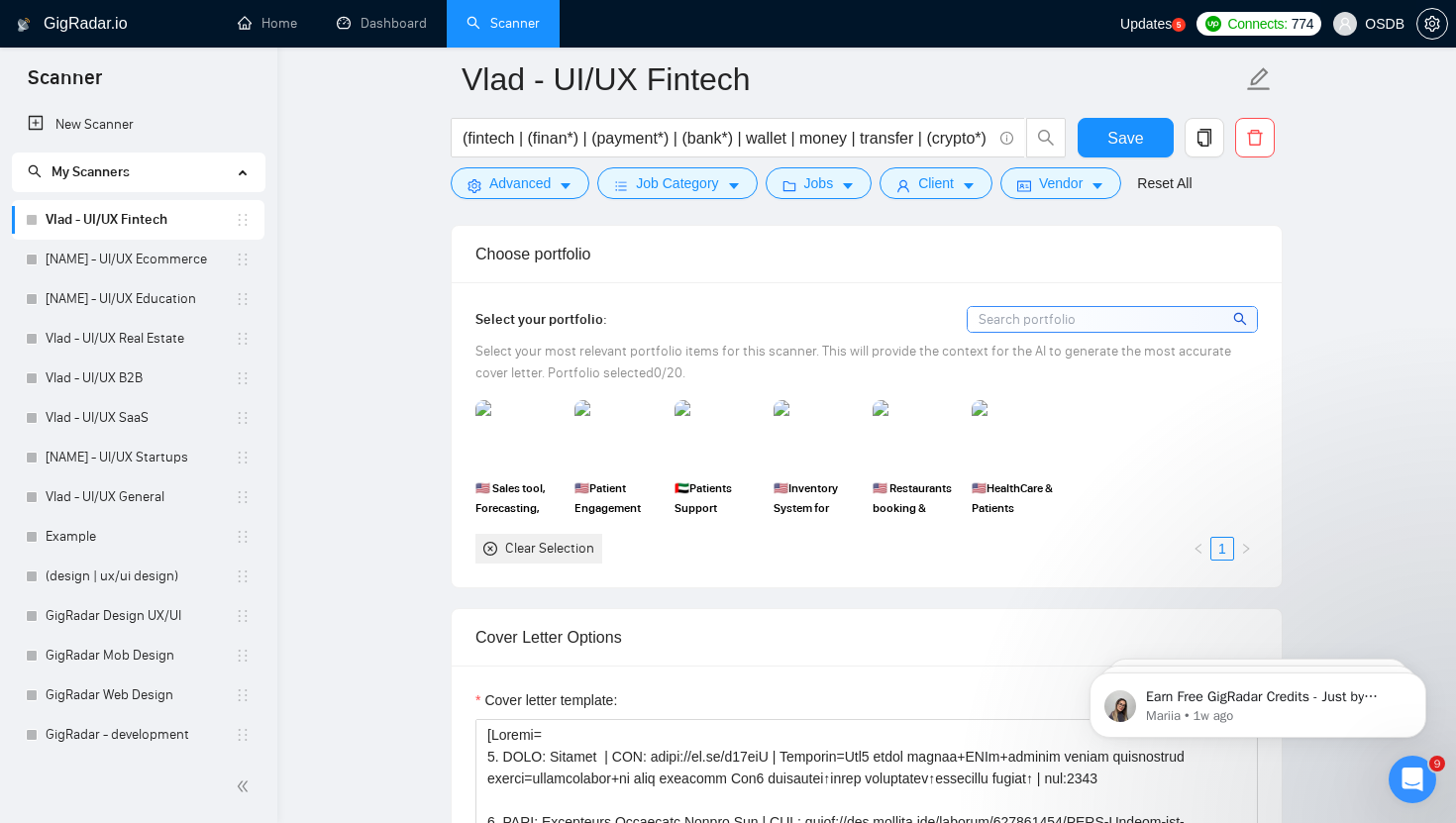 click on "OSDB" at bounding box center (1369, 24) 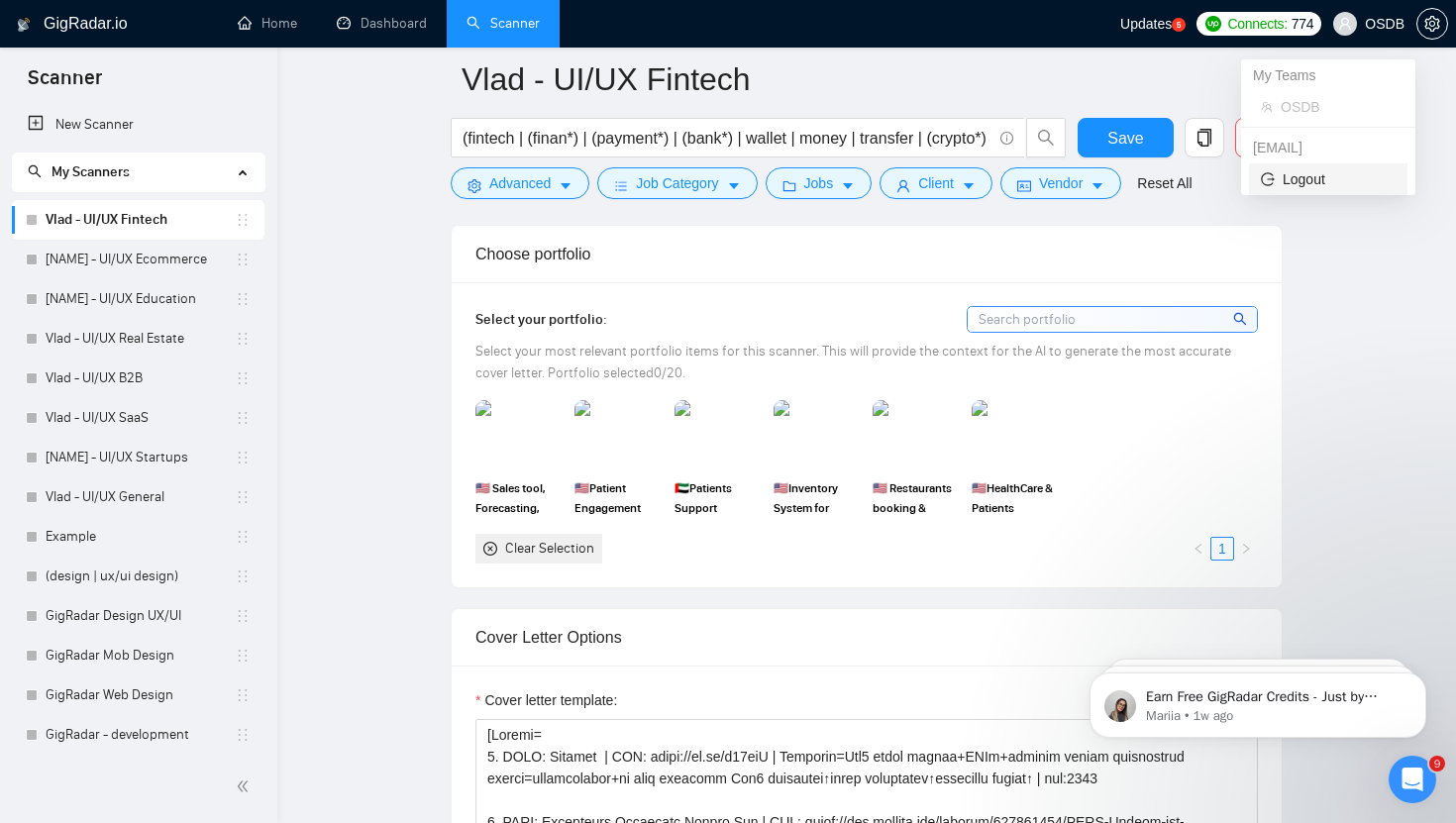 click on "Logout" at bounding box center (1328, 179) 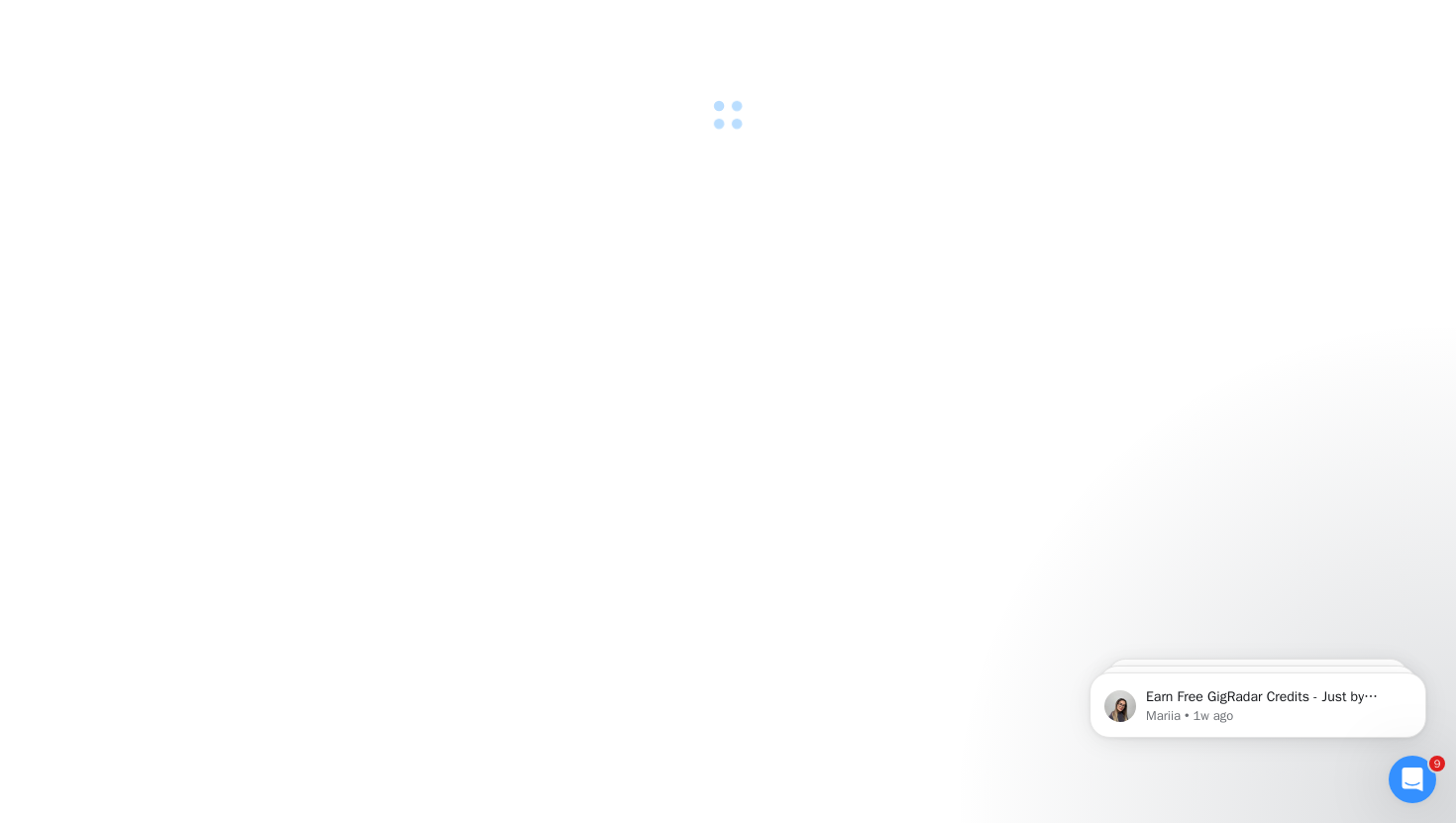 scroll, scrollTop: 0, scrollLeft: 0, axis: both 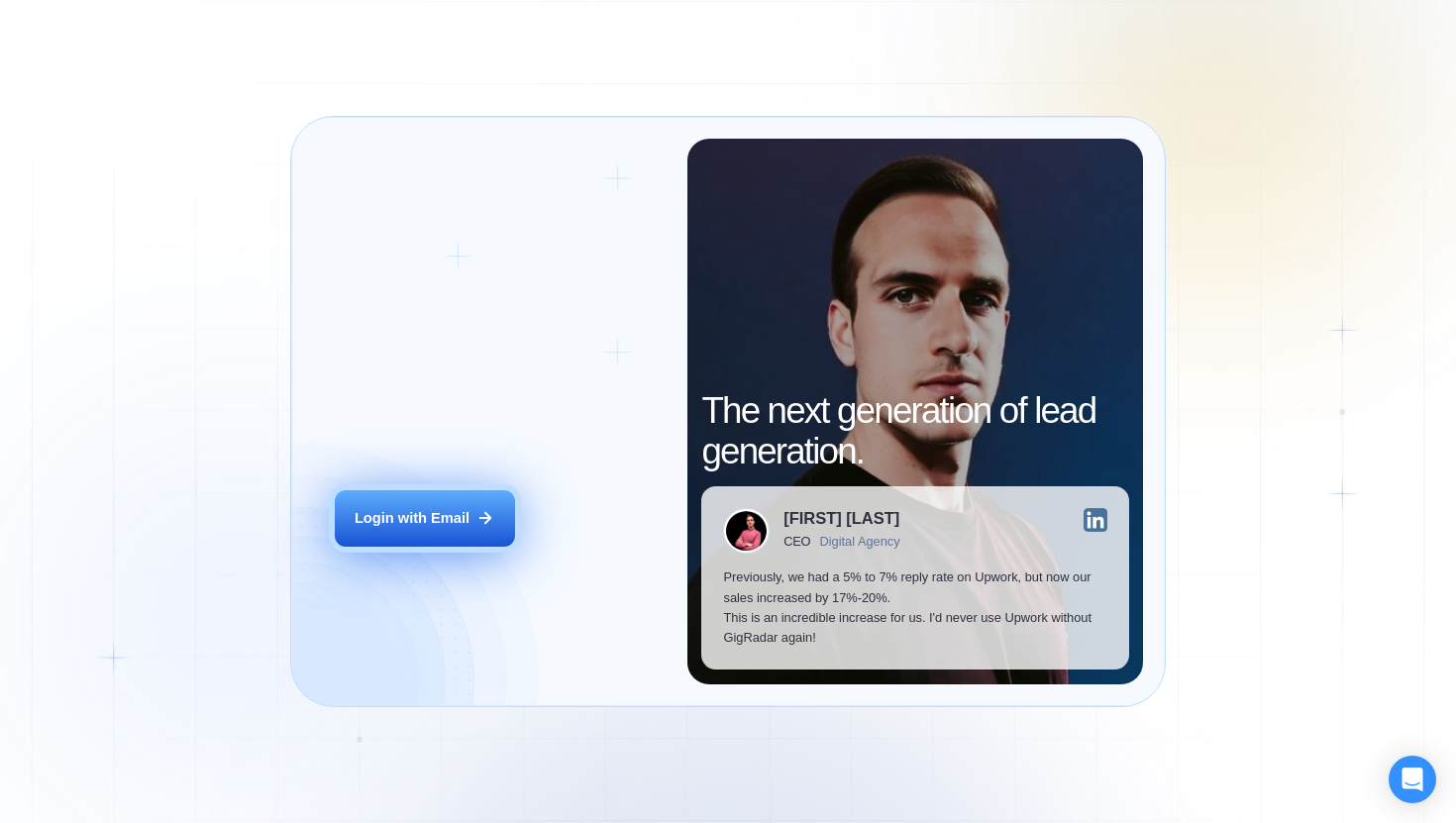click on "Login with Email" at bounding box center [412, 518] 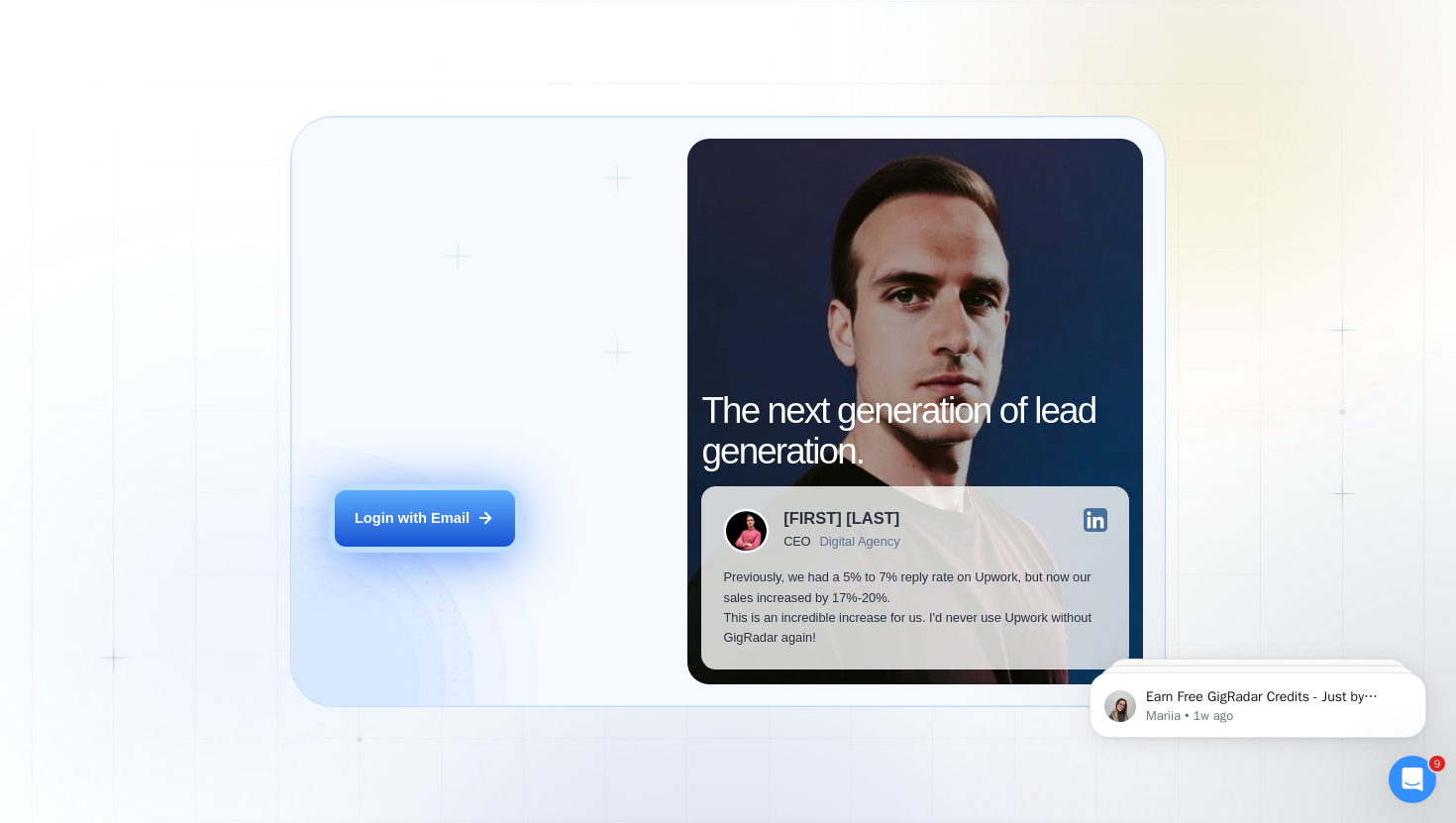 scroll, scrollTop: 0, scrollLeft: 0, axis: both 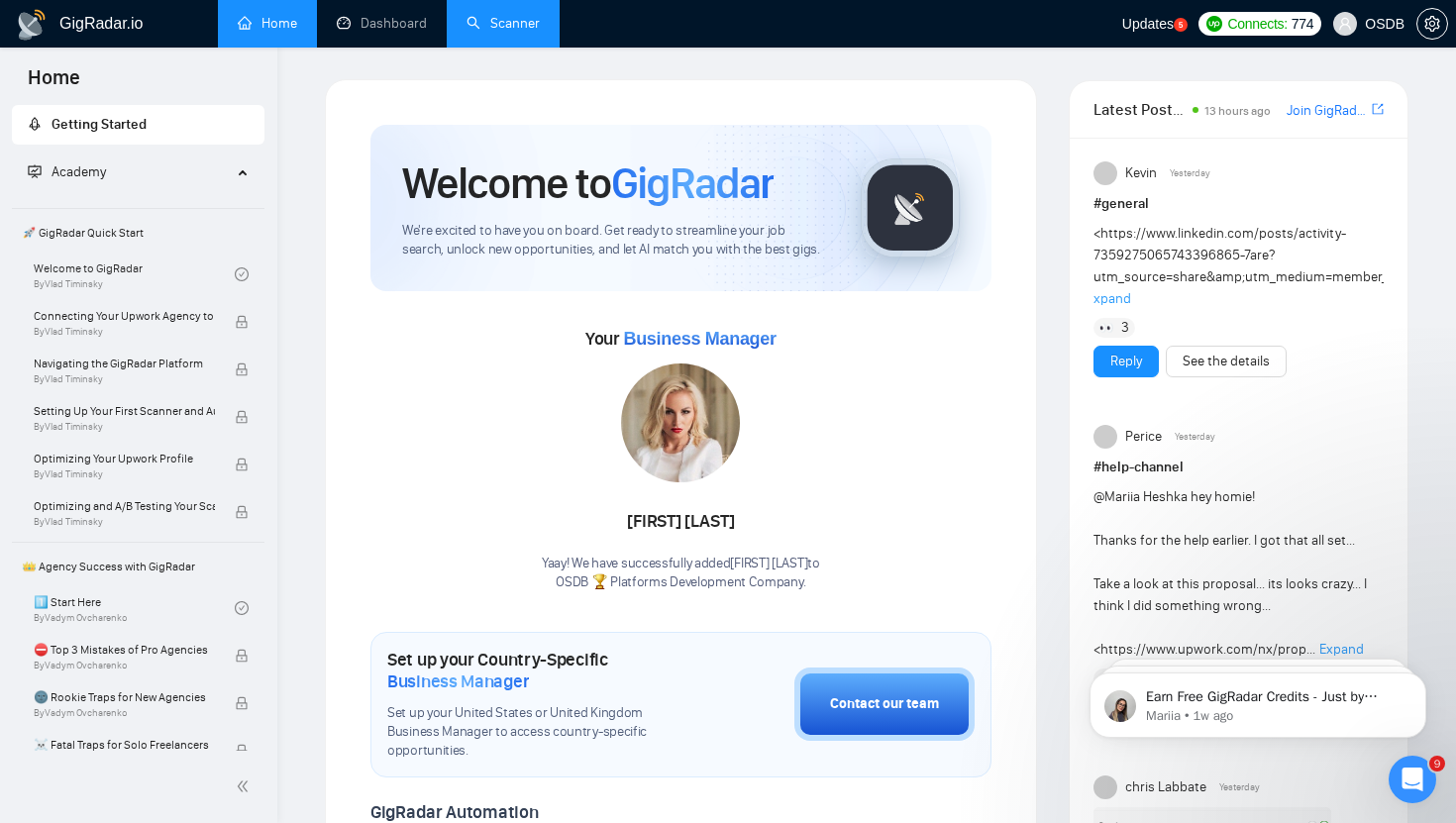 click on "Scanner" at bounding box center [503, 23] 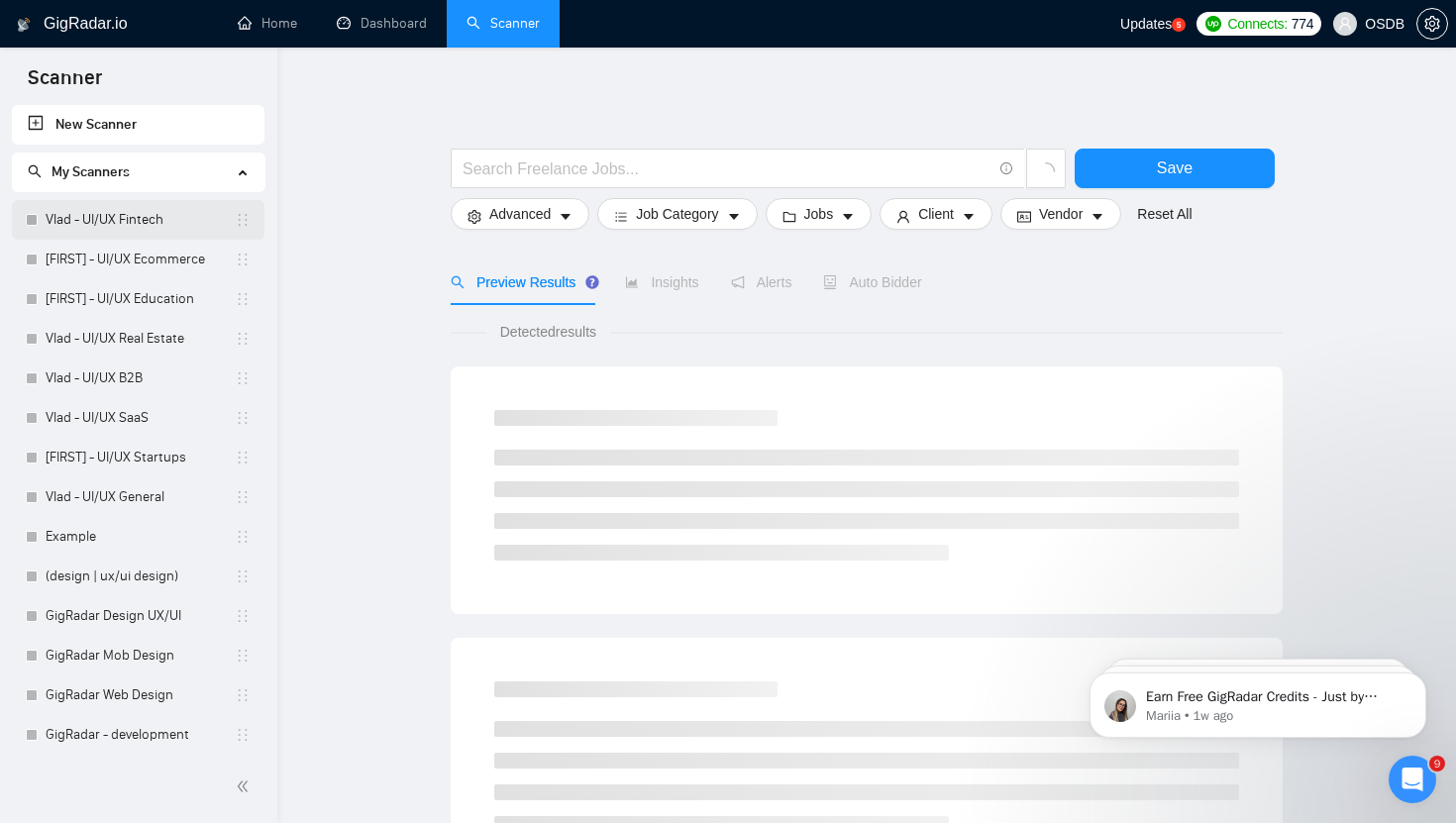 click on "Vlad - UI/UX Fintech" at bounding box center (140, 220) 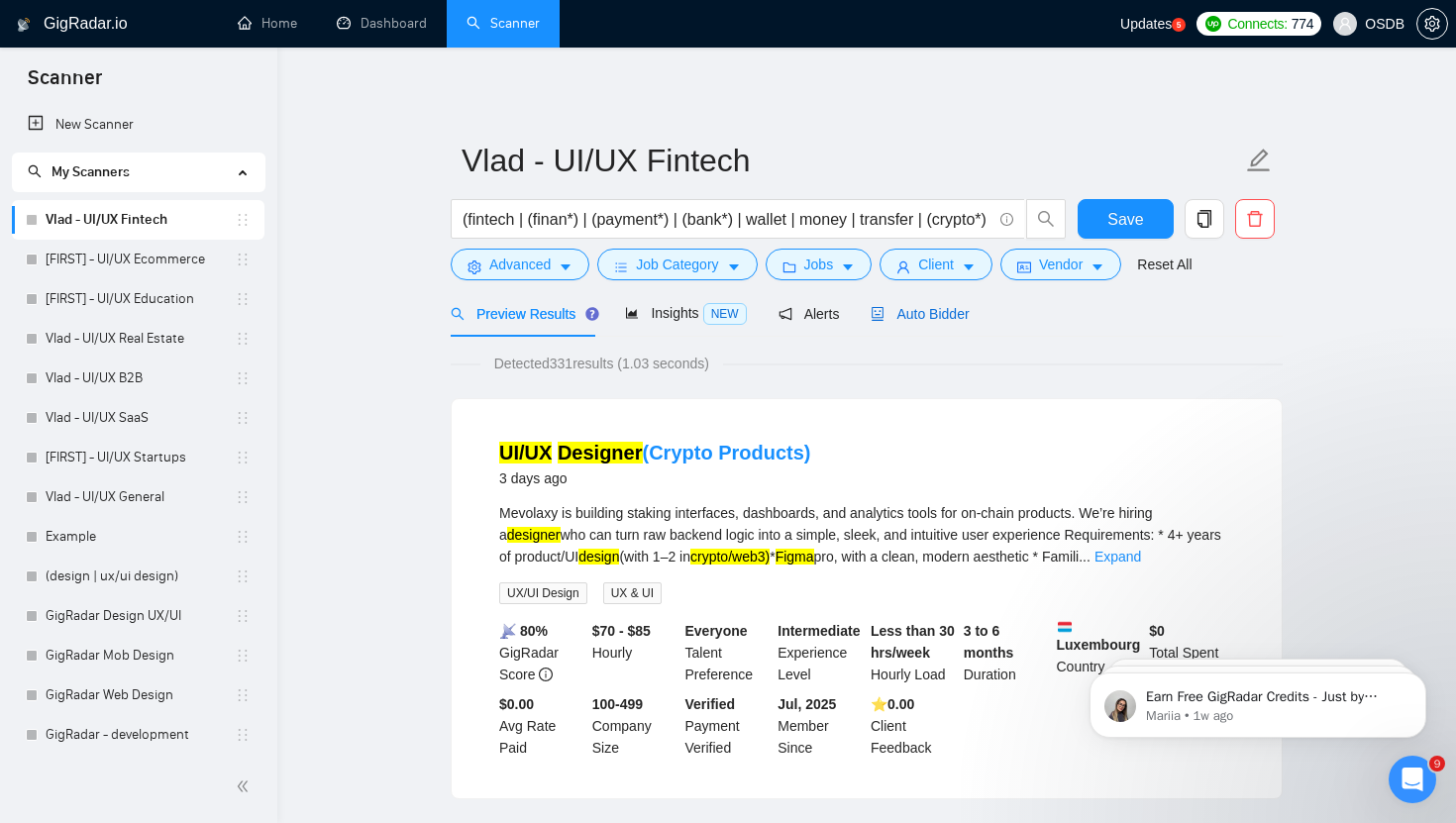 click on "Auto Bidder" at bounding box center (919, 314) 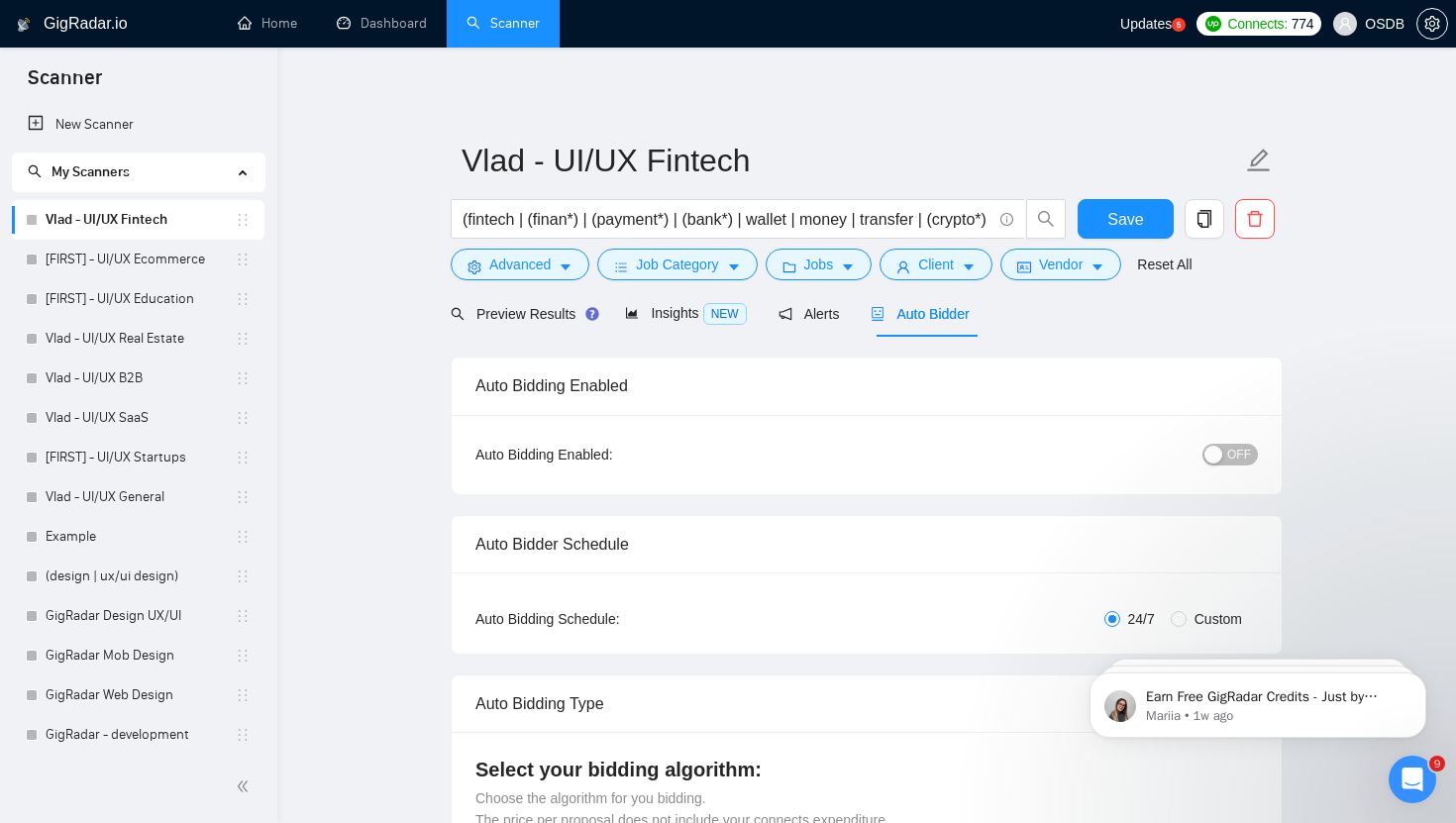type 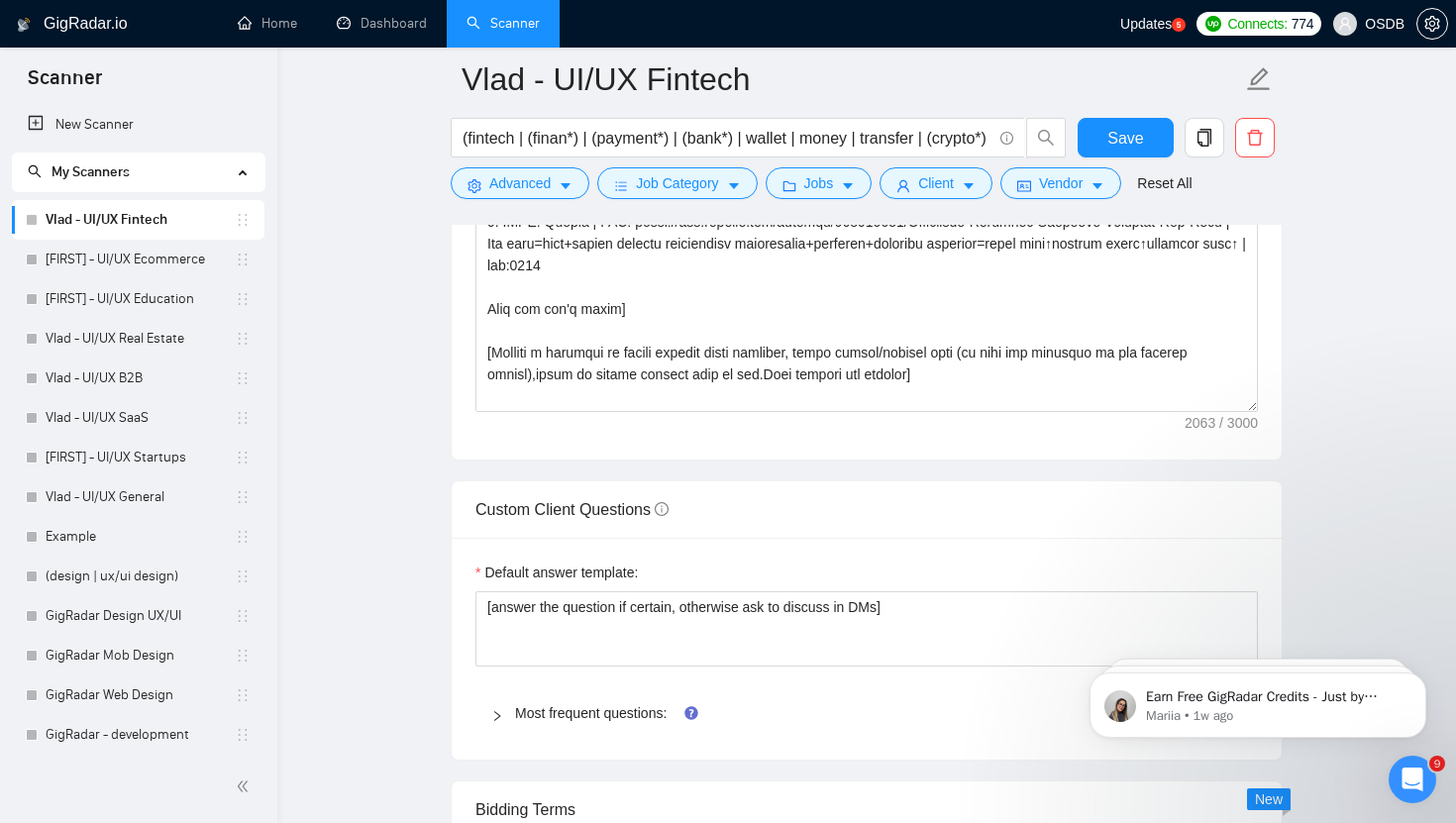 scroll, scrollTop: 2550, scrollLeft: 0, axis: vertical 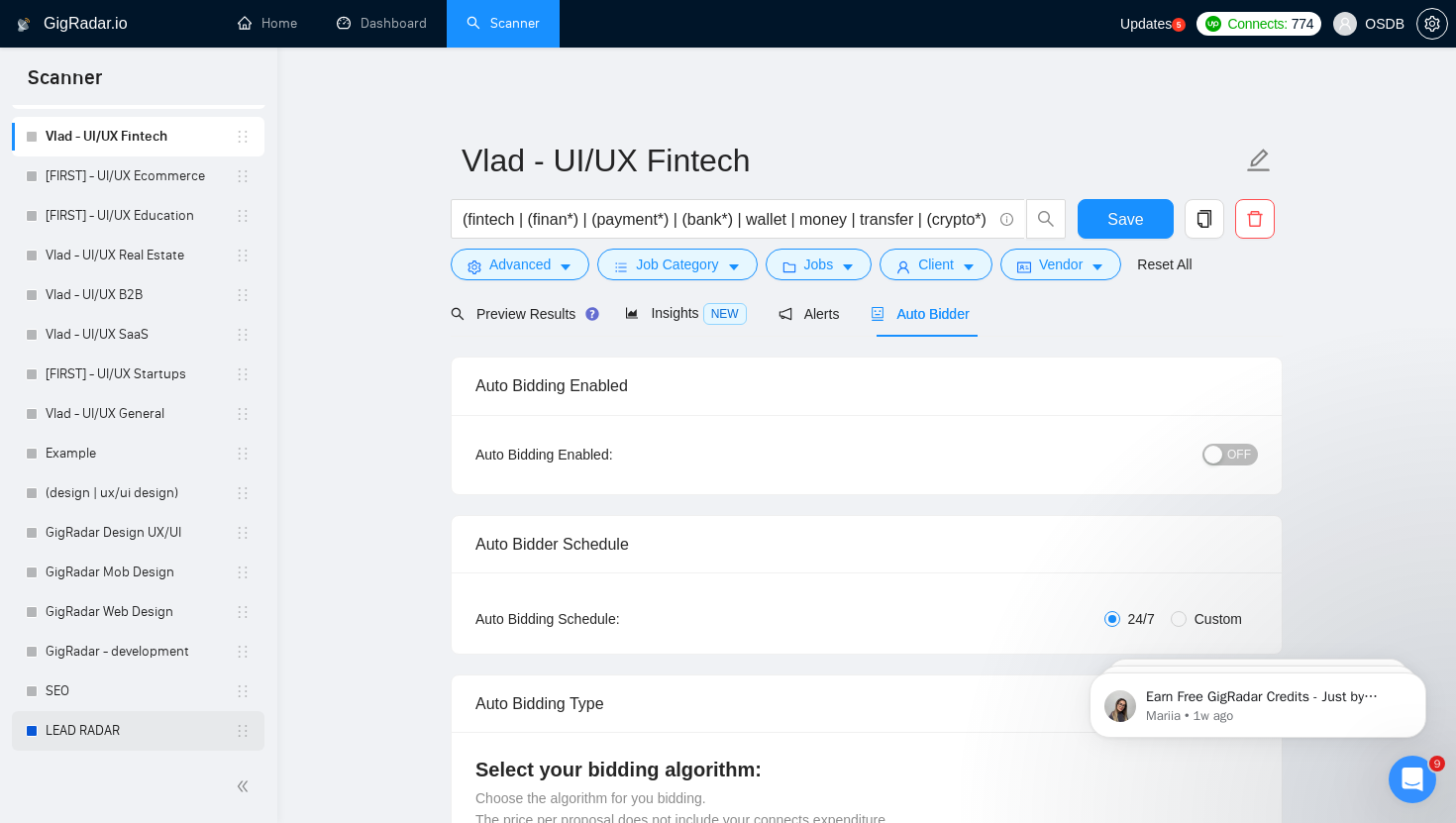 click on "LEAD RADAR" at bounding box center (140, 731) 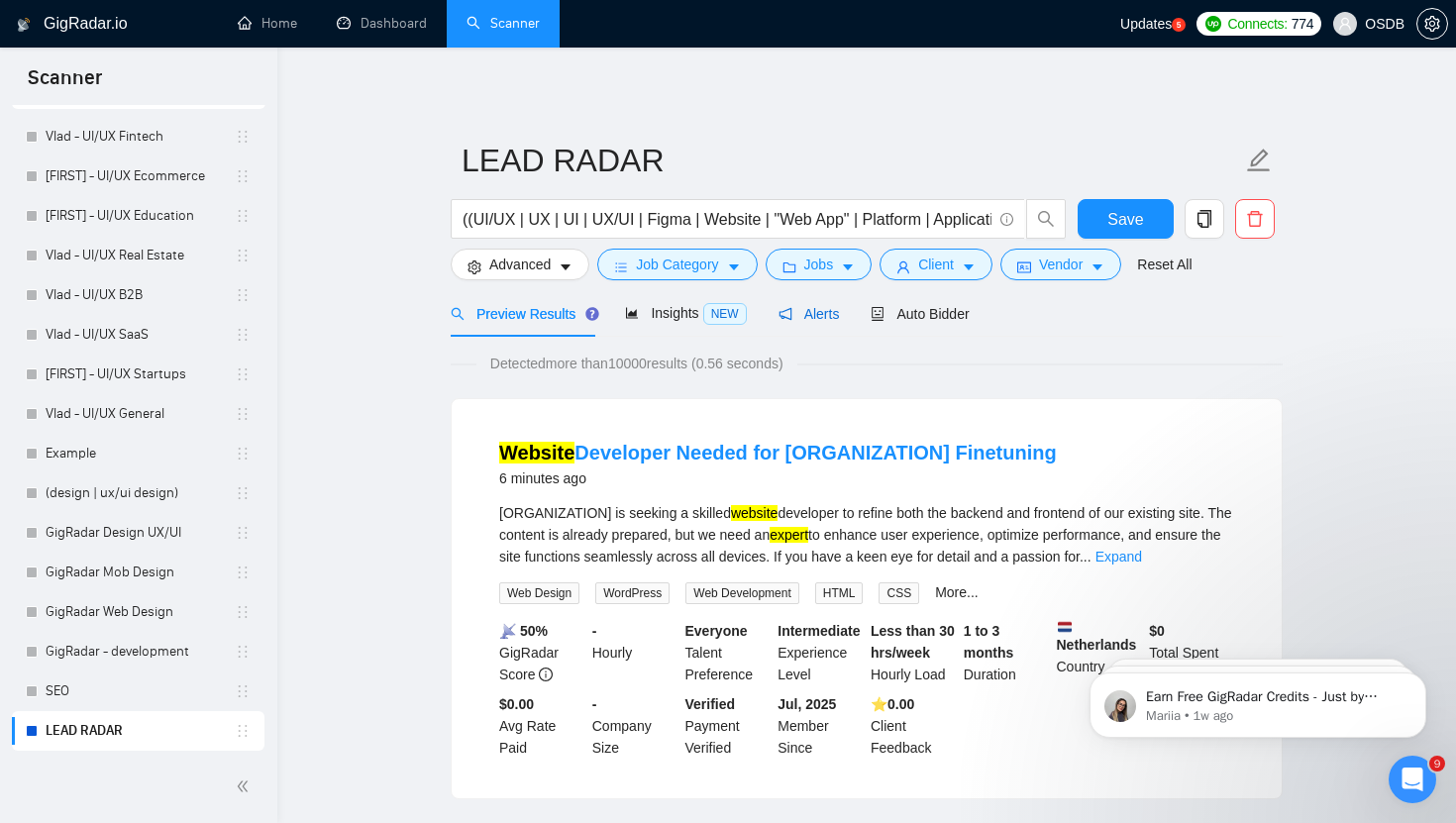 click on "Alerts" at bounding box center (809, 314) 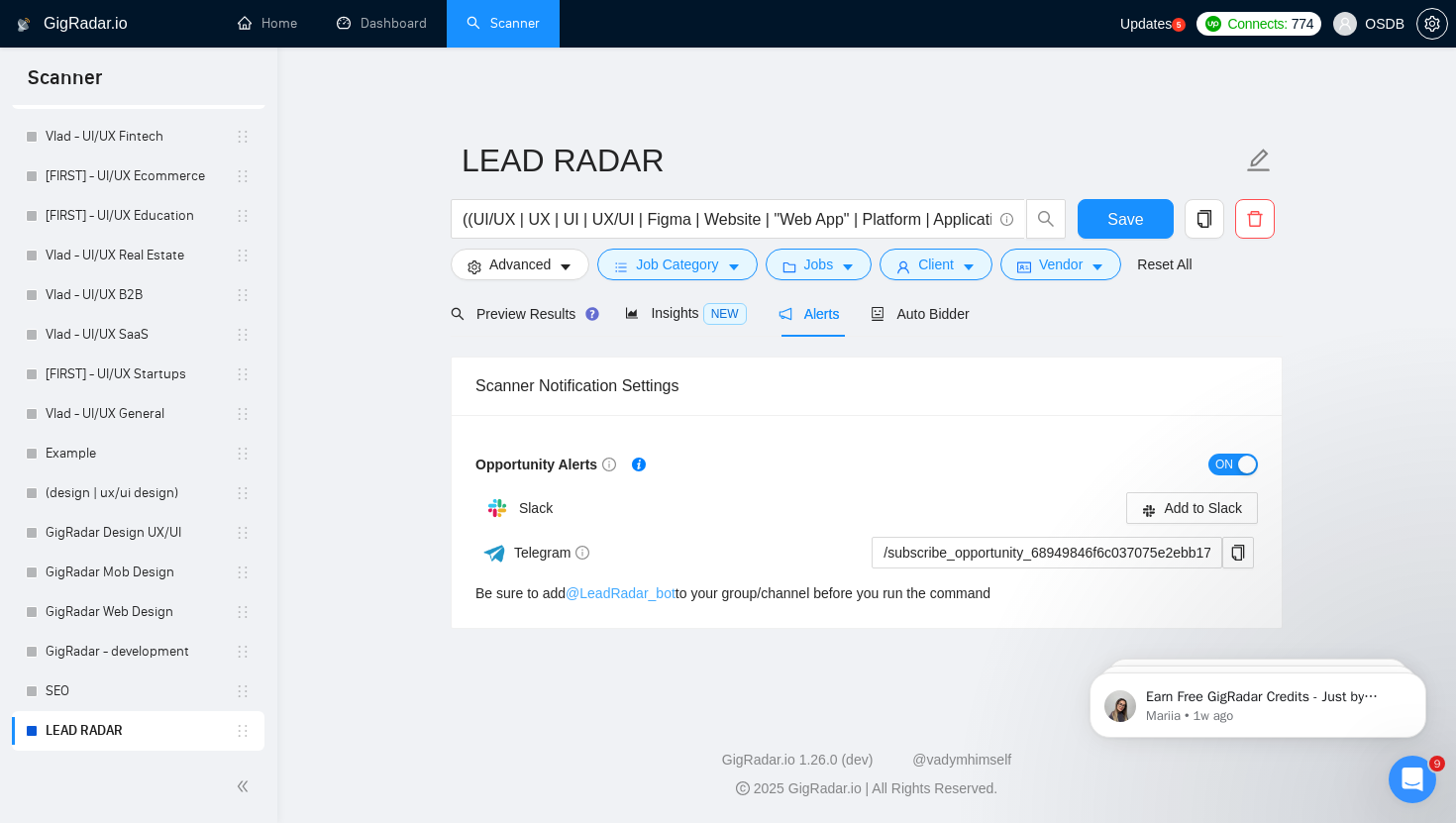 click on "@ LeadRadar_bot" at bounding box center [620, 593] 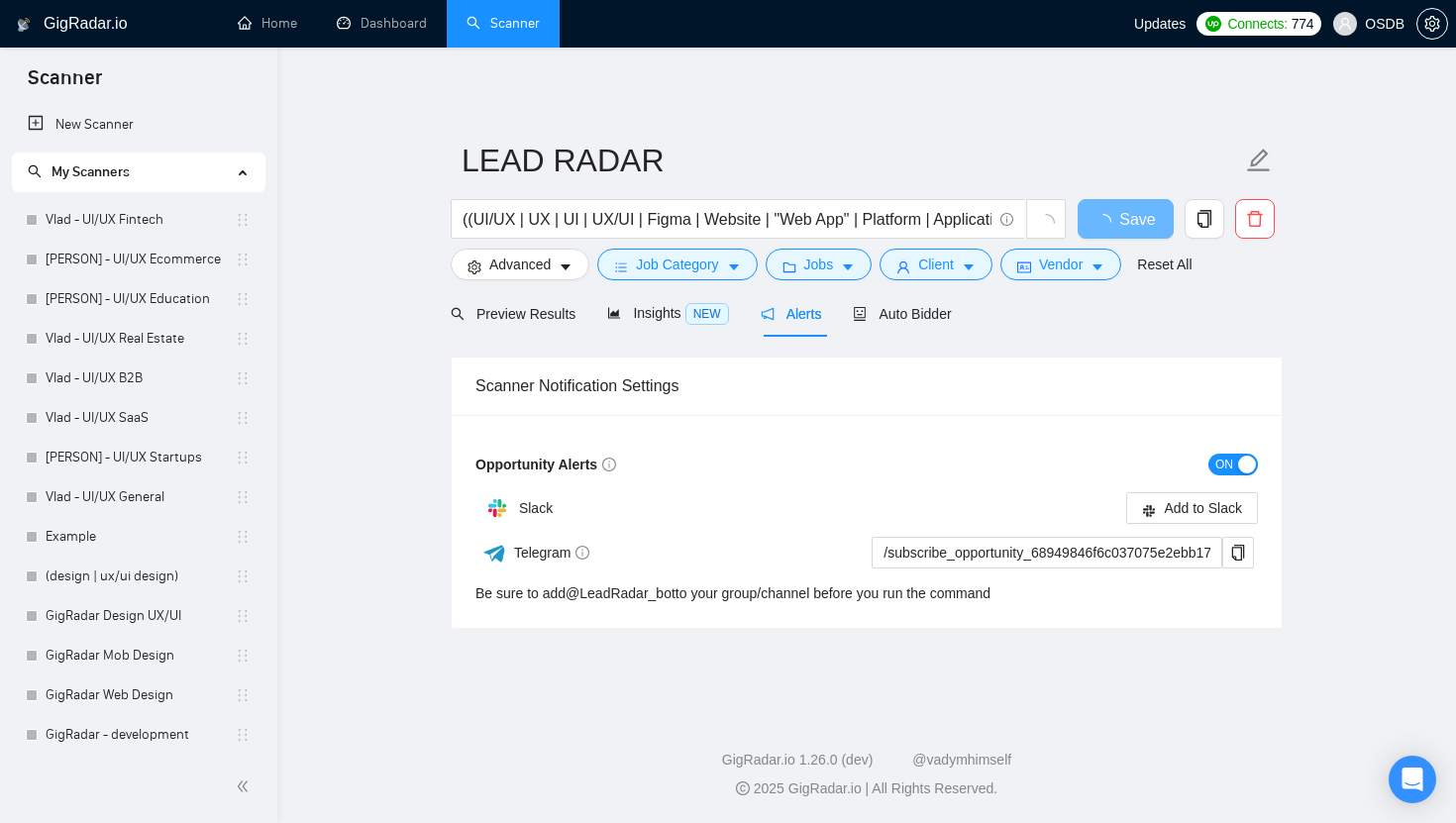 scroll, scrollTop: 0, scrollLeft: 0, axis: both 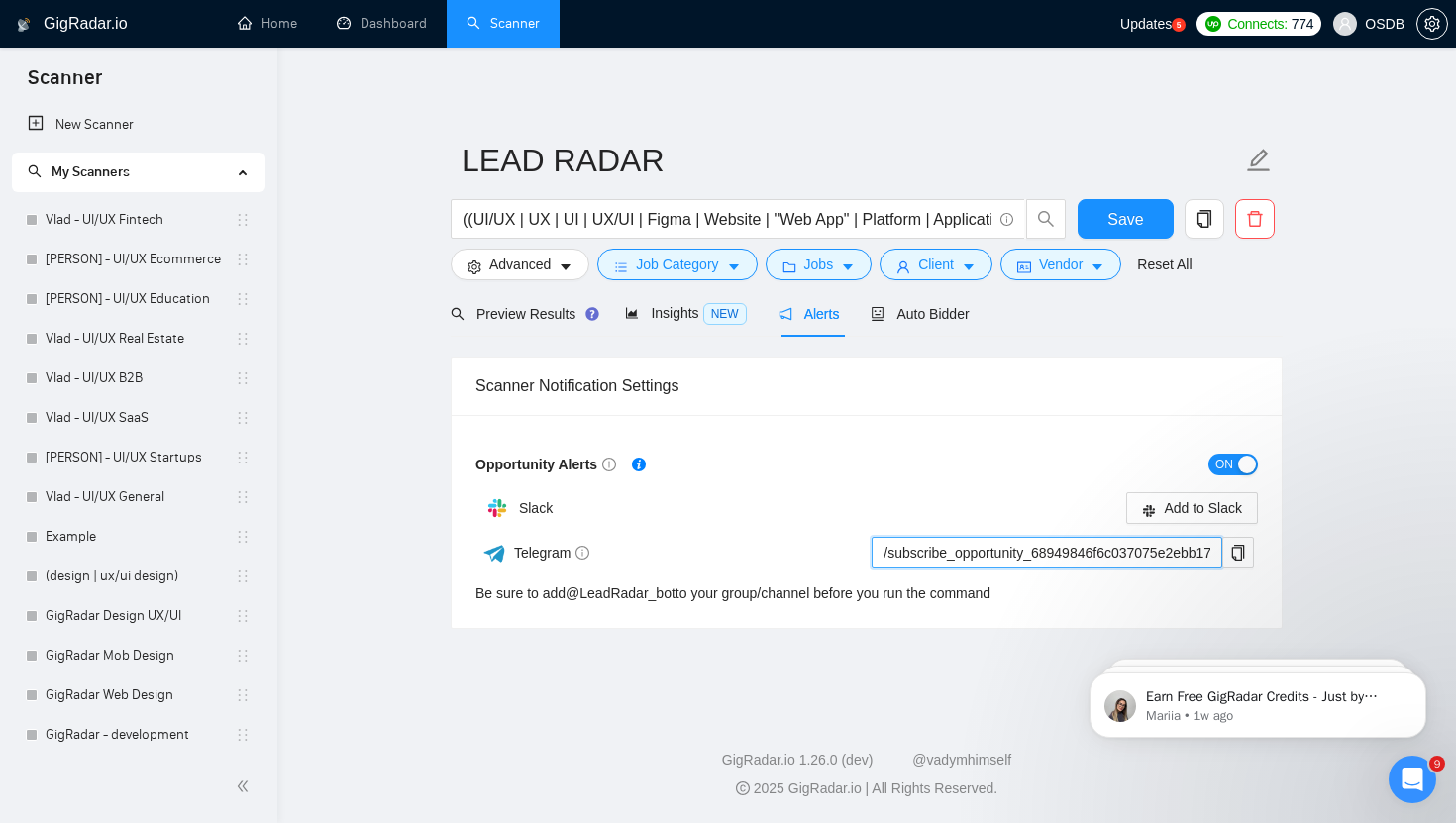 click on "/subscribe_opportunity_68949846f6c037075e2ebb17@LeadRadar_bot" at bounding box center [1047, 553] 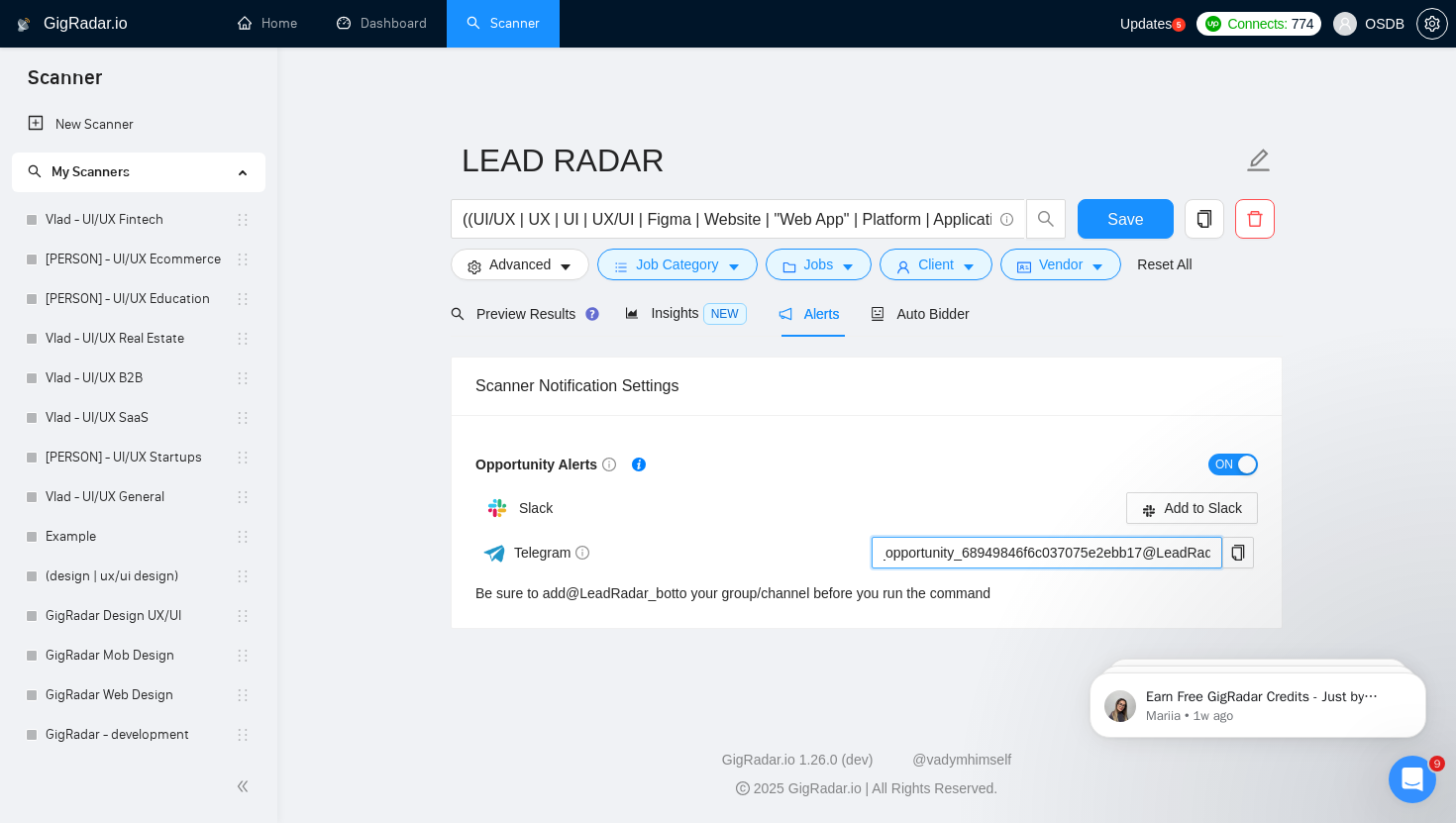 scroll, scrollTop: 0, scrollLeft: 138, axis: horizontal 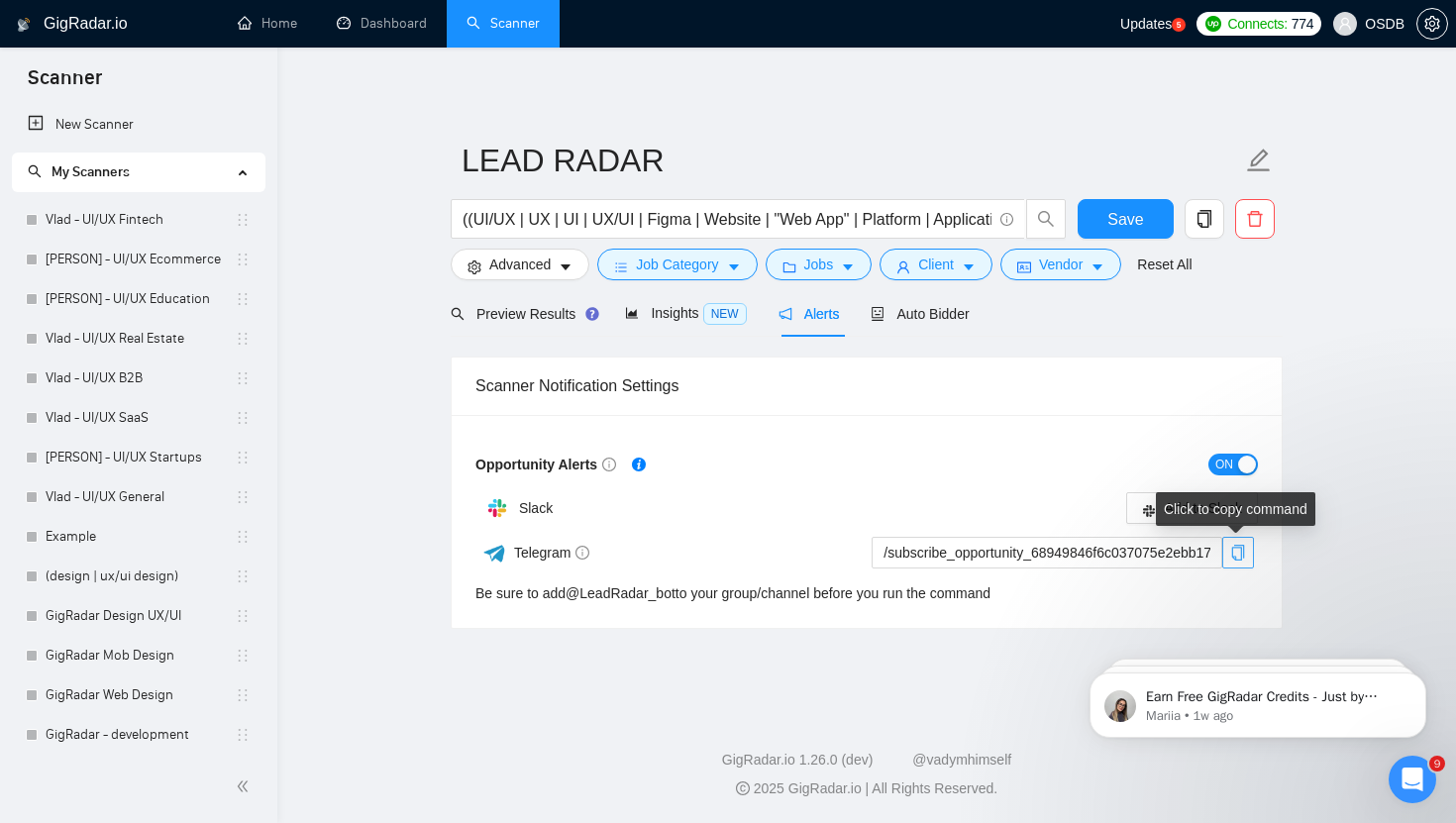 click 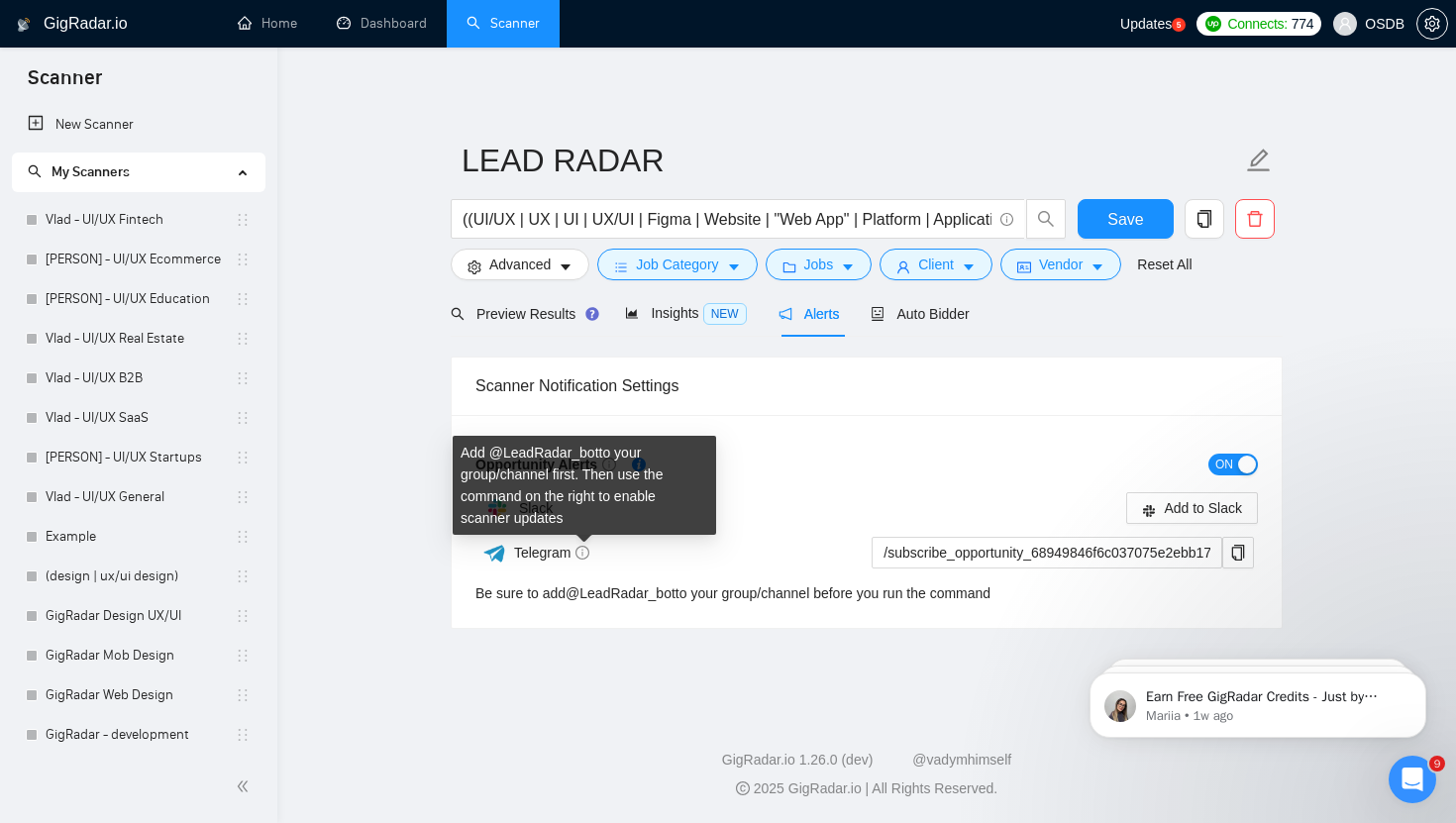 click 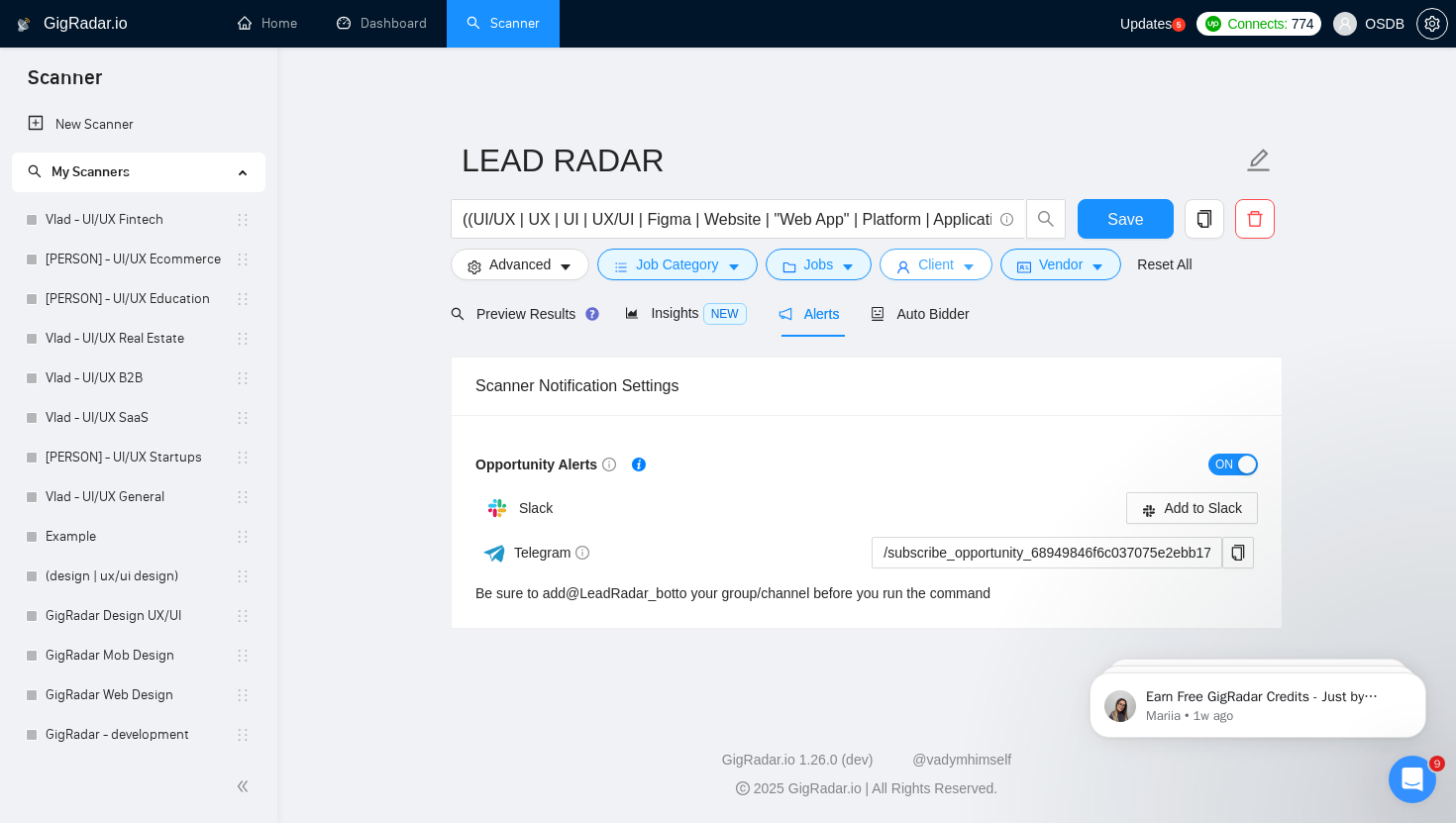 click 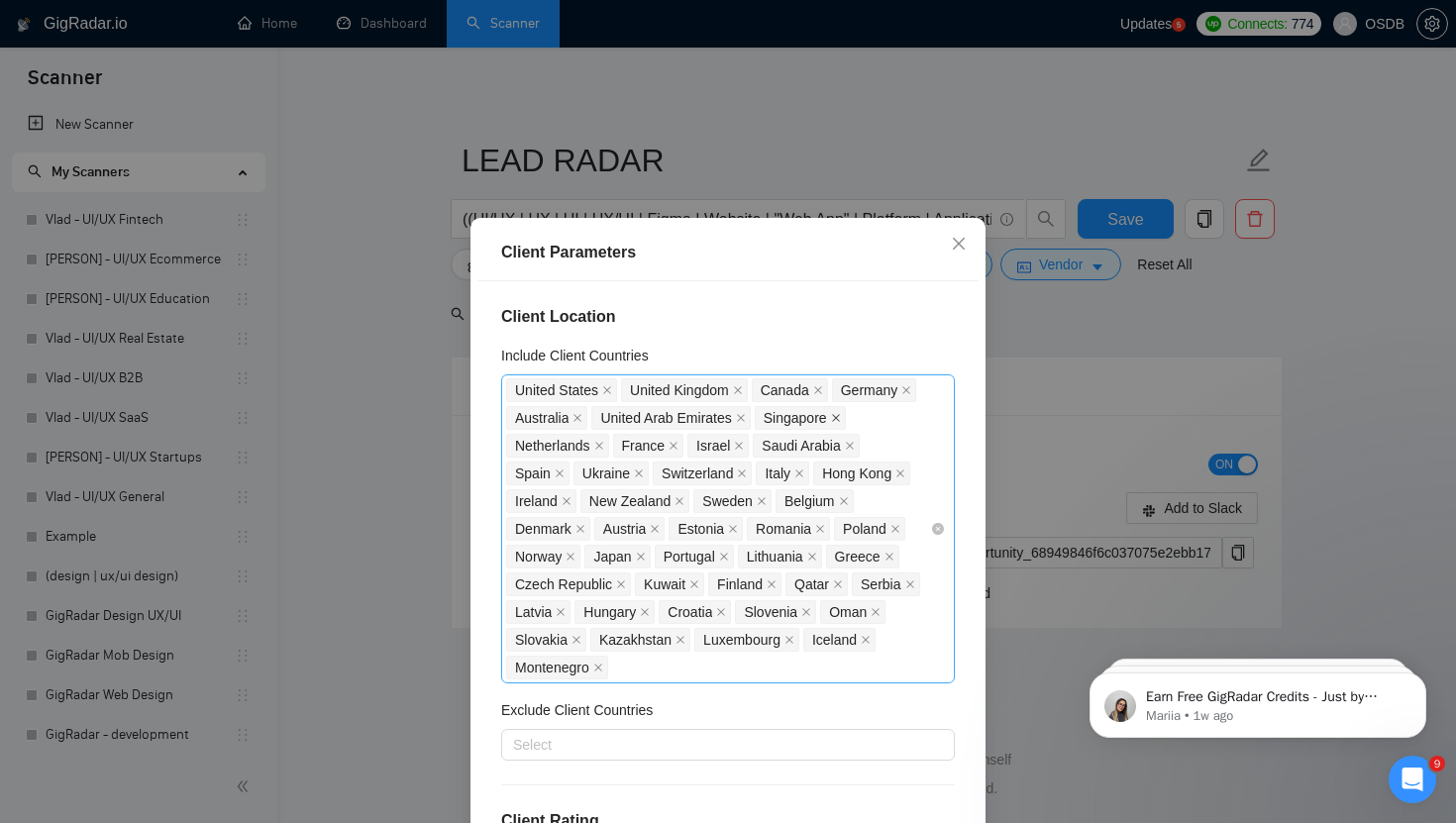 click 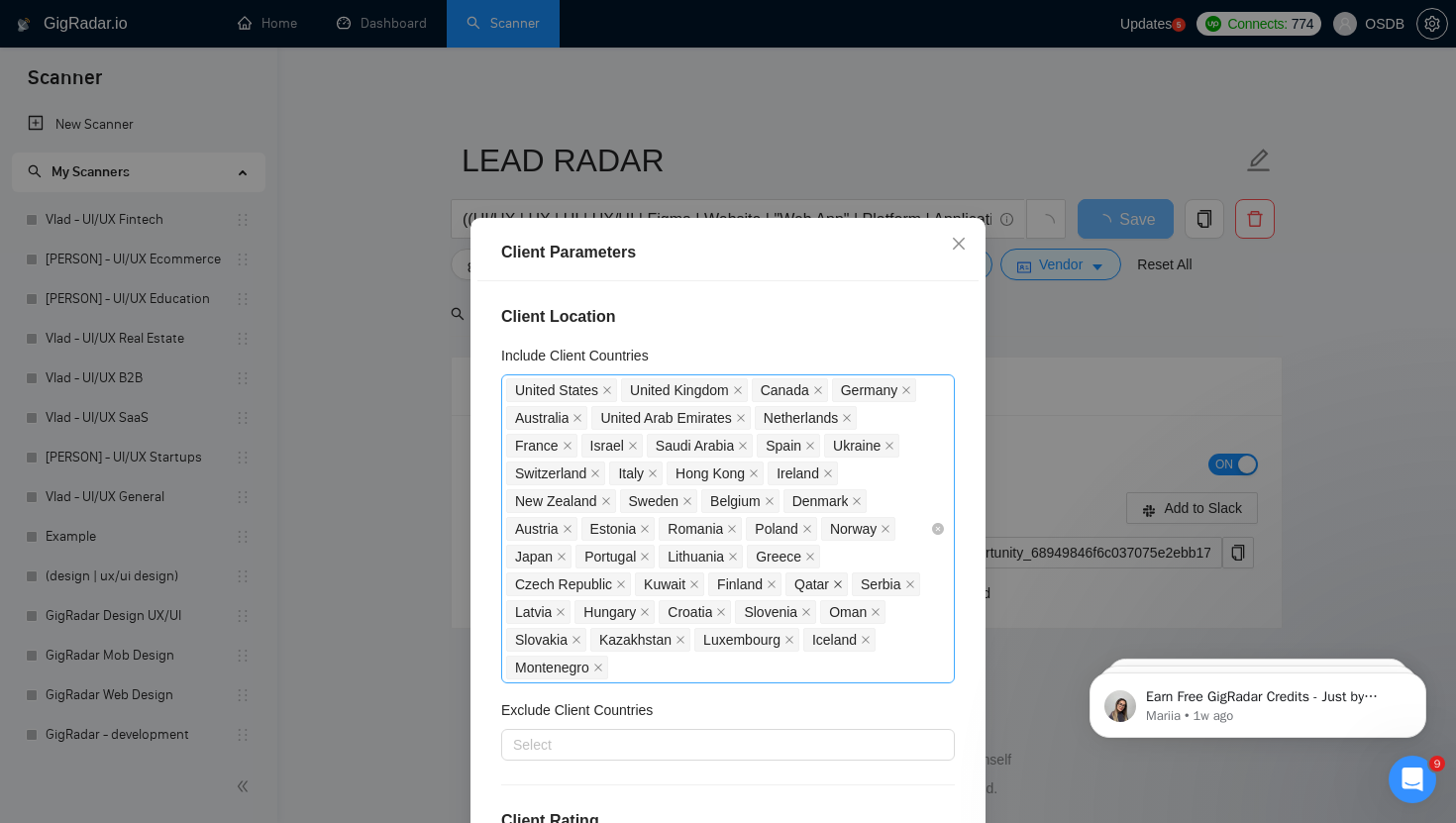 click 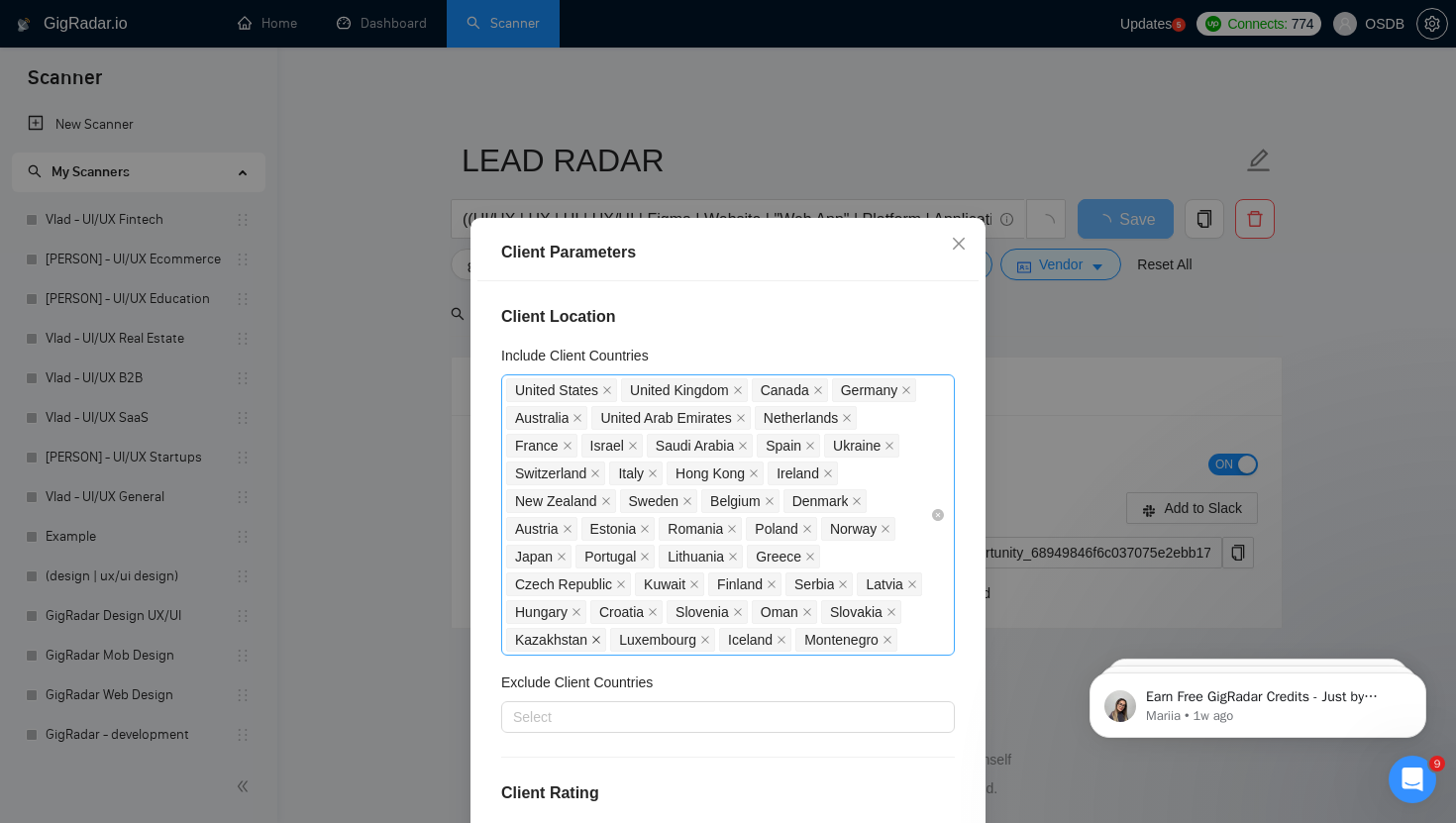 click 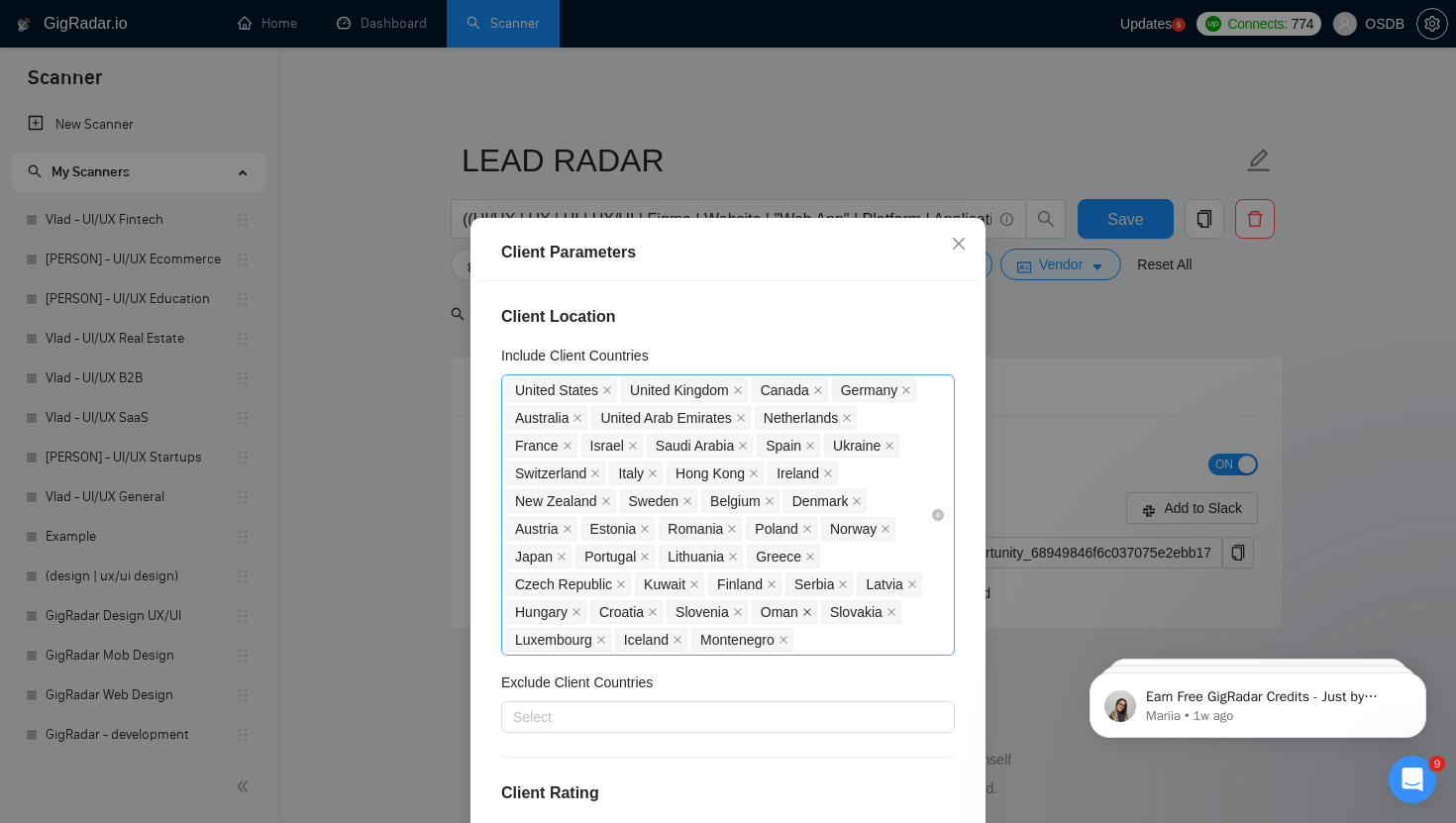 click 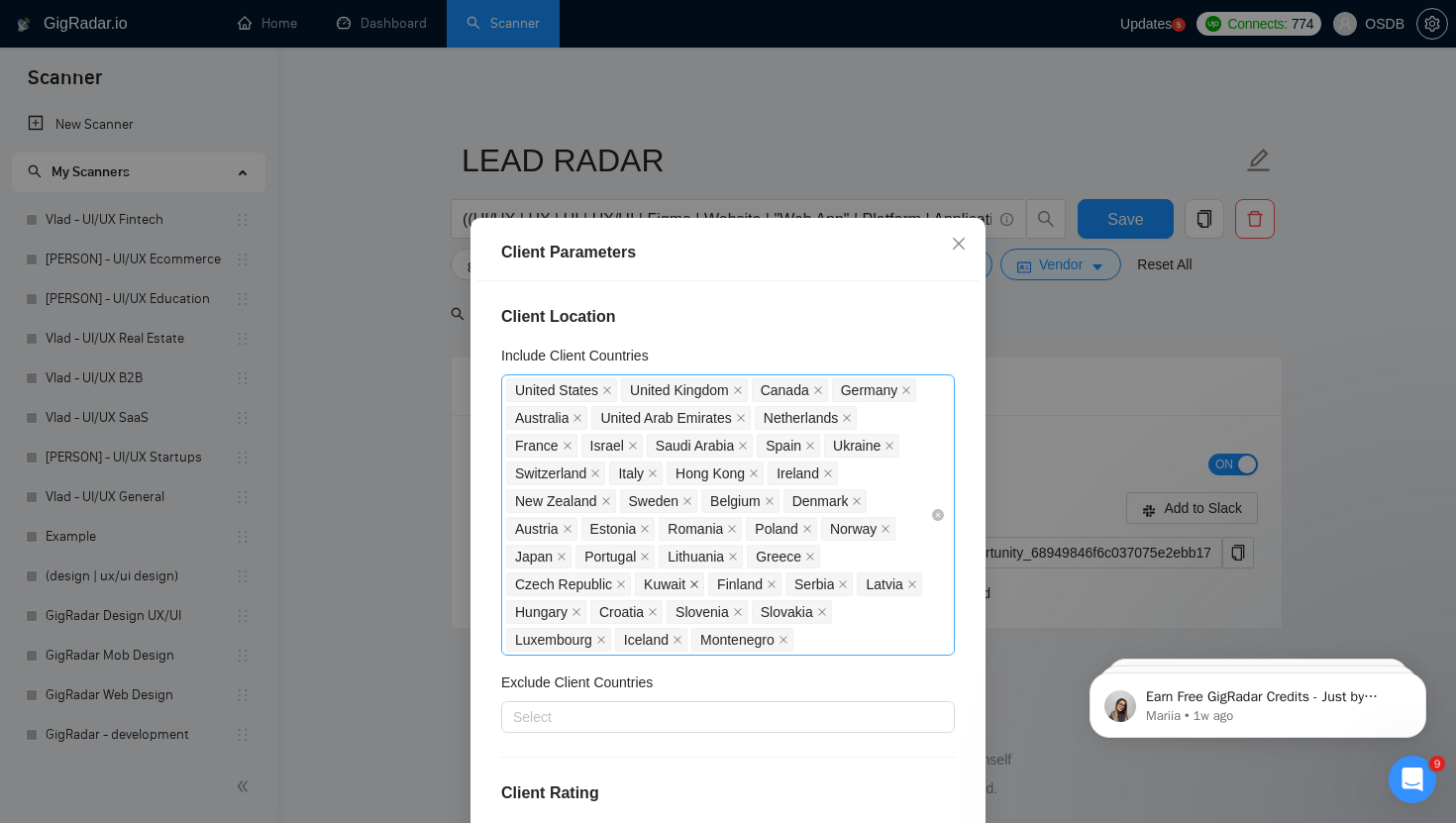 click 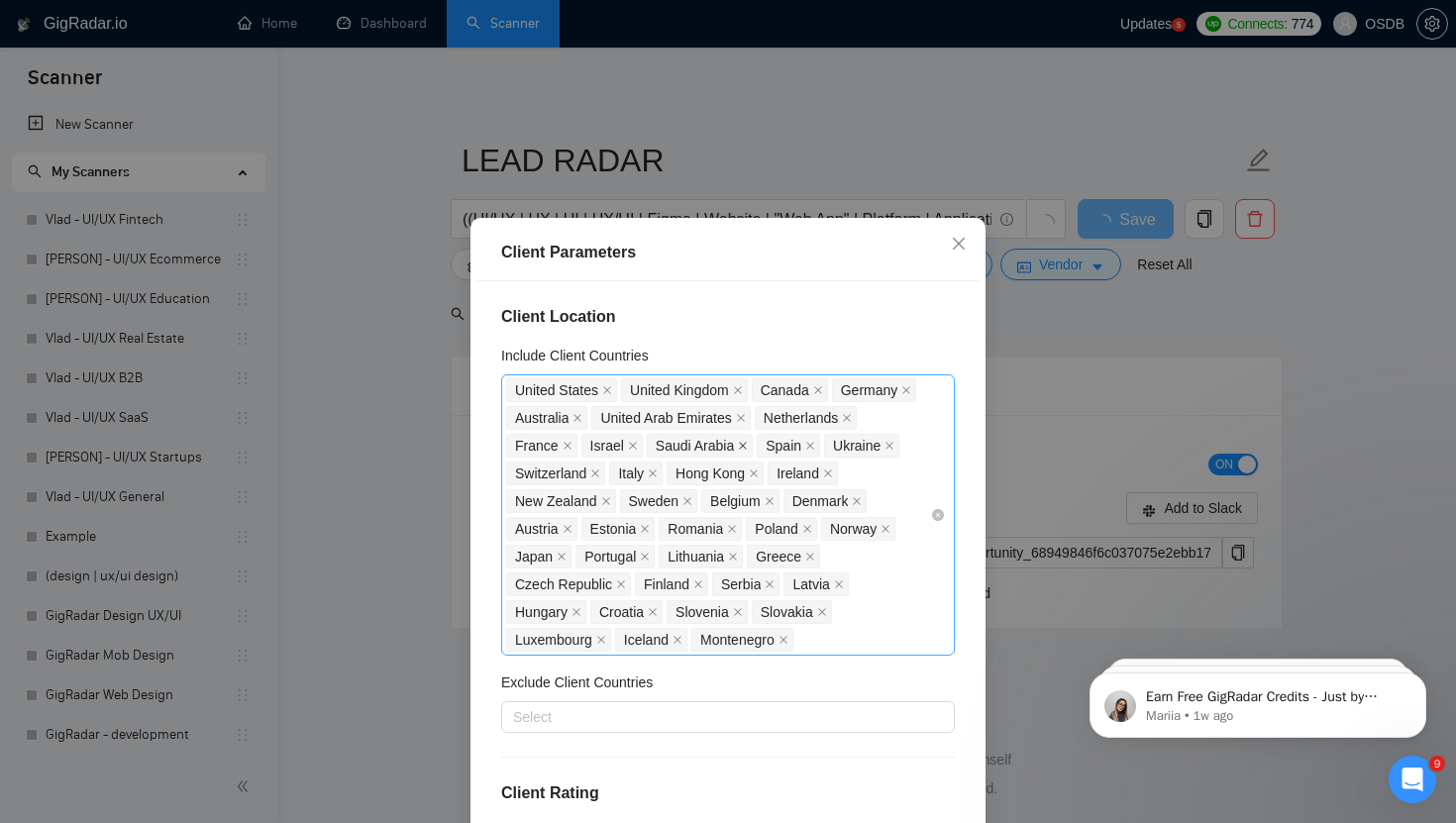 click 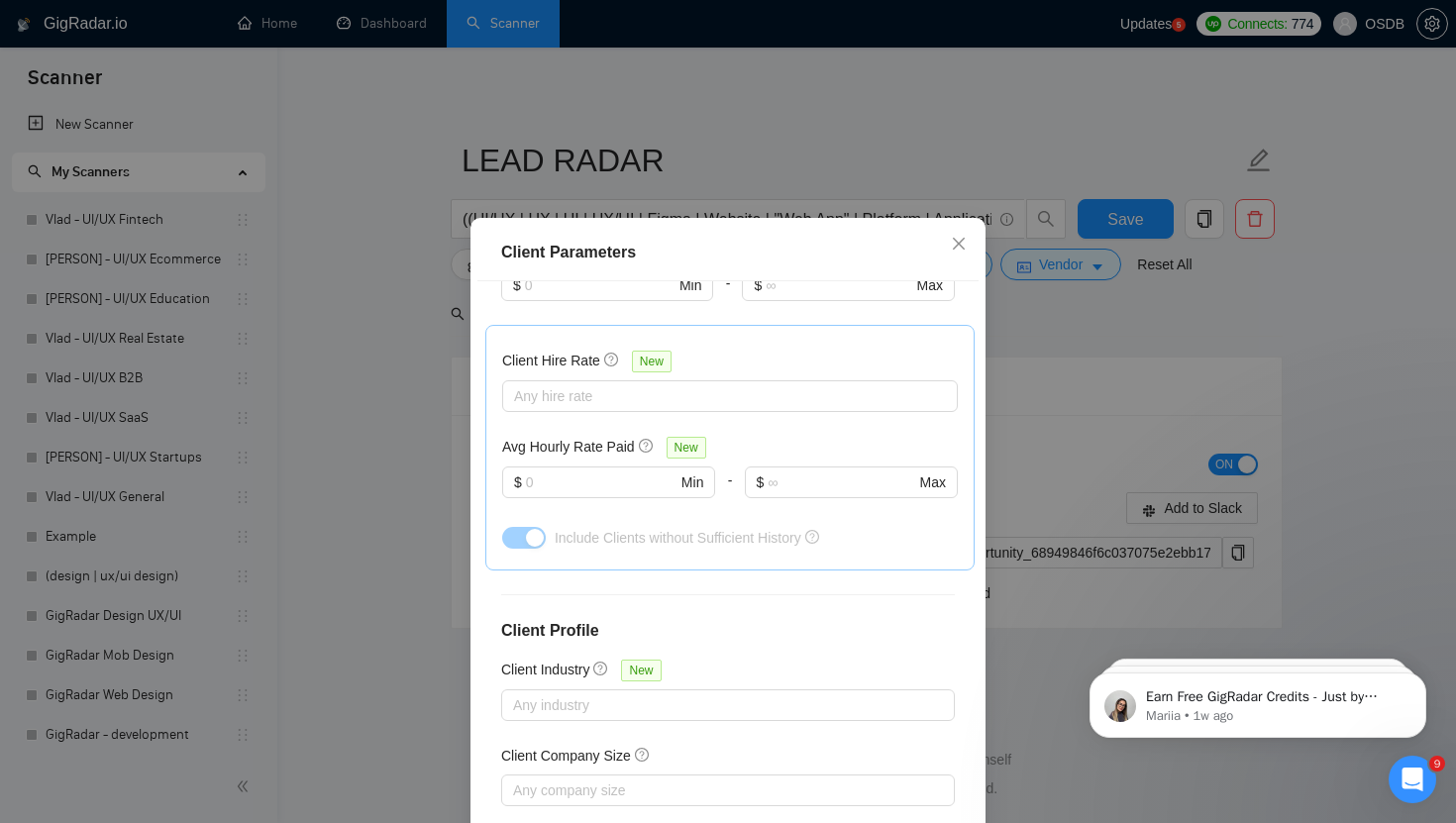 scroll, scrollTop: 879, scrollLeft: 0, axis: vertical 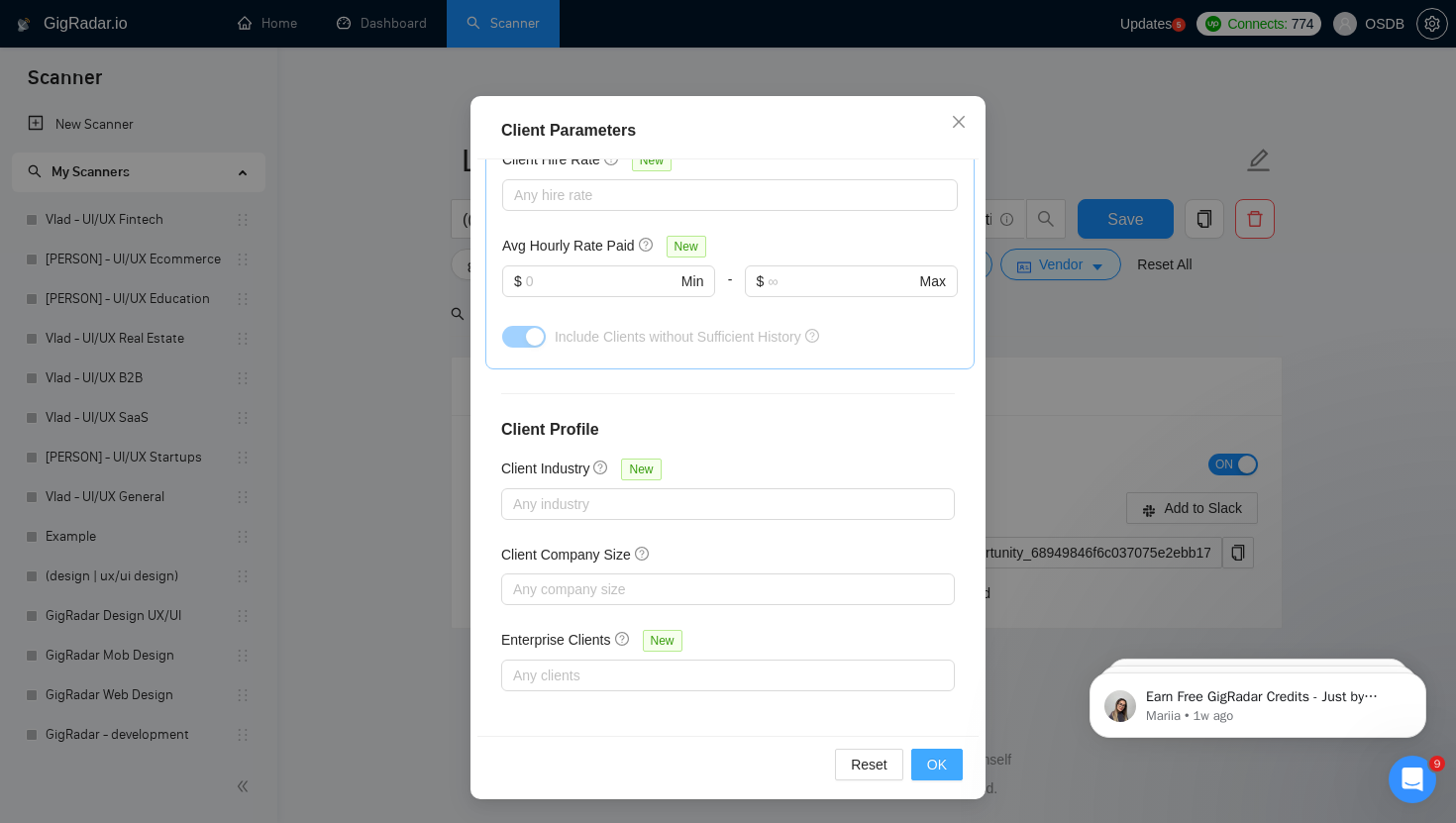 click on "OK" at bounding box center (937, 765) 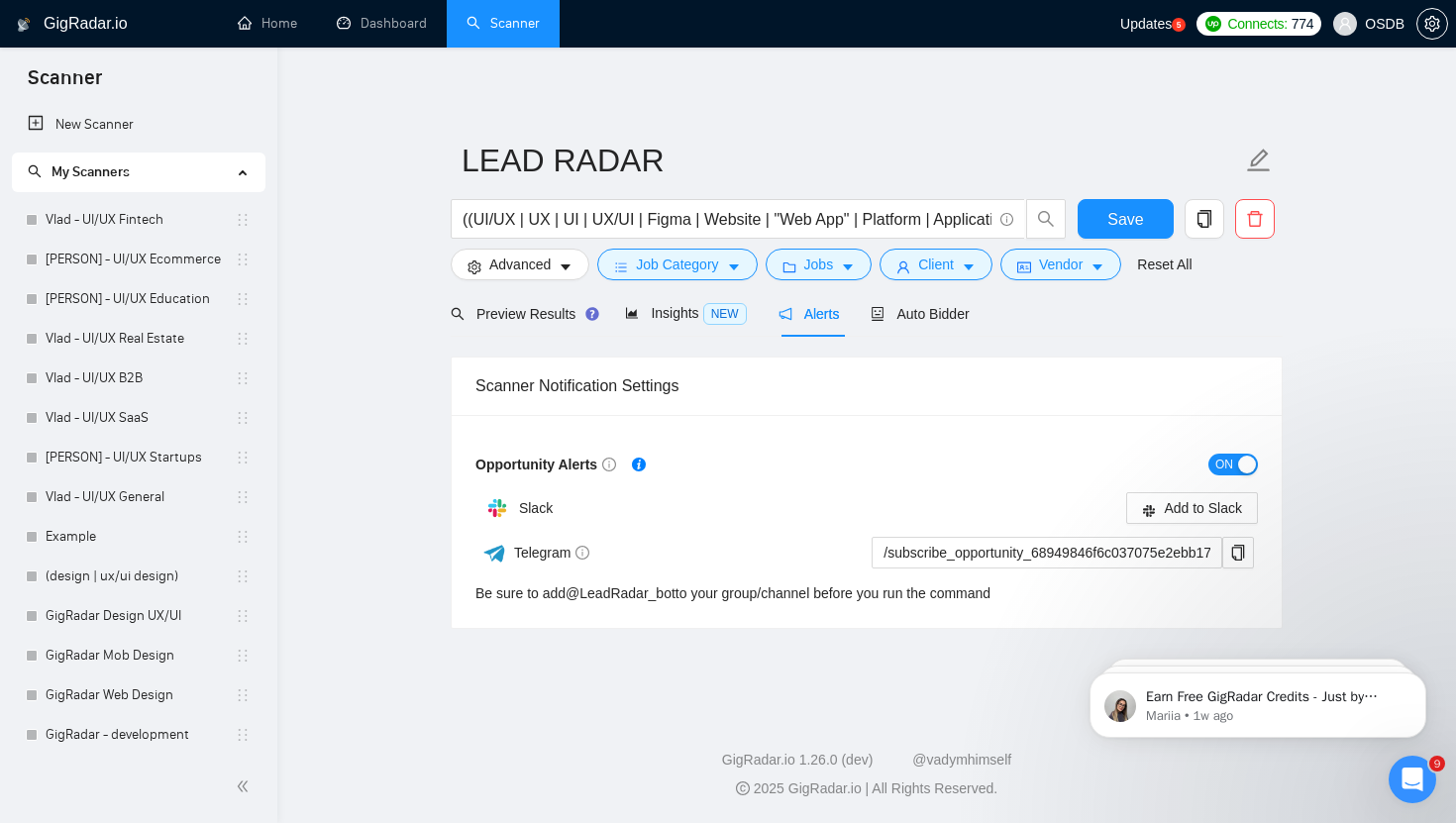 scroll, scrollTop: 22, scrollLeft: 0, axis: vertical 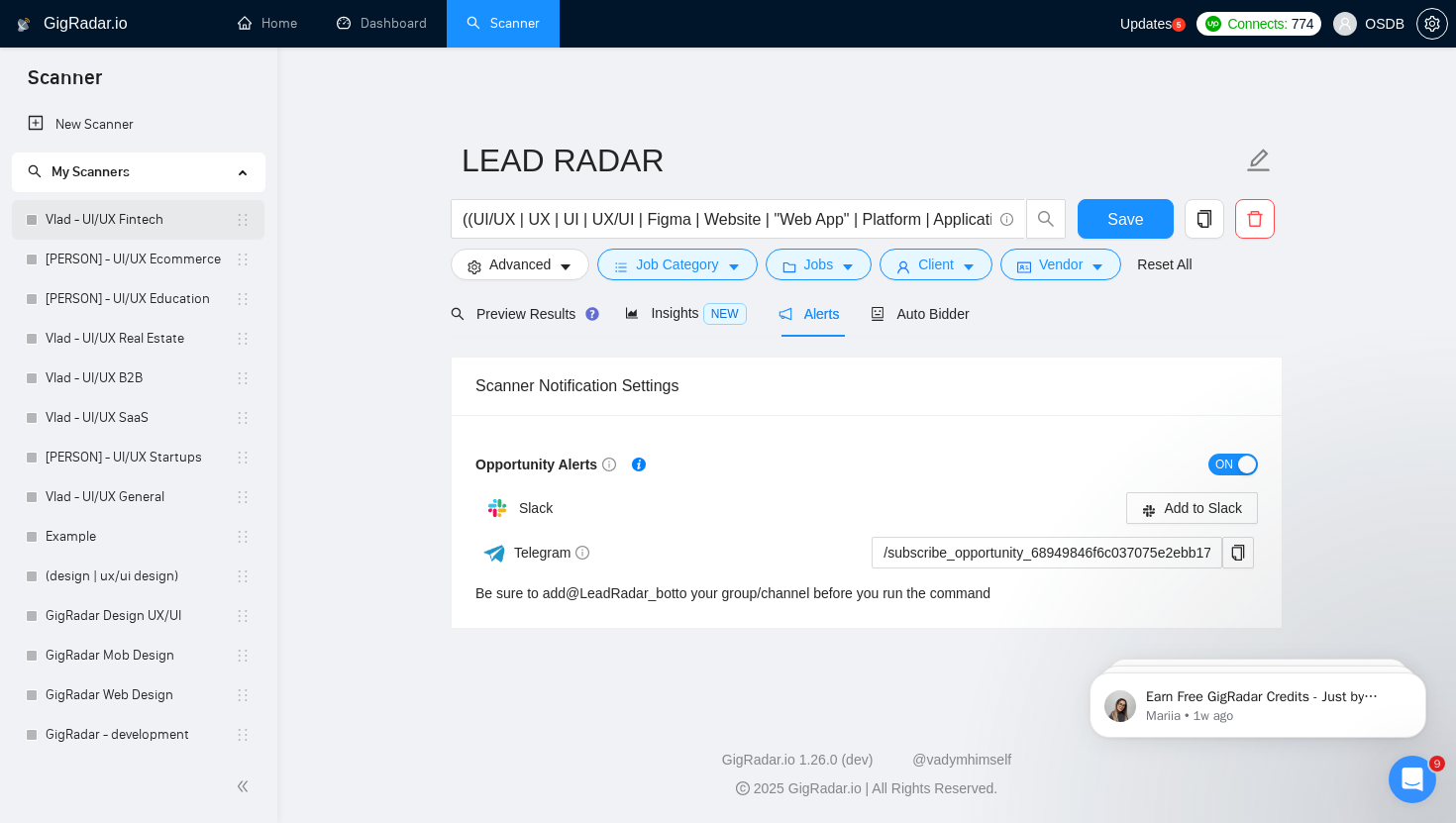 click on "Vlad - UI/UX Fintech" at bounding box center (140, 220) 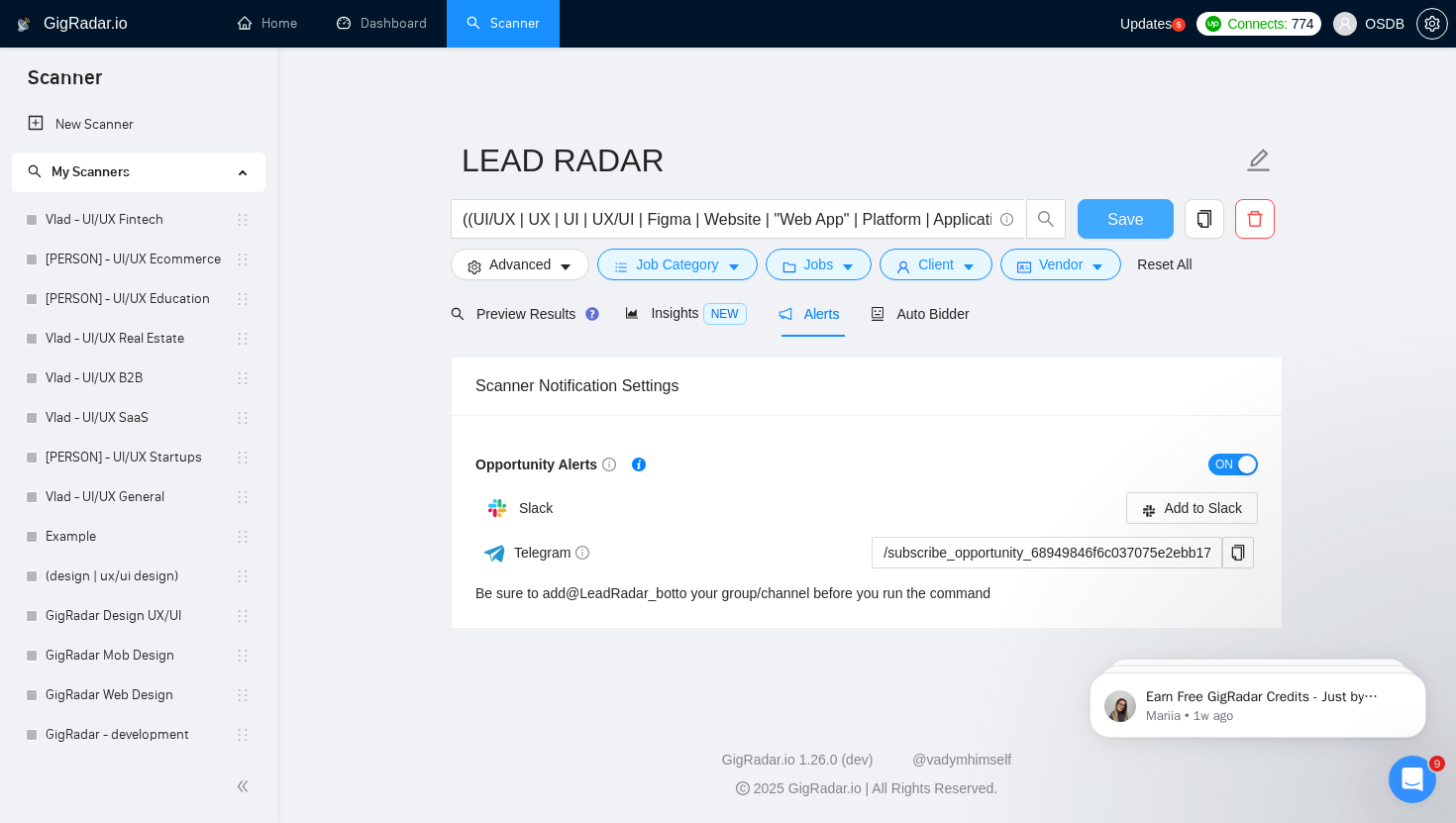 click on "Save" at bounding box center [1125, 219] 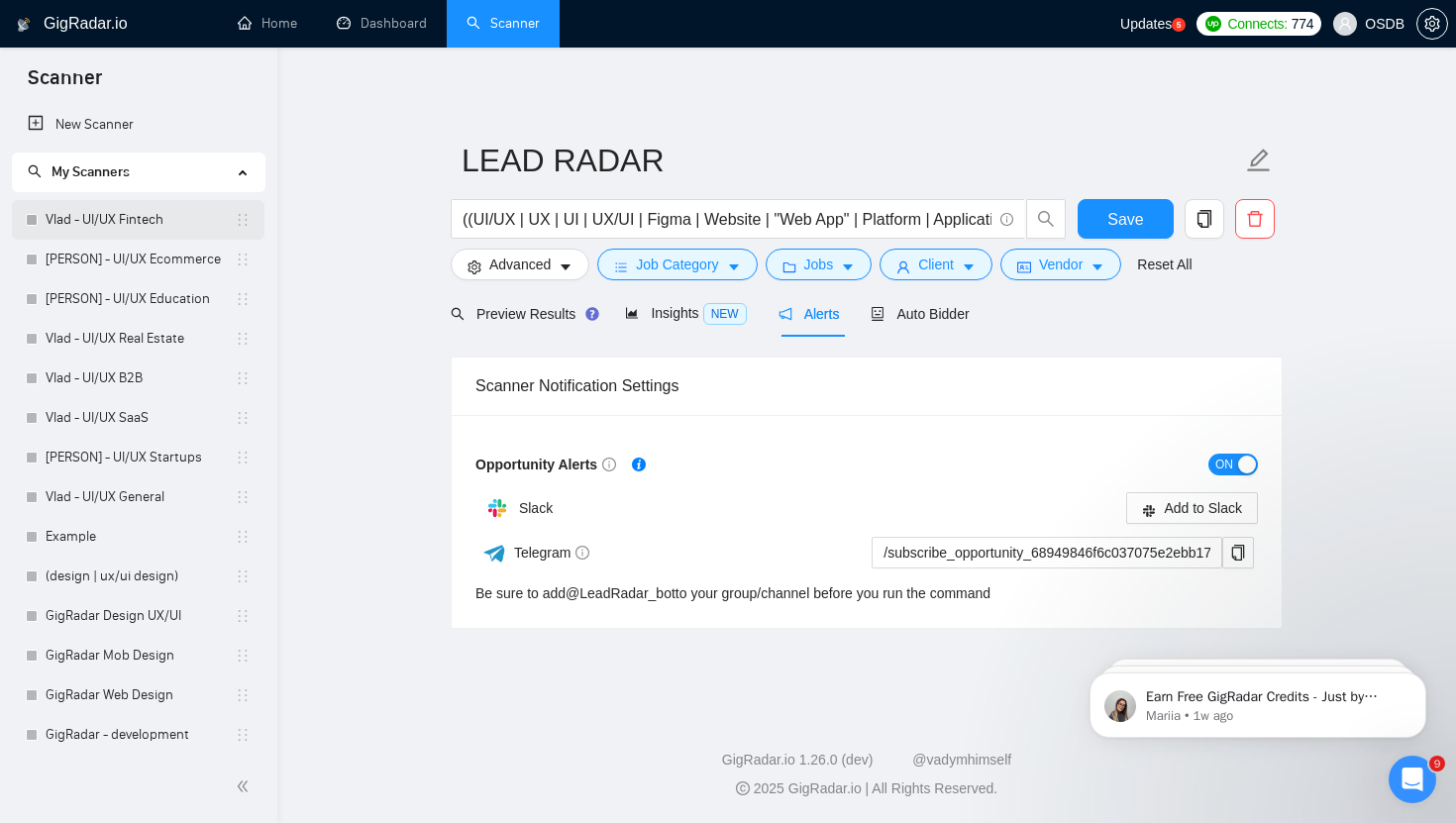 click on "Vlad - UI/UX Fintech" at bounding box center [140, 220] 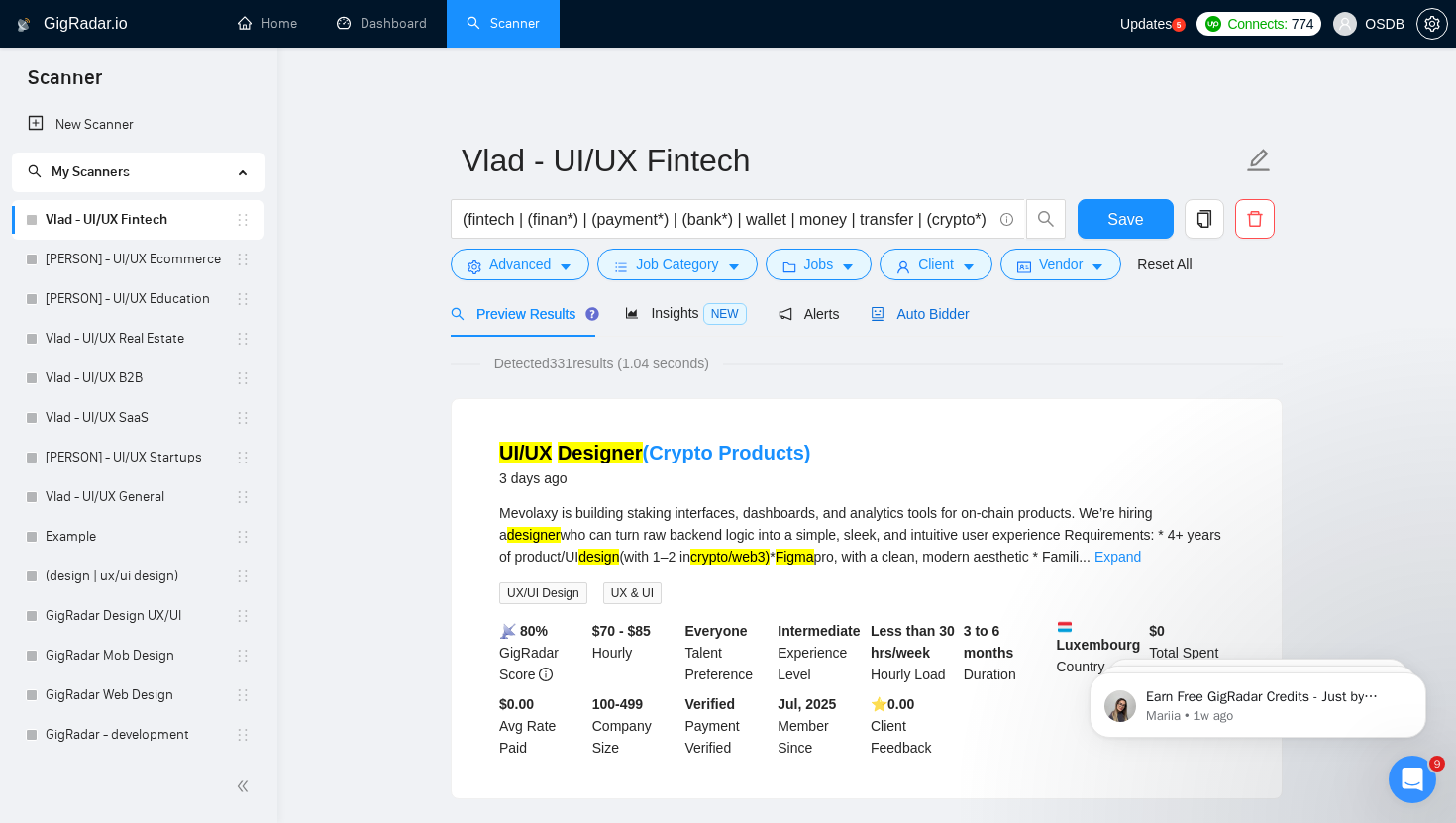 click on "Auto Bidder" at bounding box center (919, 314) 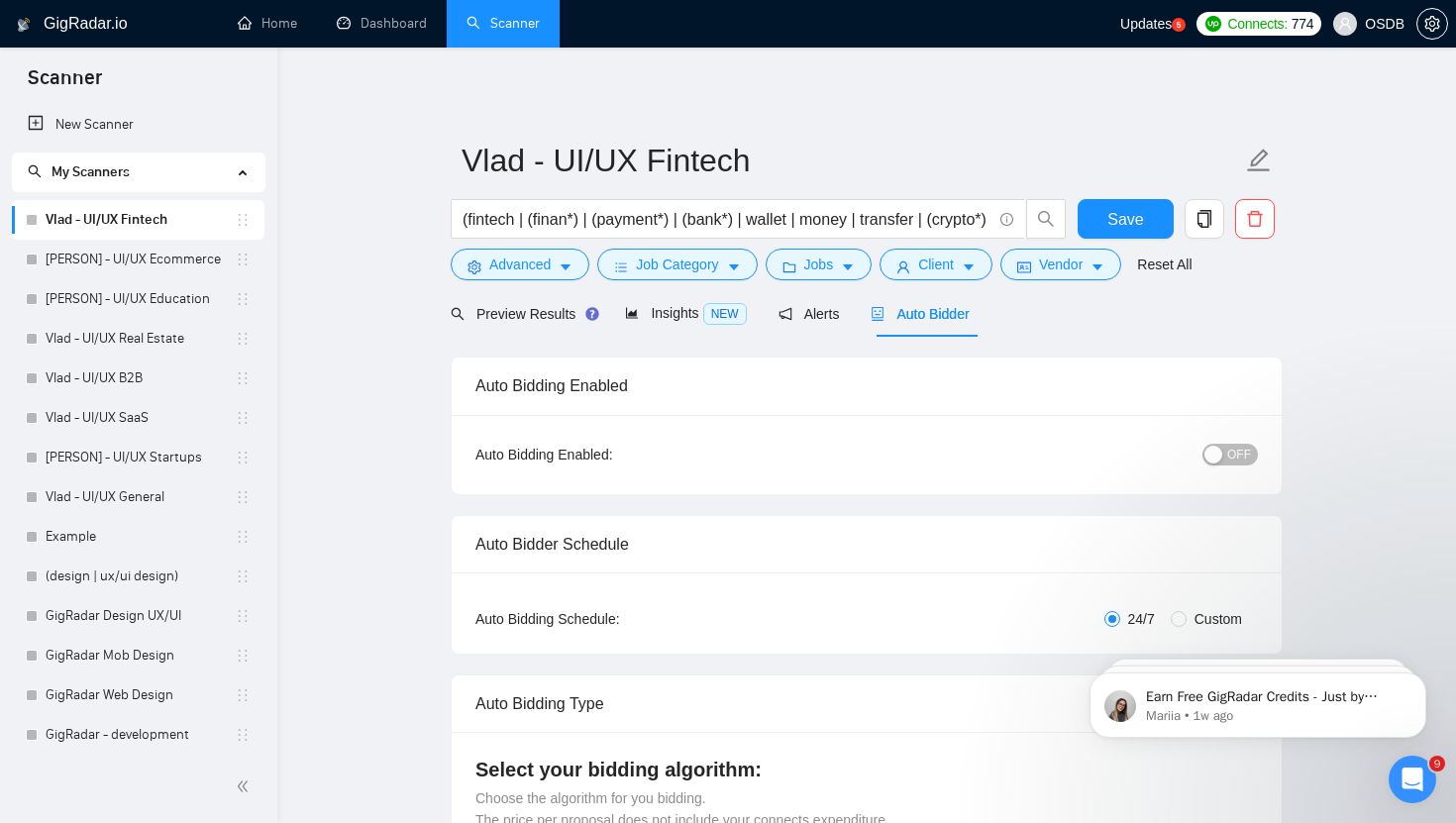 click on "OFF" at bounding box center (1239, 455) 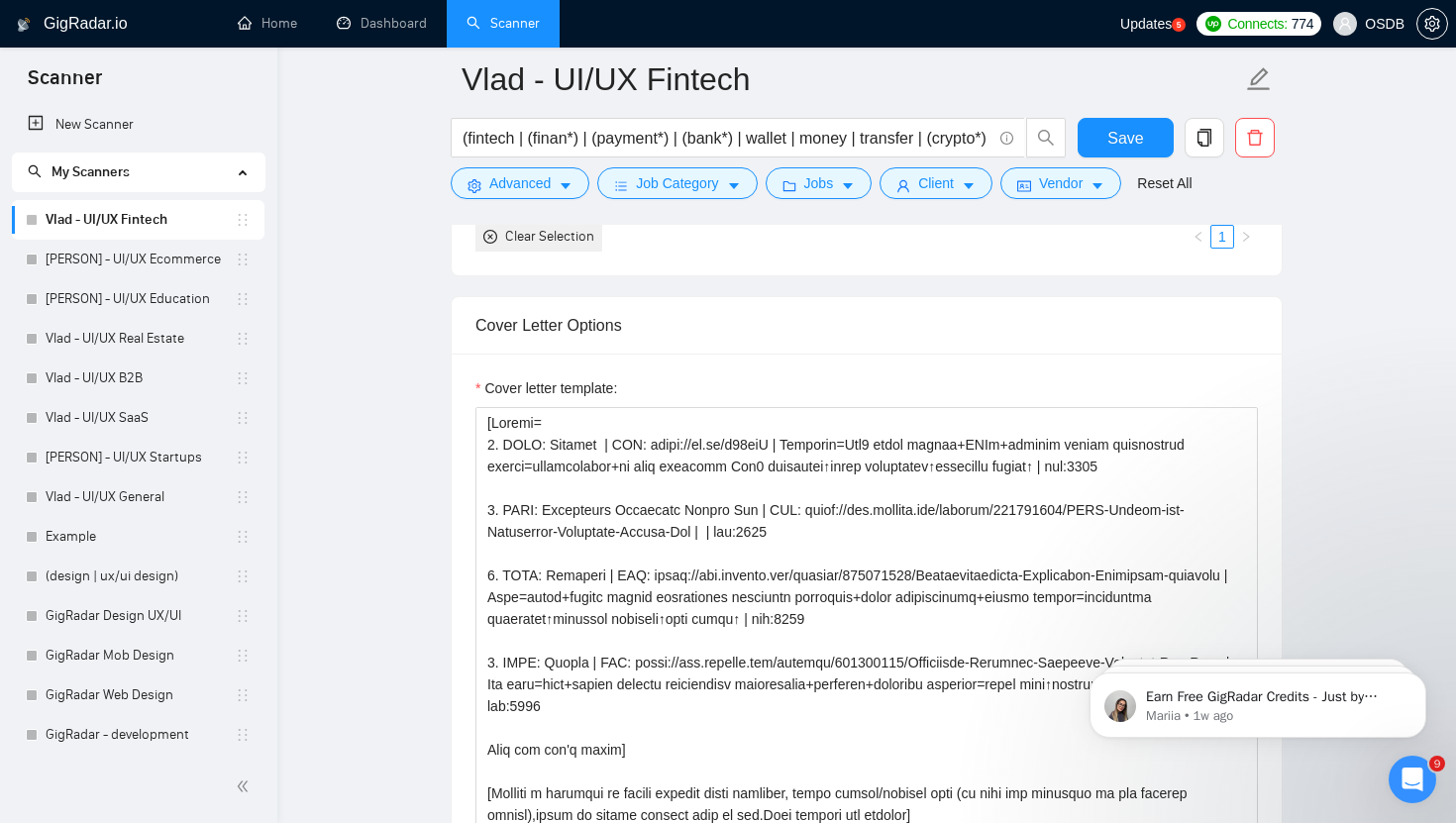 scroll, scrollTop: 2196, scrollLeft: 0, axis: vertical 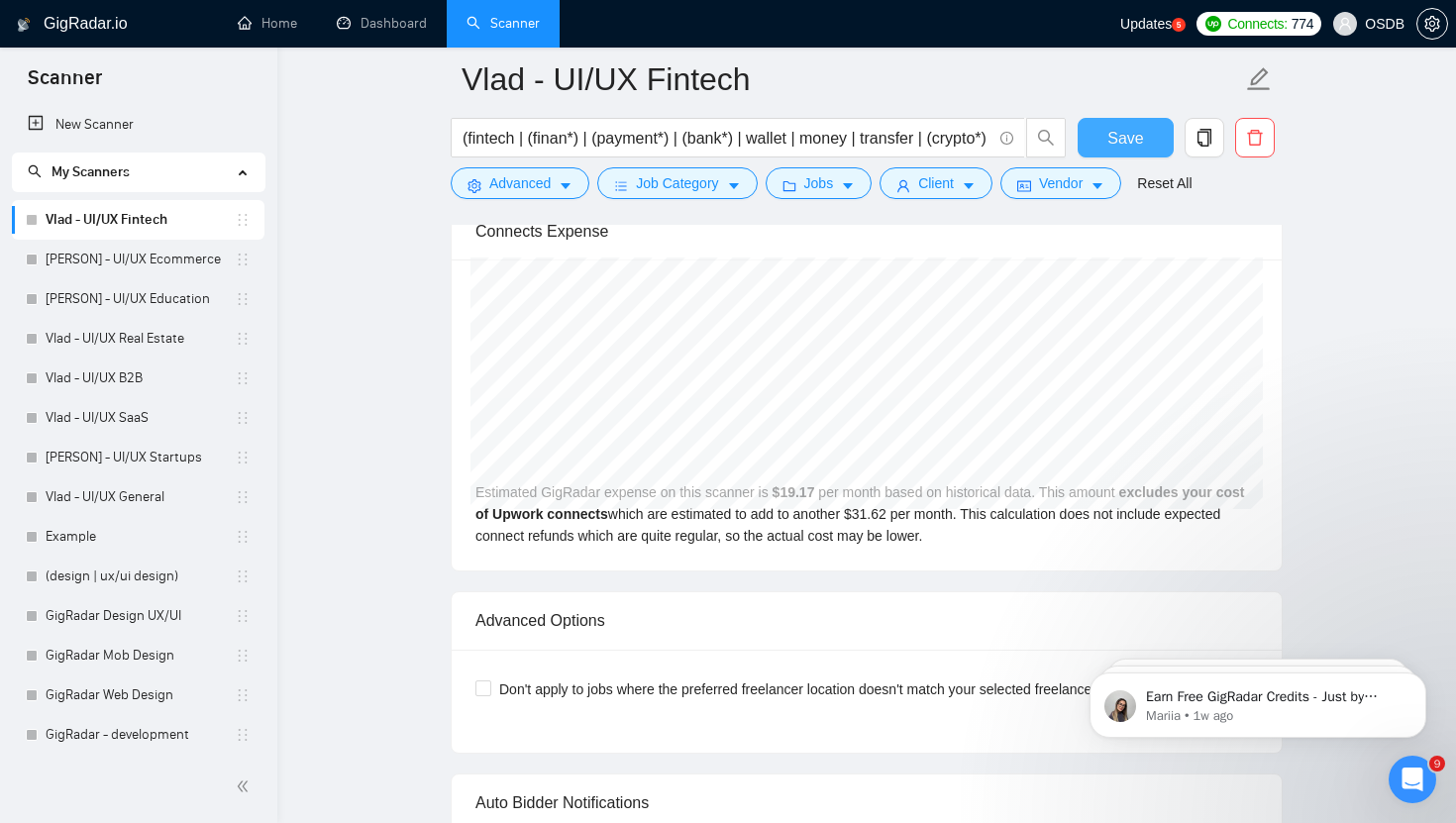 click on "Save" at bounding box center [1125, 138] 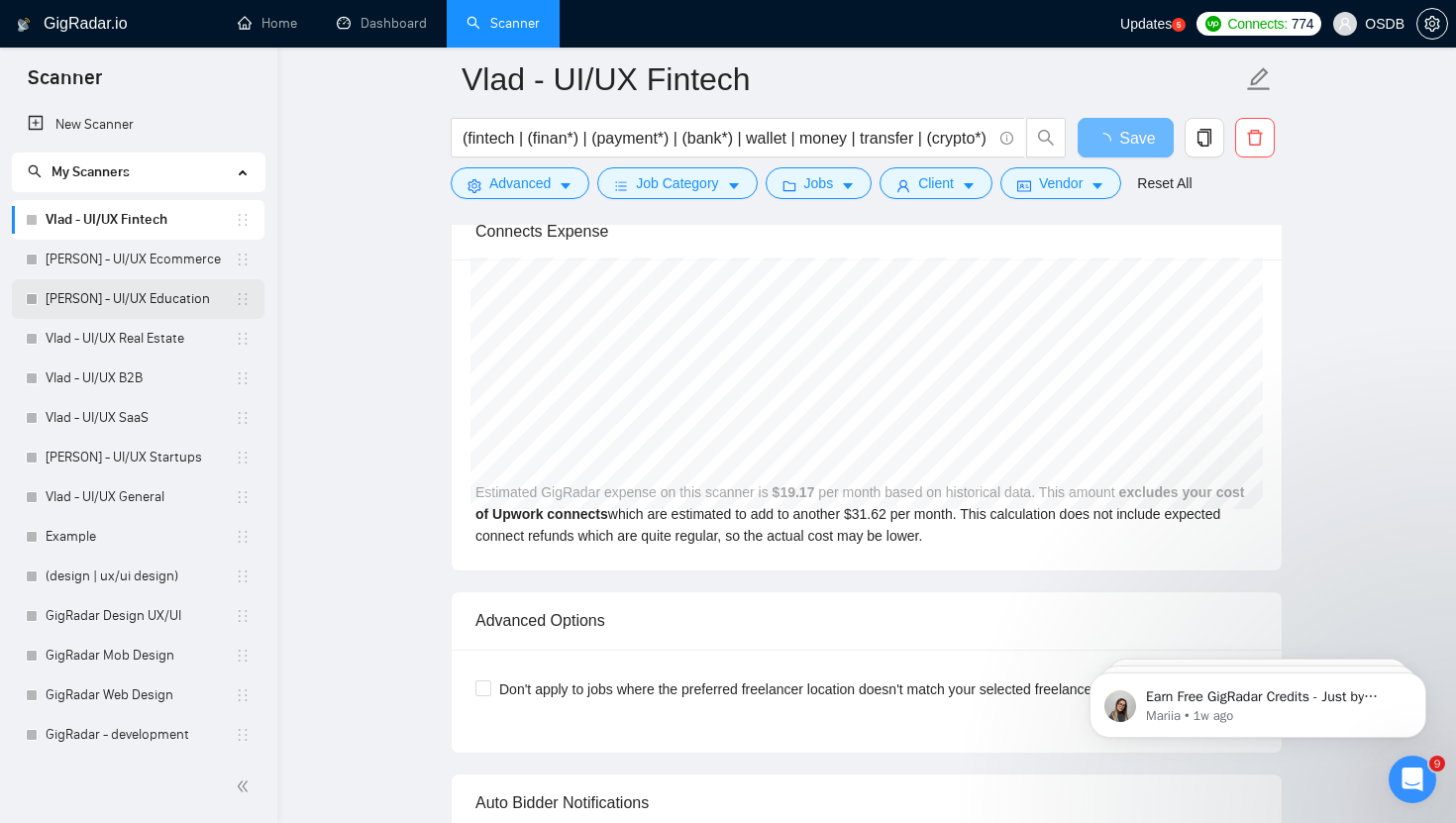 click on "[FIRST] - UI/UX Education" at bounding box center (140, 299) 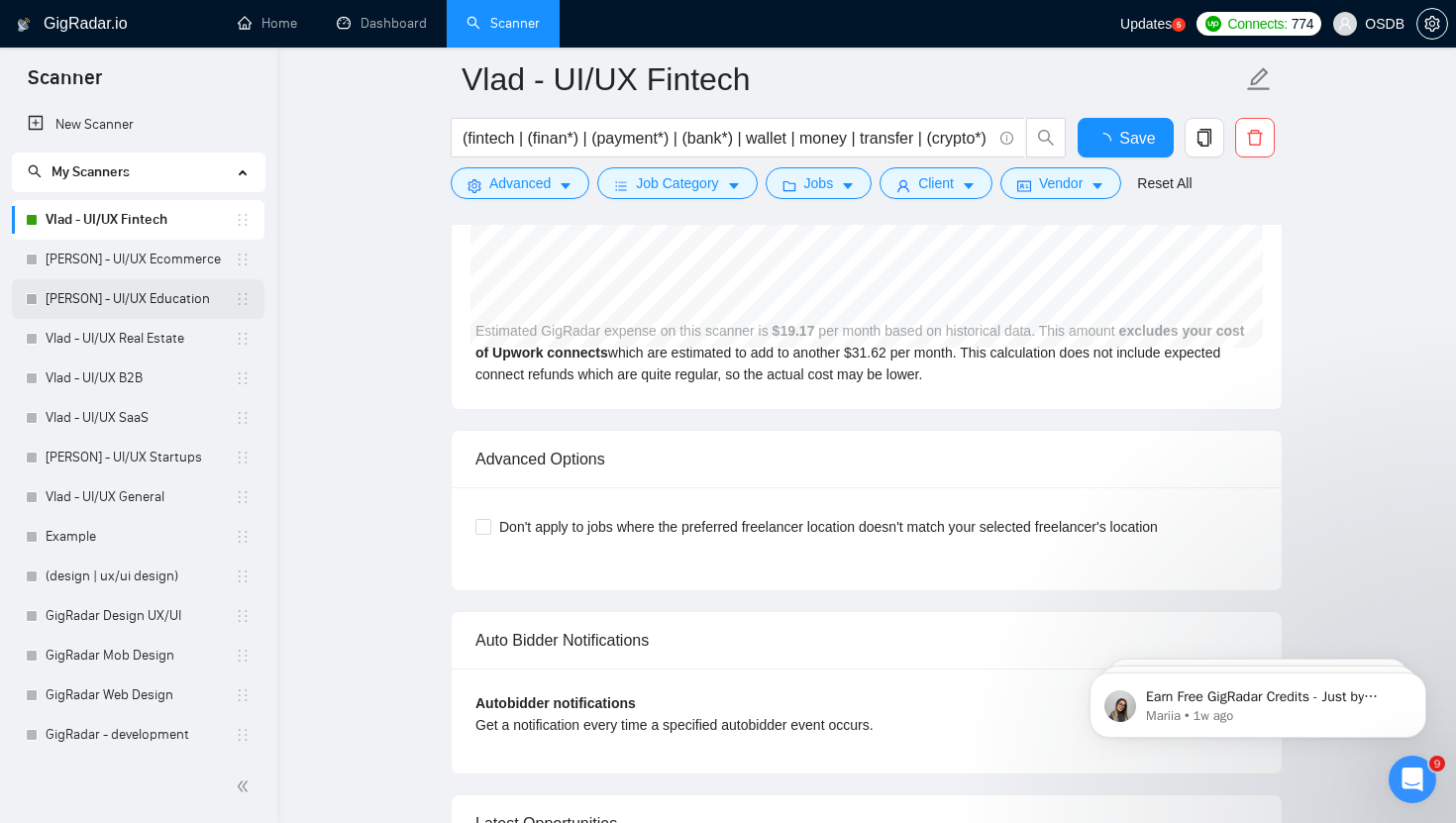 scroll, scrollTop: 0, scrollLeft: 0, axis: both 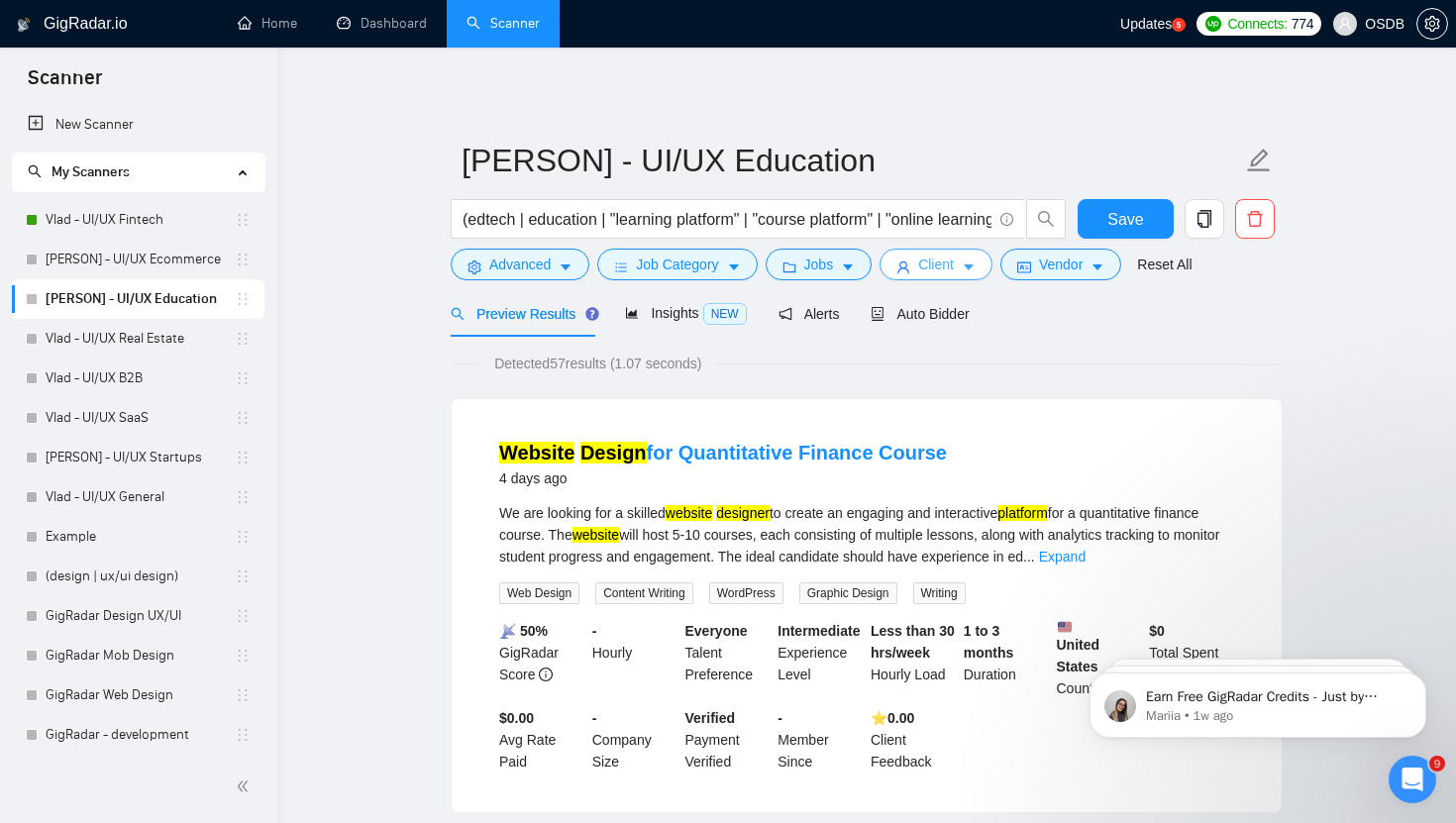 click 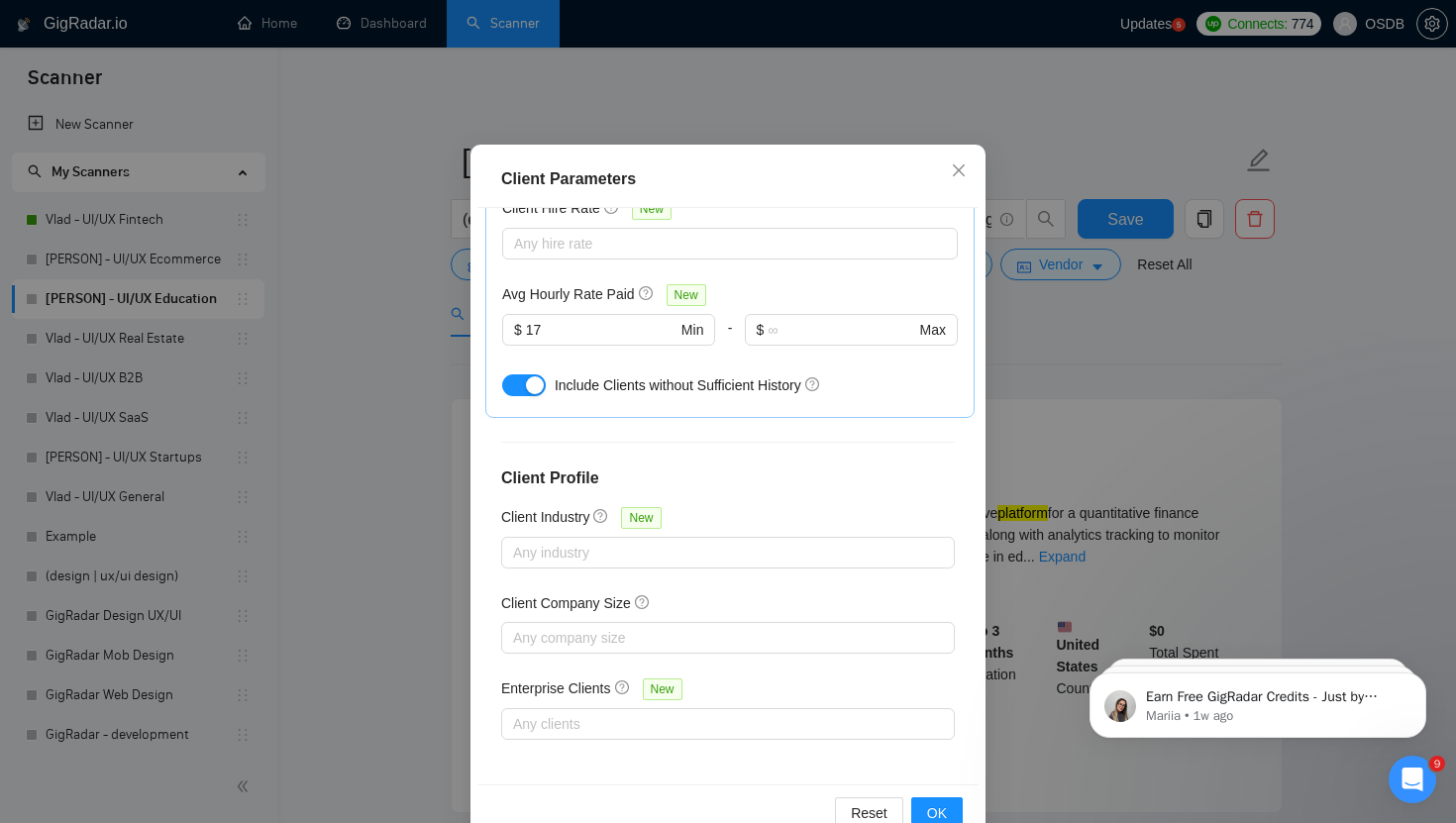 scroll, scrollTop: 122, scrollLeft: 0, axis: vertical 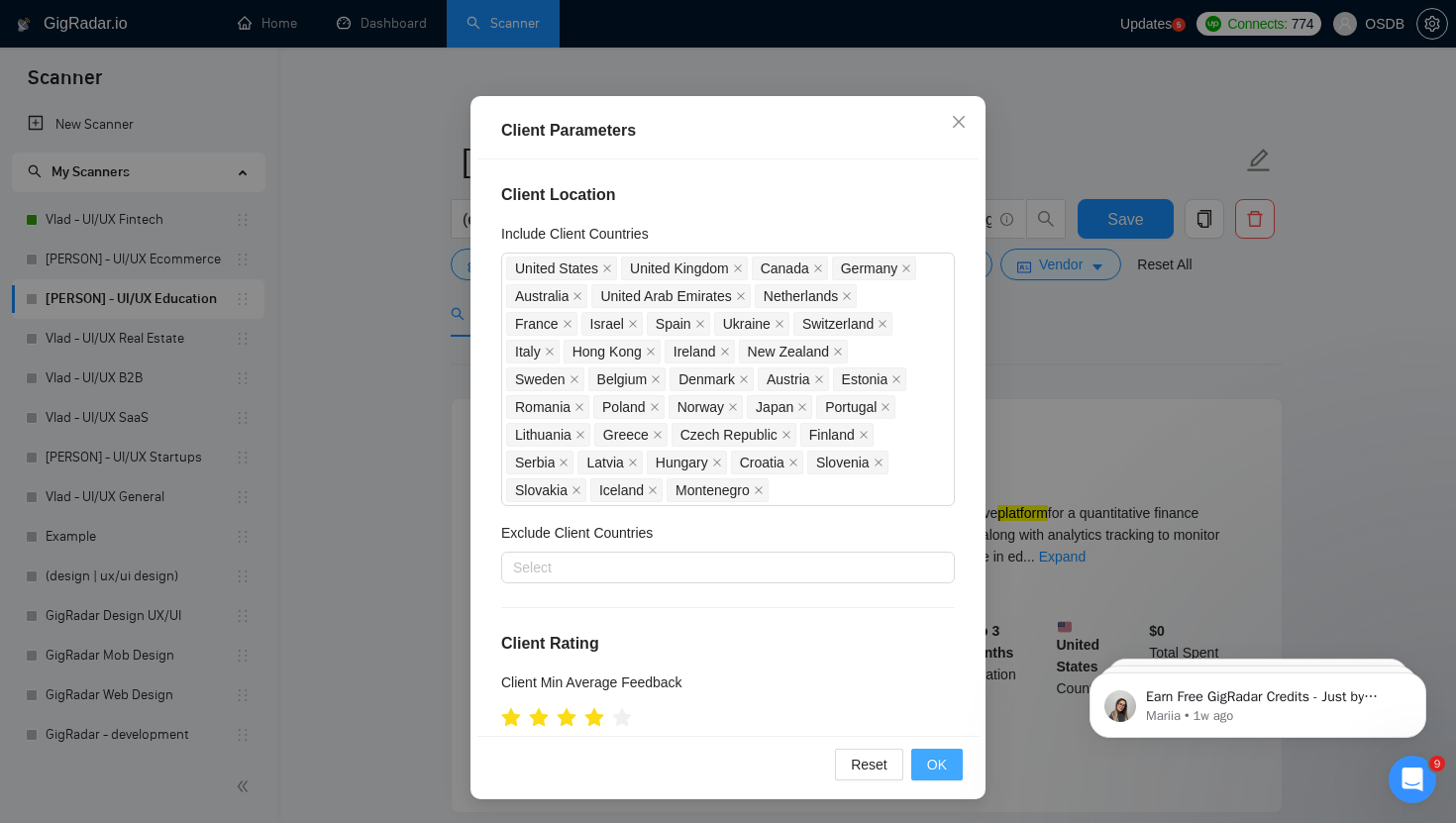 click on "OK" at bounding box center [937, 765] 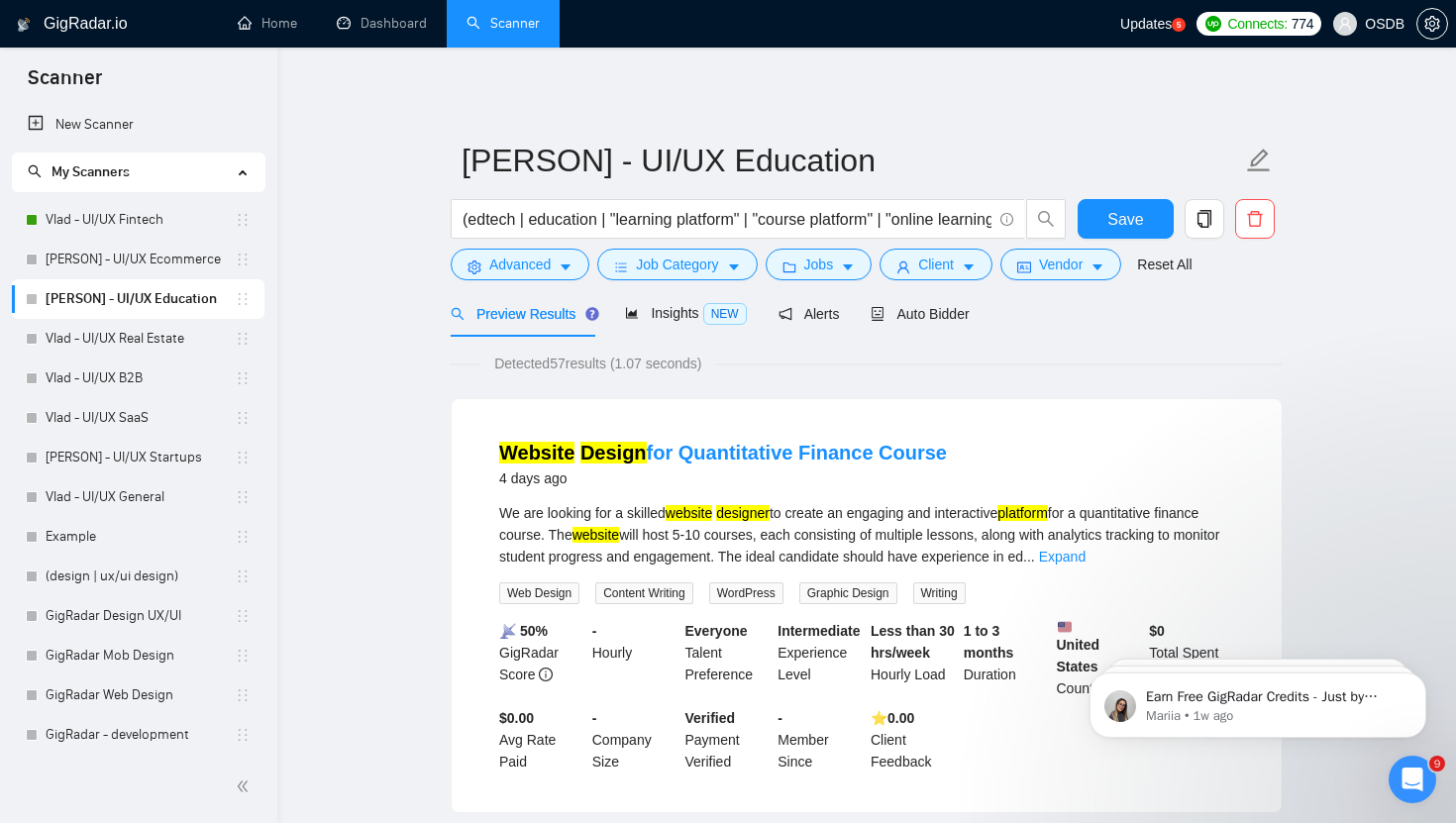 scroll, scrollTop: 22, scrollLeft: 0, axis: vertical 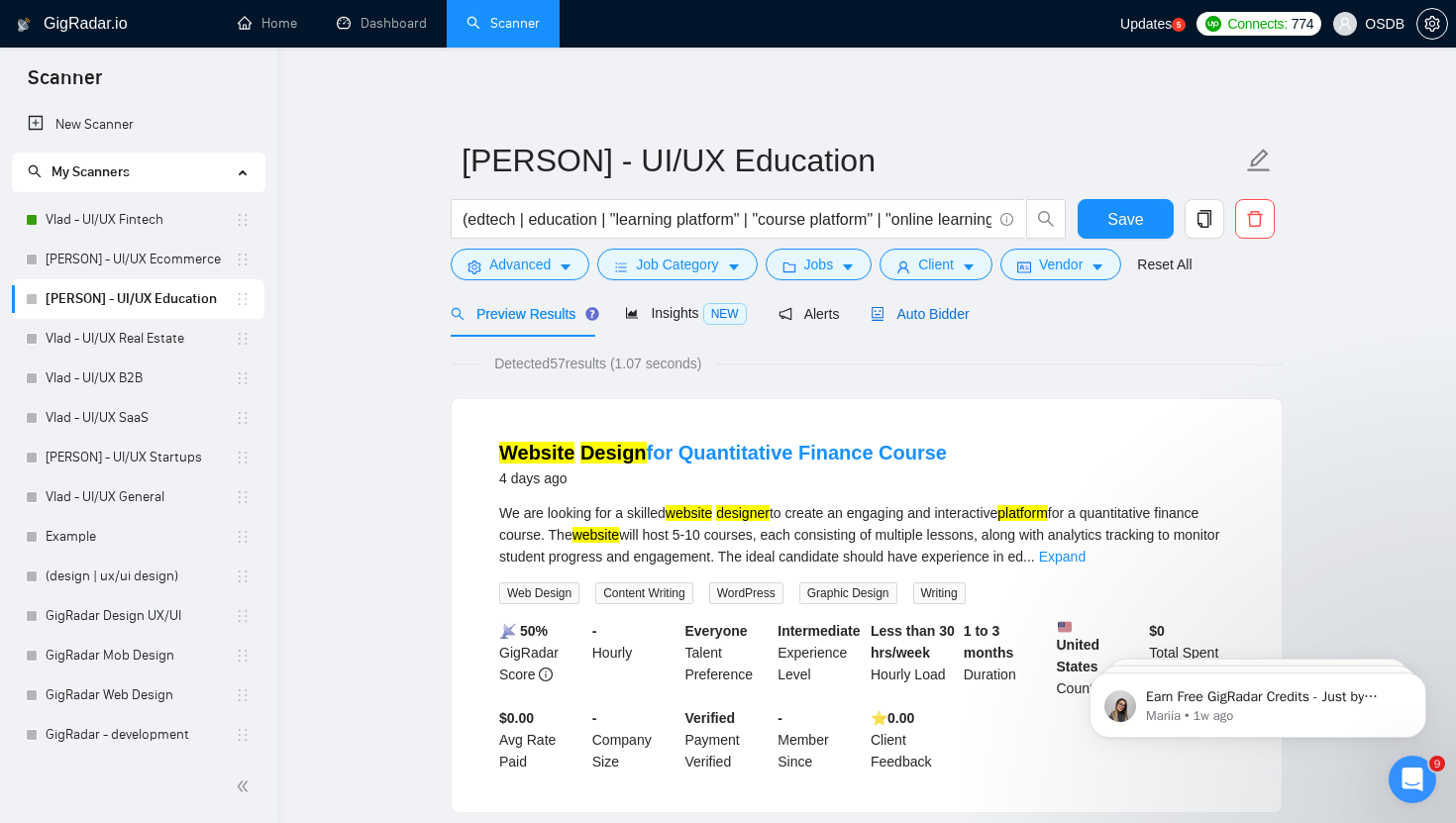 click on "Auto Bidder" at bounding box center [919, 314] 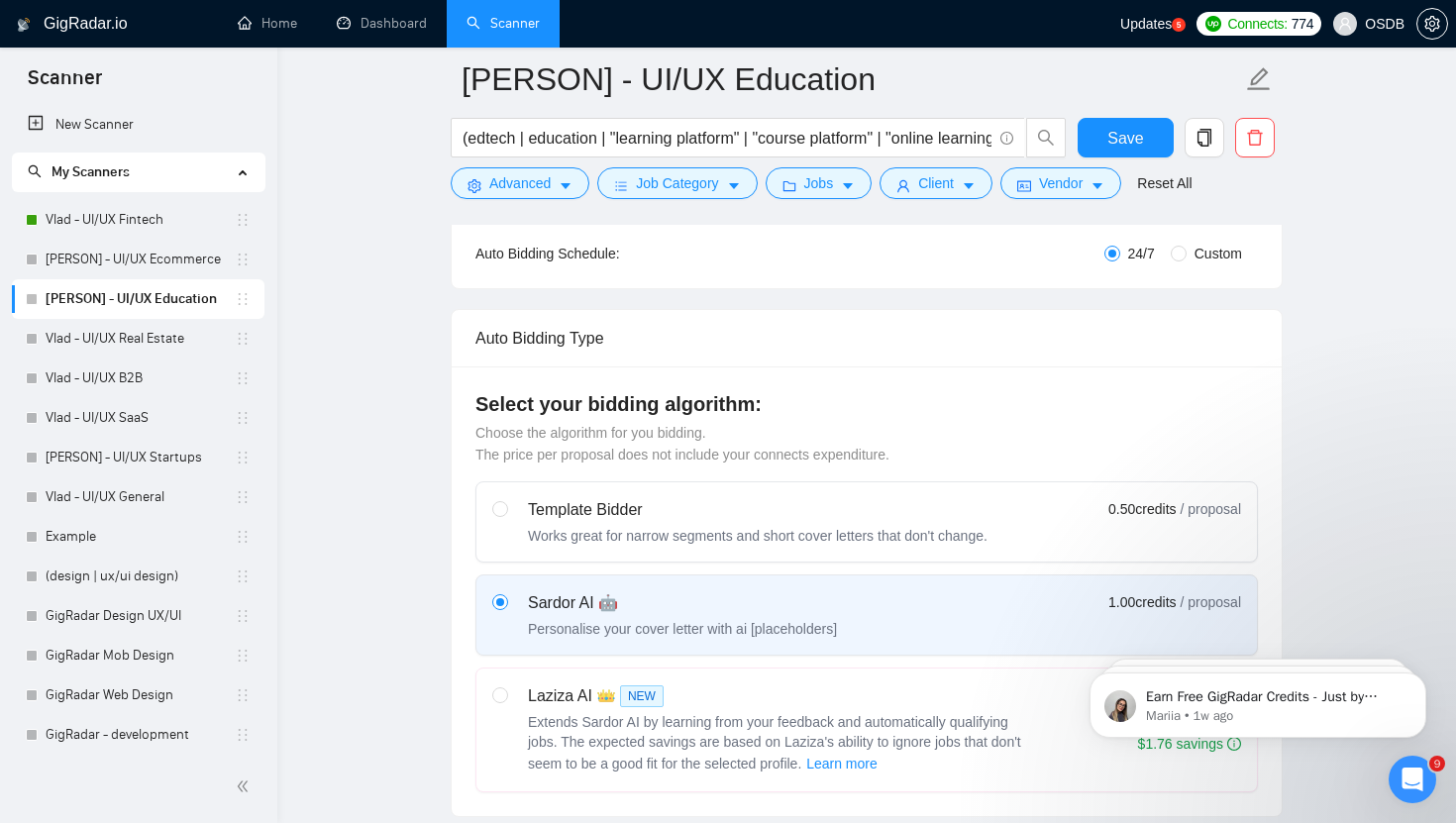 scroll, scrollTop: 0, scrollLeft: 0, axis: both 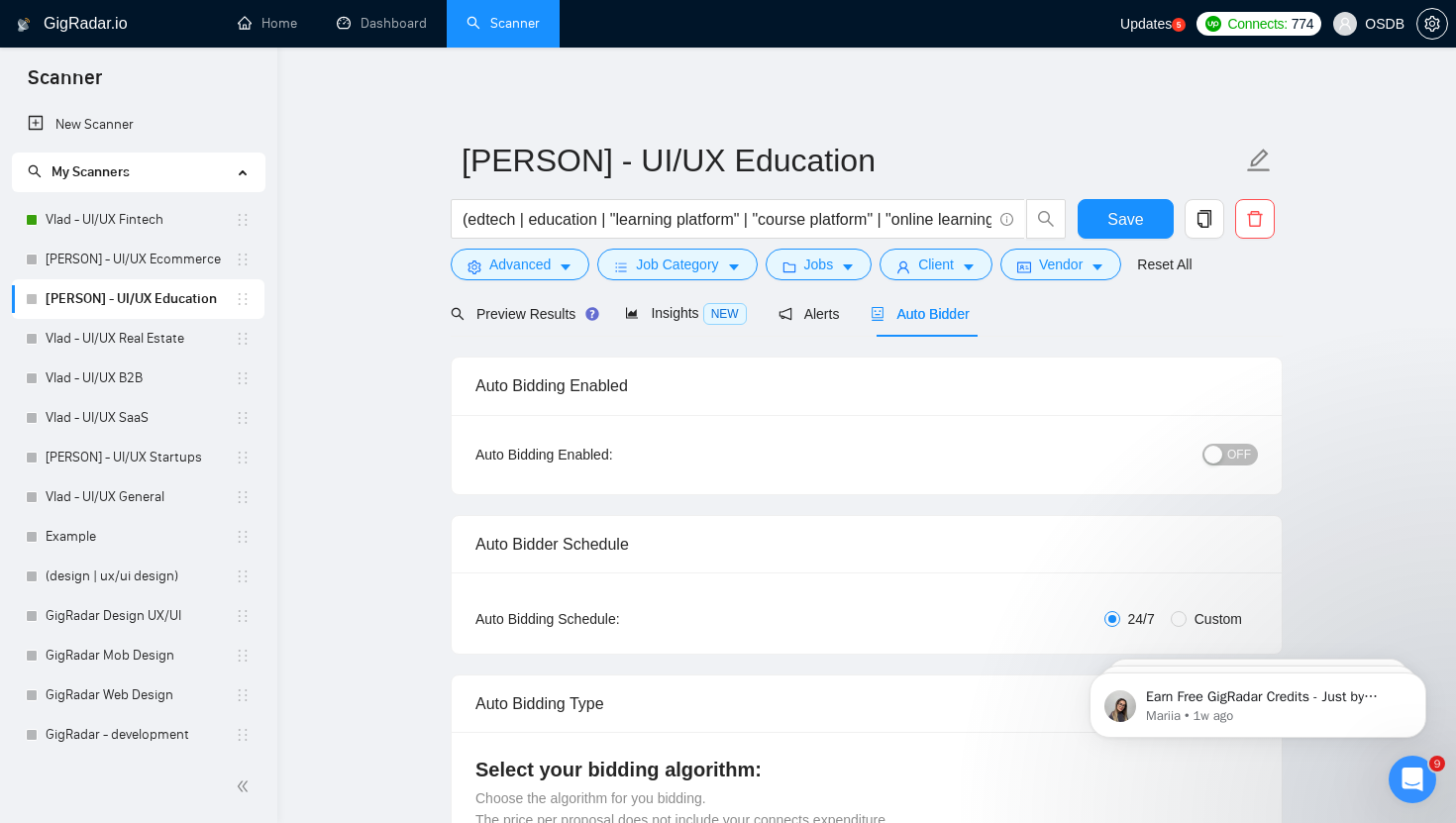 click on "OFF" at bounding box center [1239, 455] 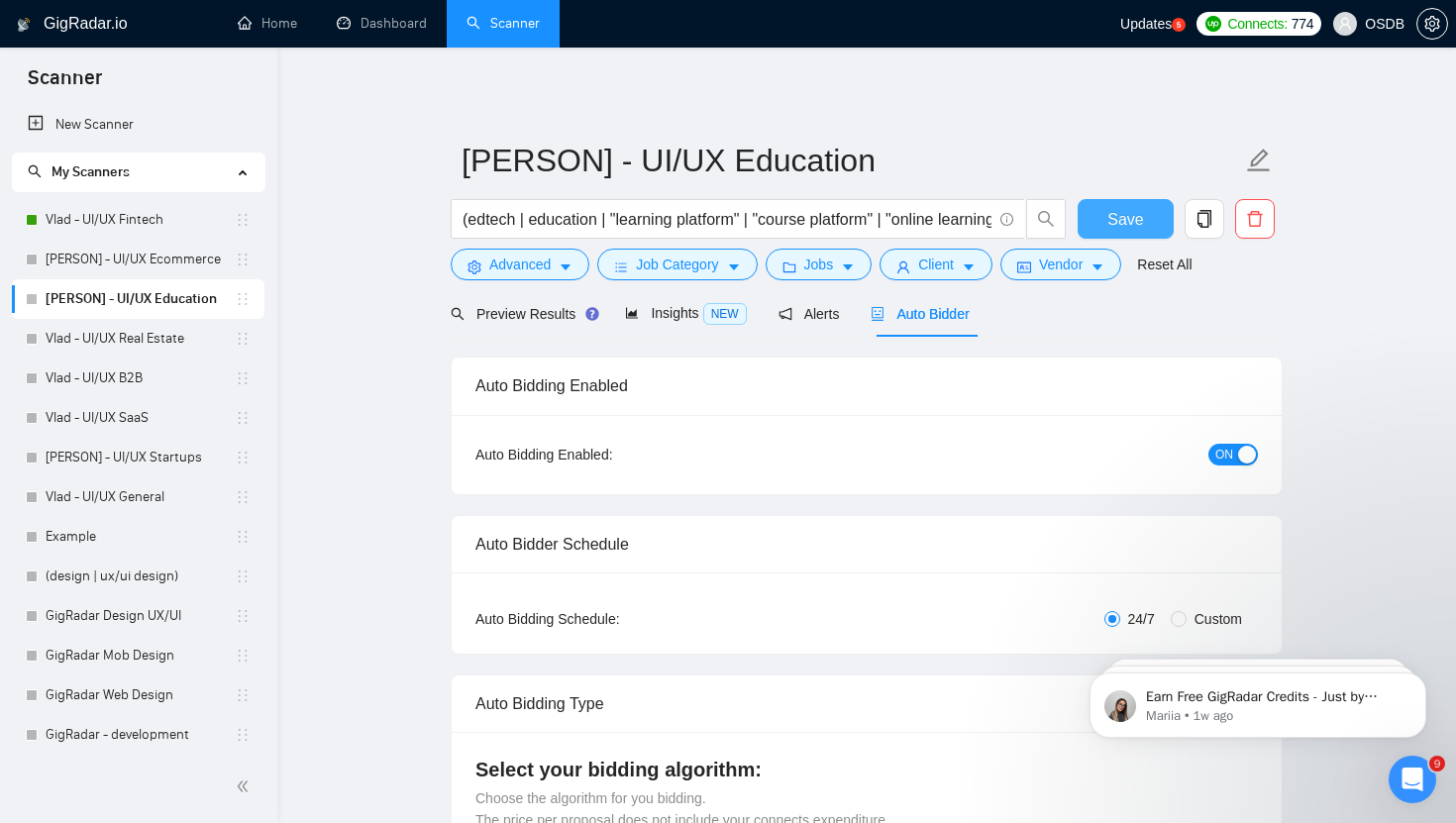 click on "Save" at bounding box center [1125, 219] 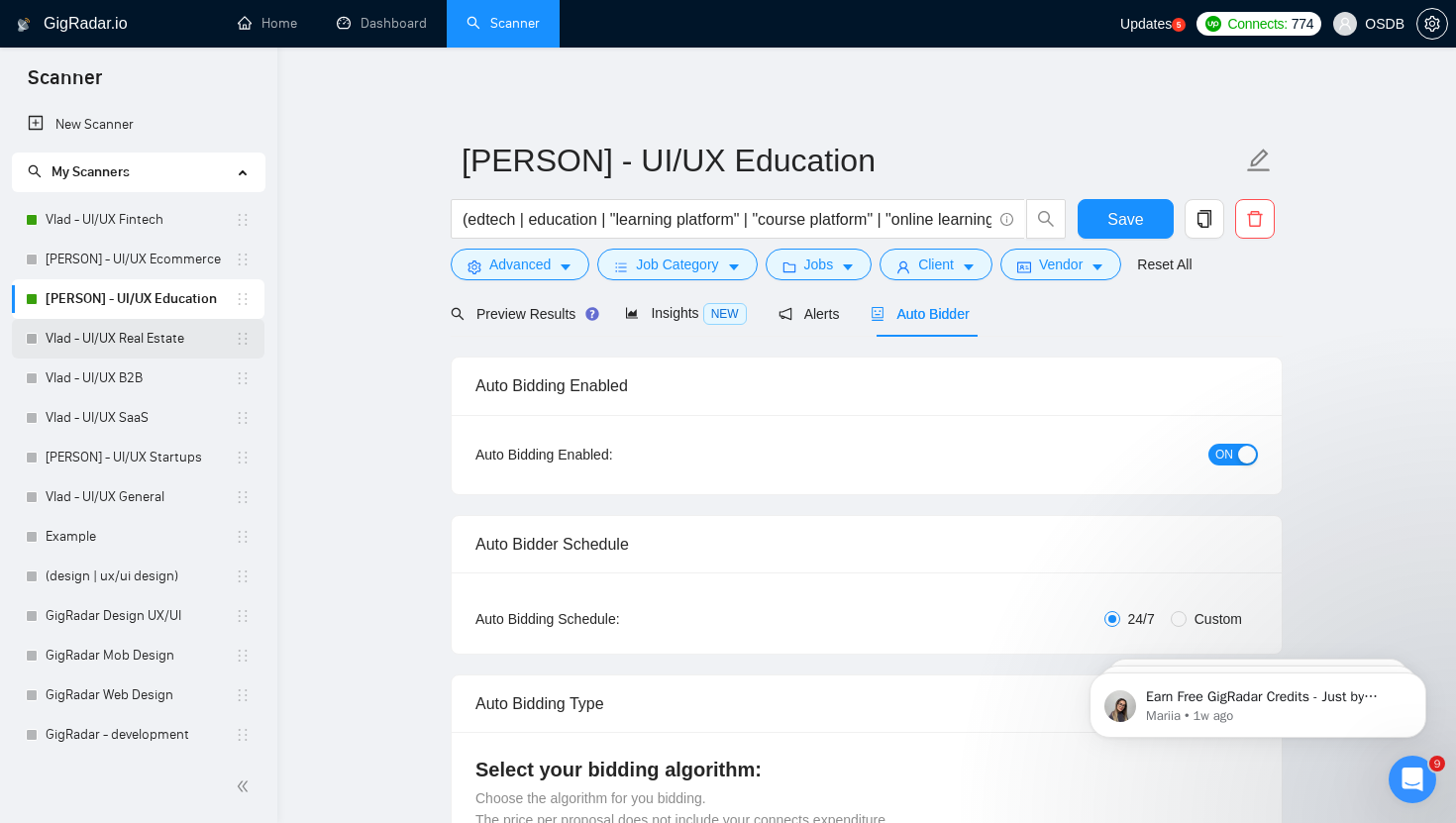 click on "Vlad - UI/UX Real Estate" at bounding box center (140, 339) 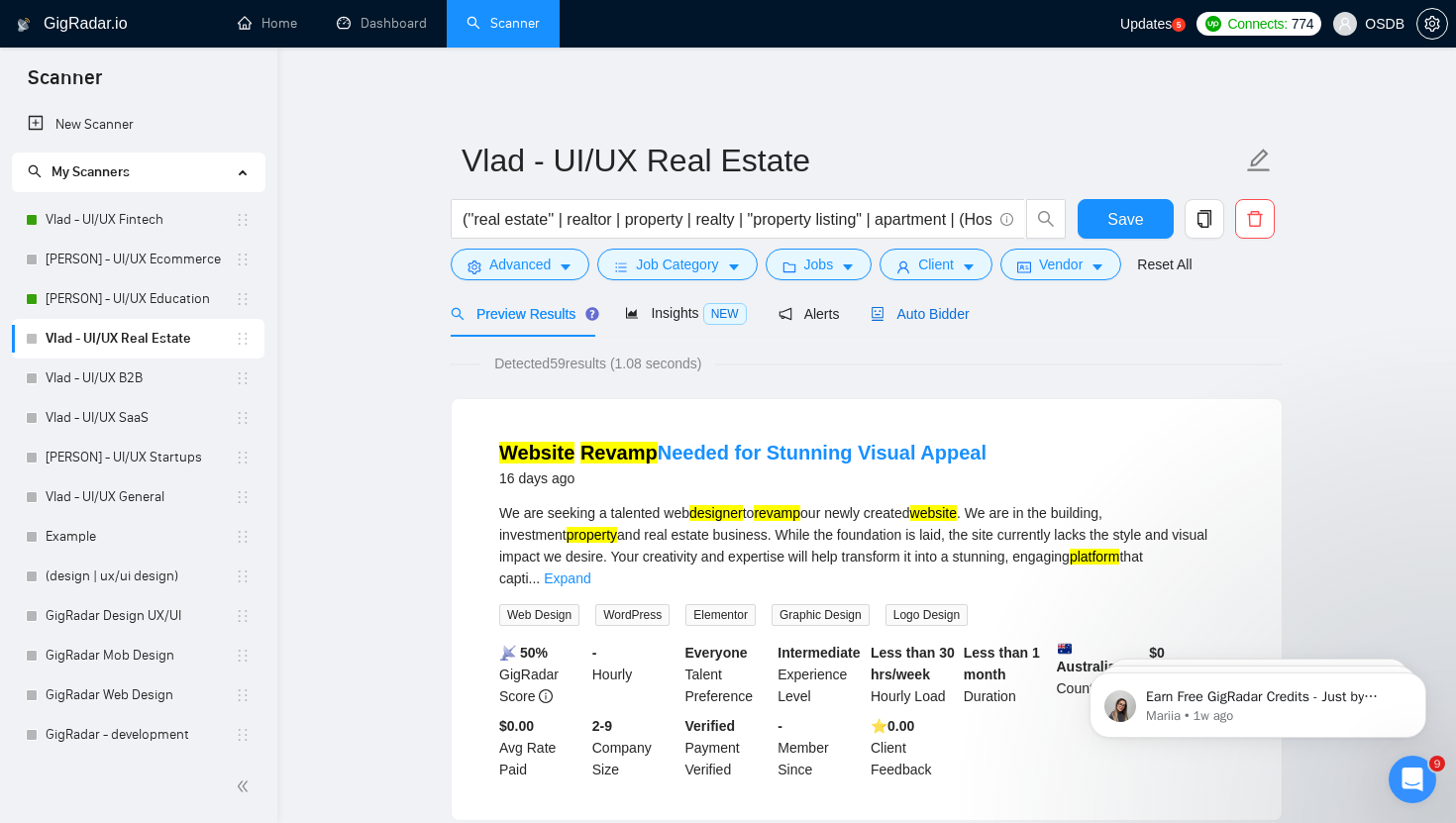 click on "Auto Bidder" at bounding box center [919, 314] 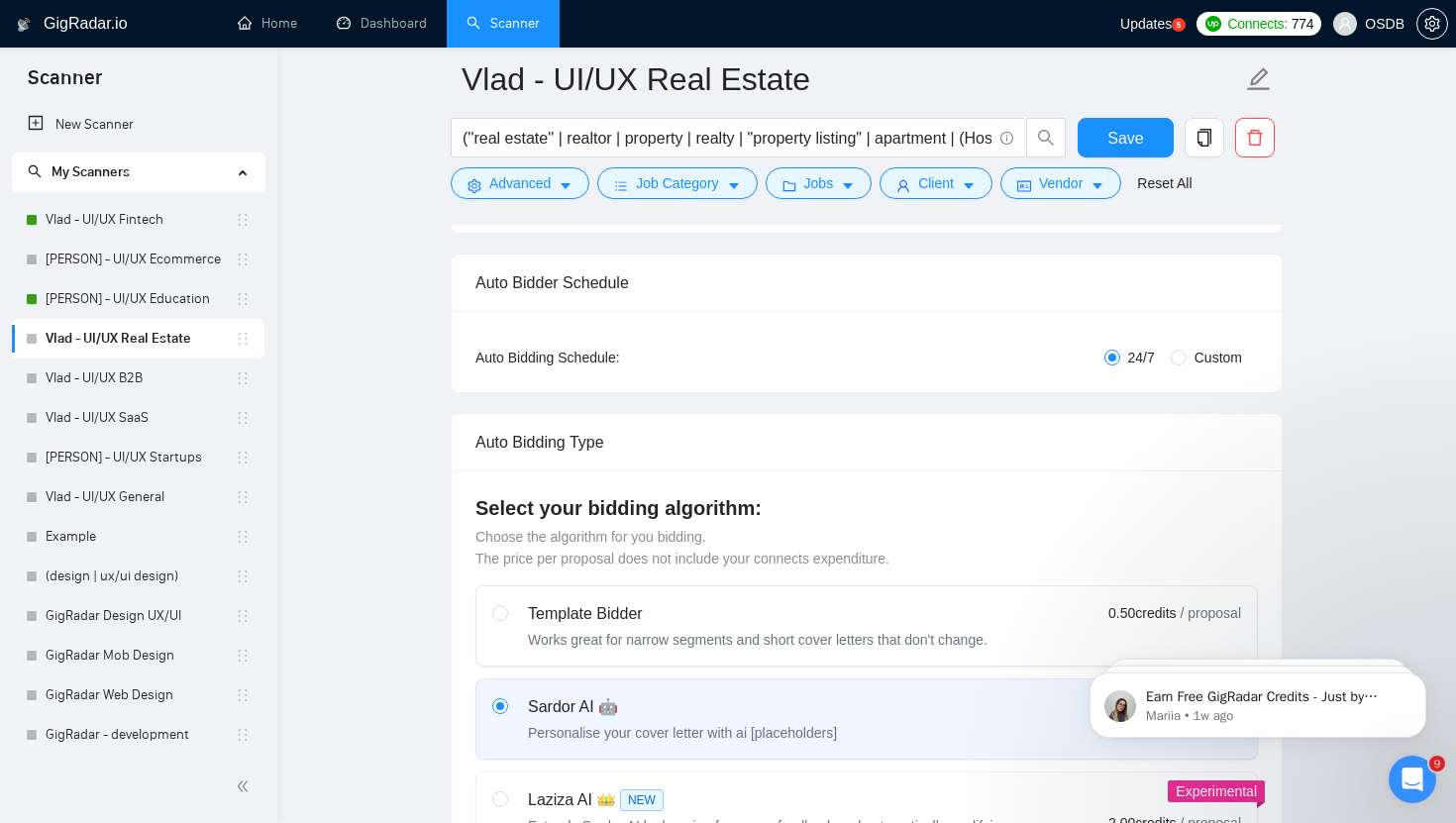 scroll, scrollTop: 235, scrollLeft: 0, axis: vertical 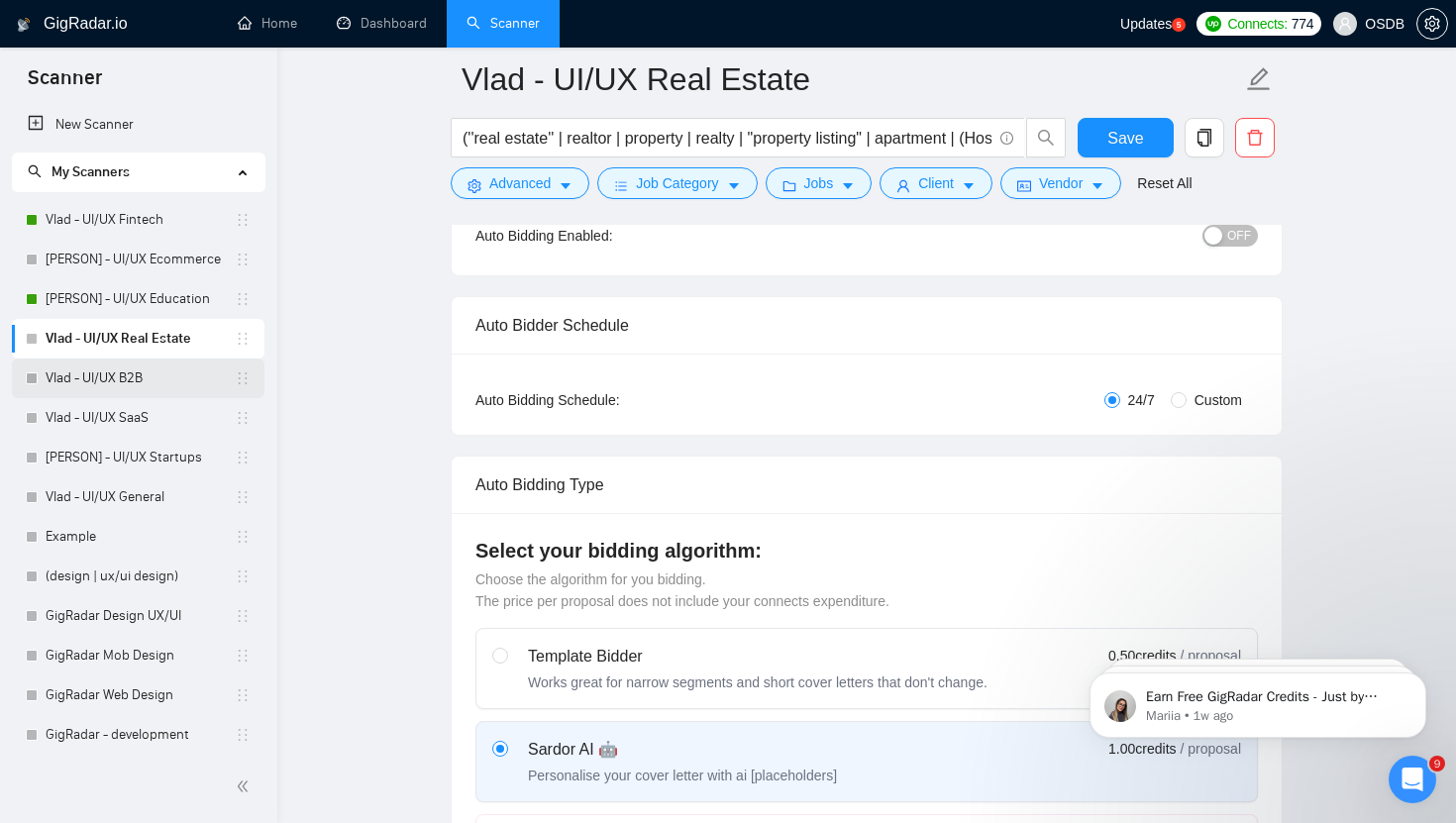 click on "Vlad - UI/UX B2B" at bounding box center [140, 378] 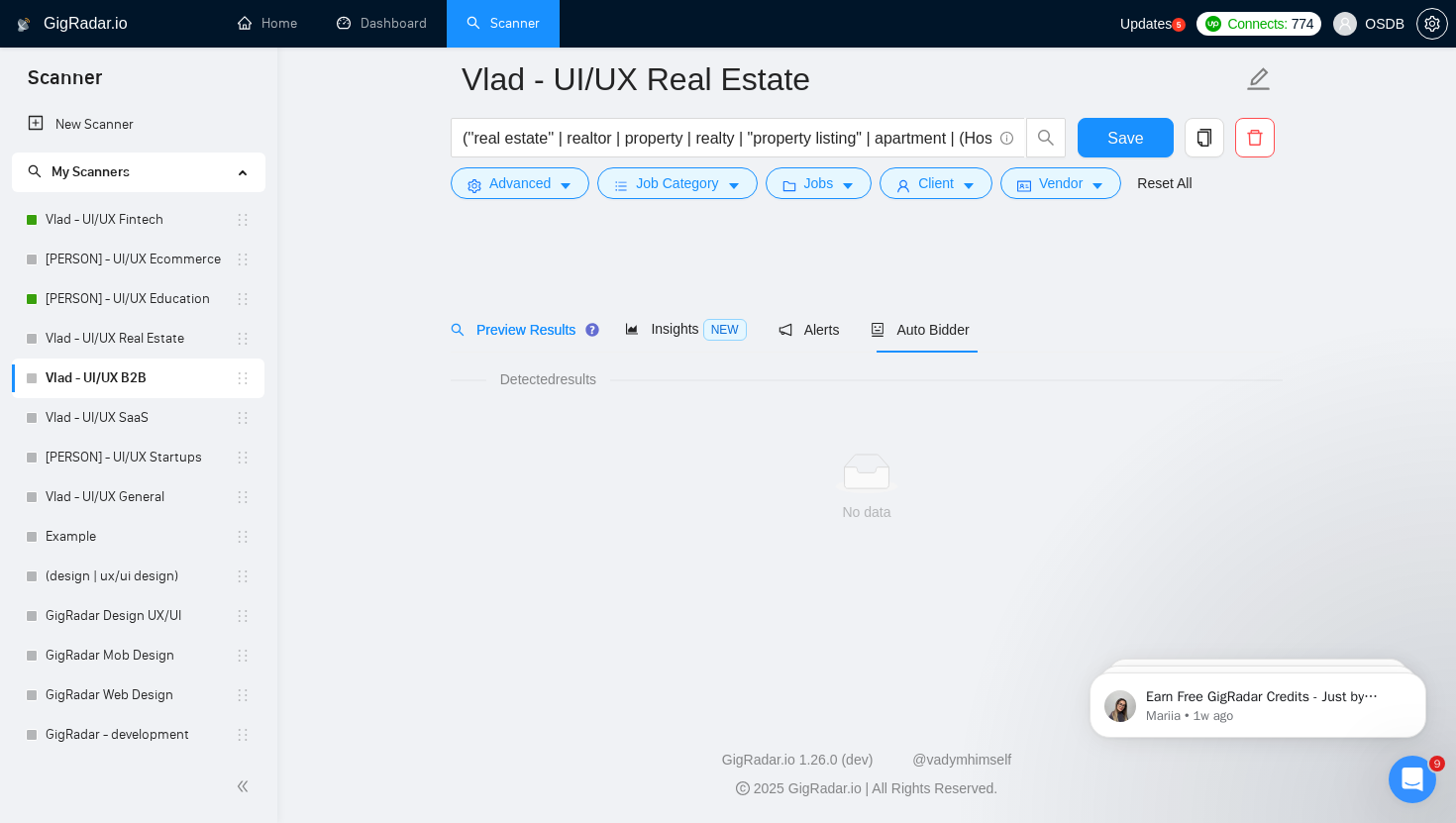 scroll, scrollTop: 0, scrollLeft: 0, axis: both 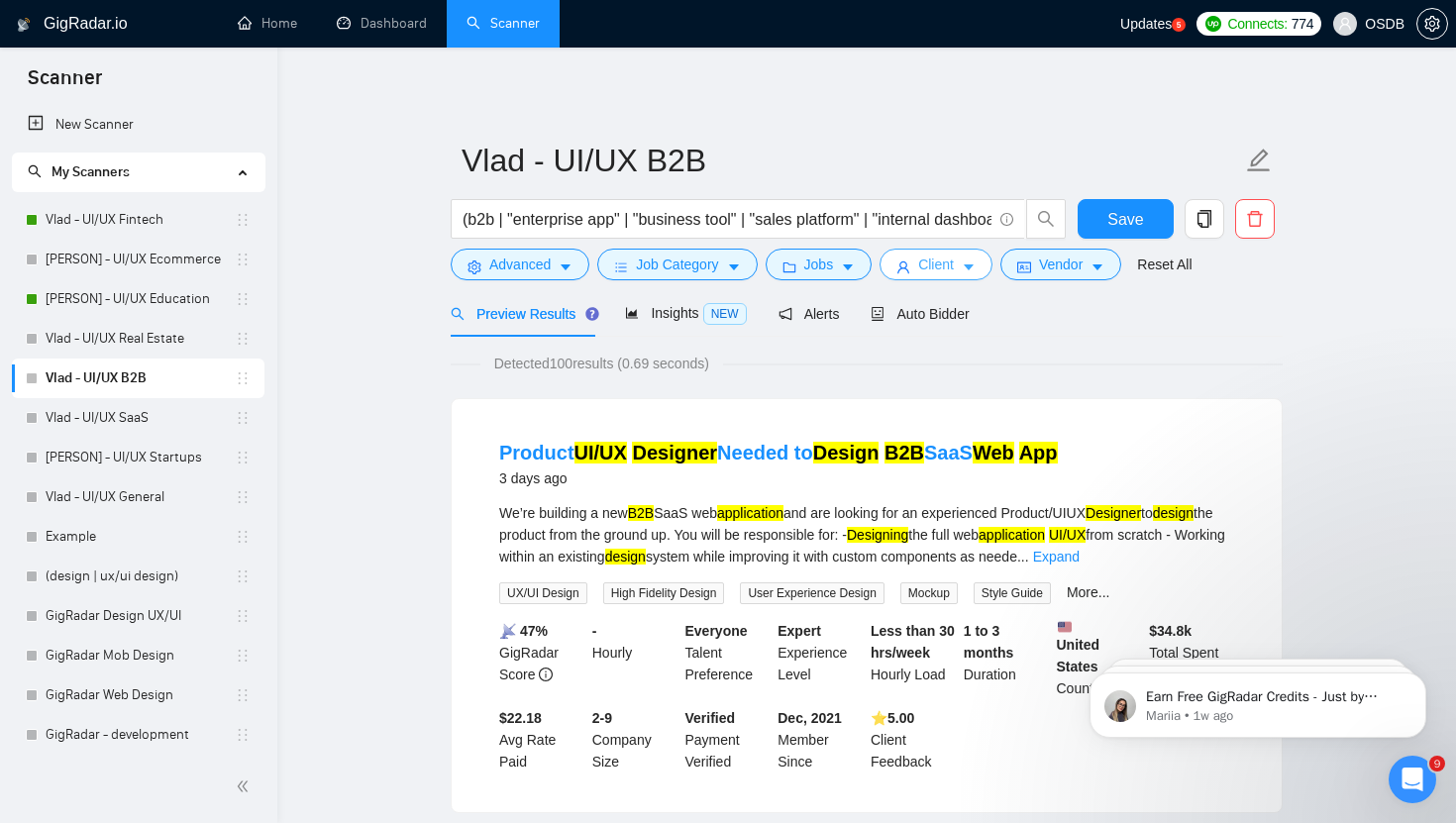 click on "Client" at bounding box center (936, 264) 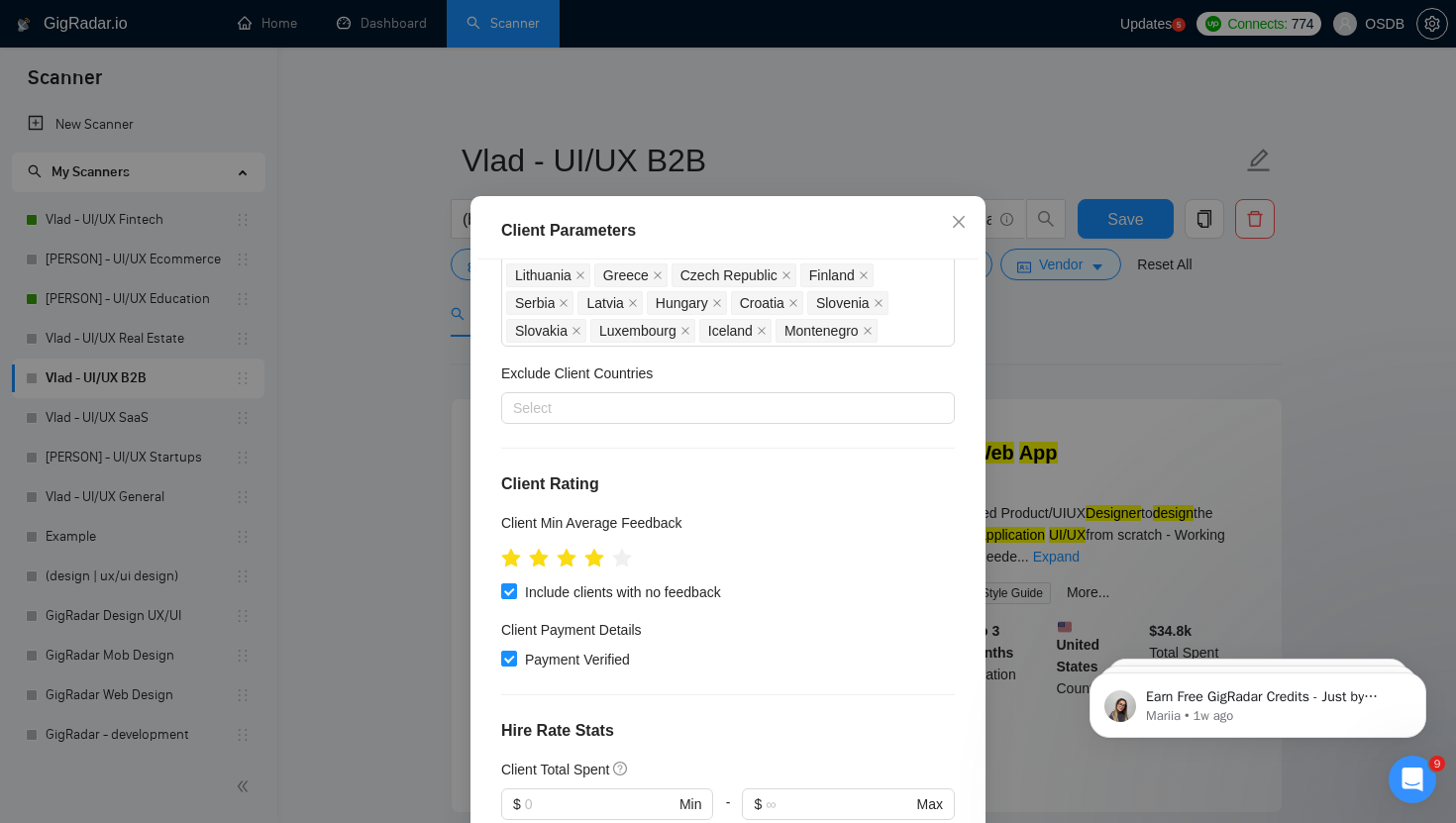 scroll, scrollTop: 879, scrollLeft: 0, axis: vertical 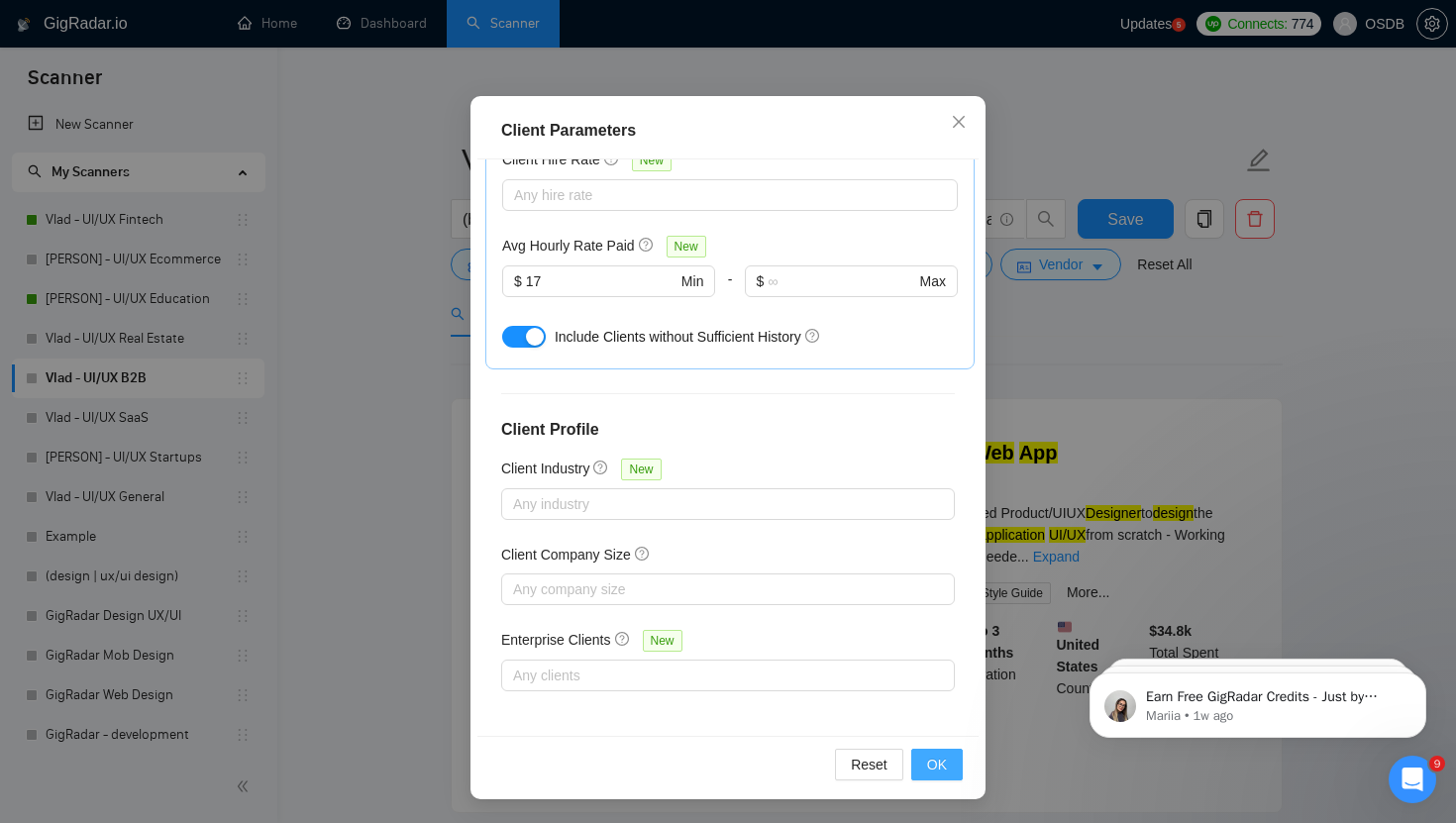 click on "OK" at bounding box center (937, 765) 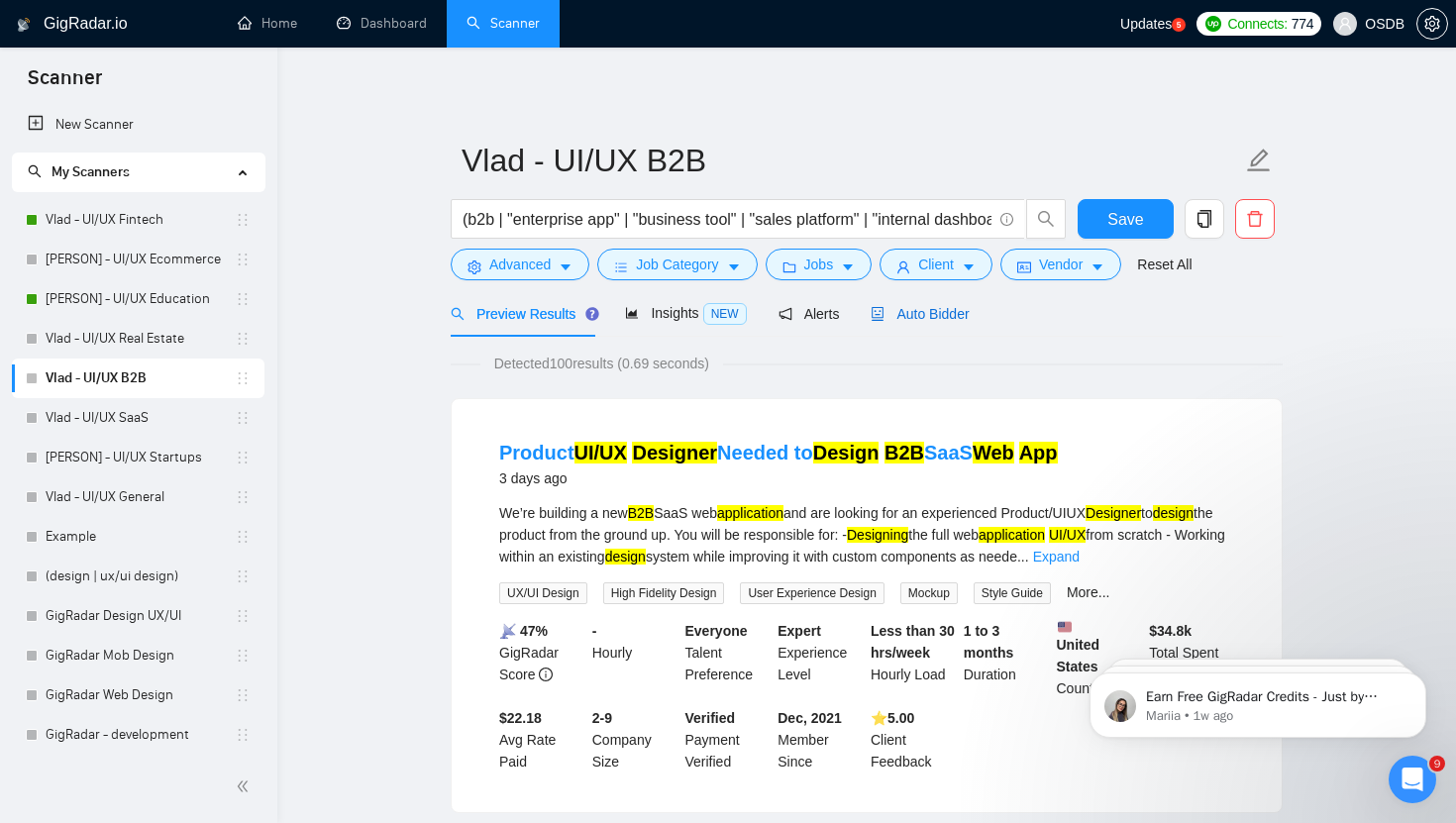 click on "Auto Bidder" at bounding box center [919, 314] 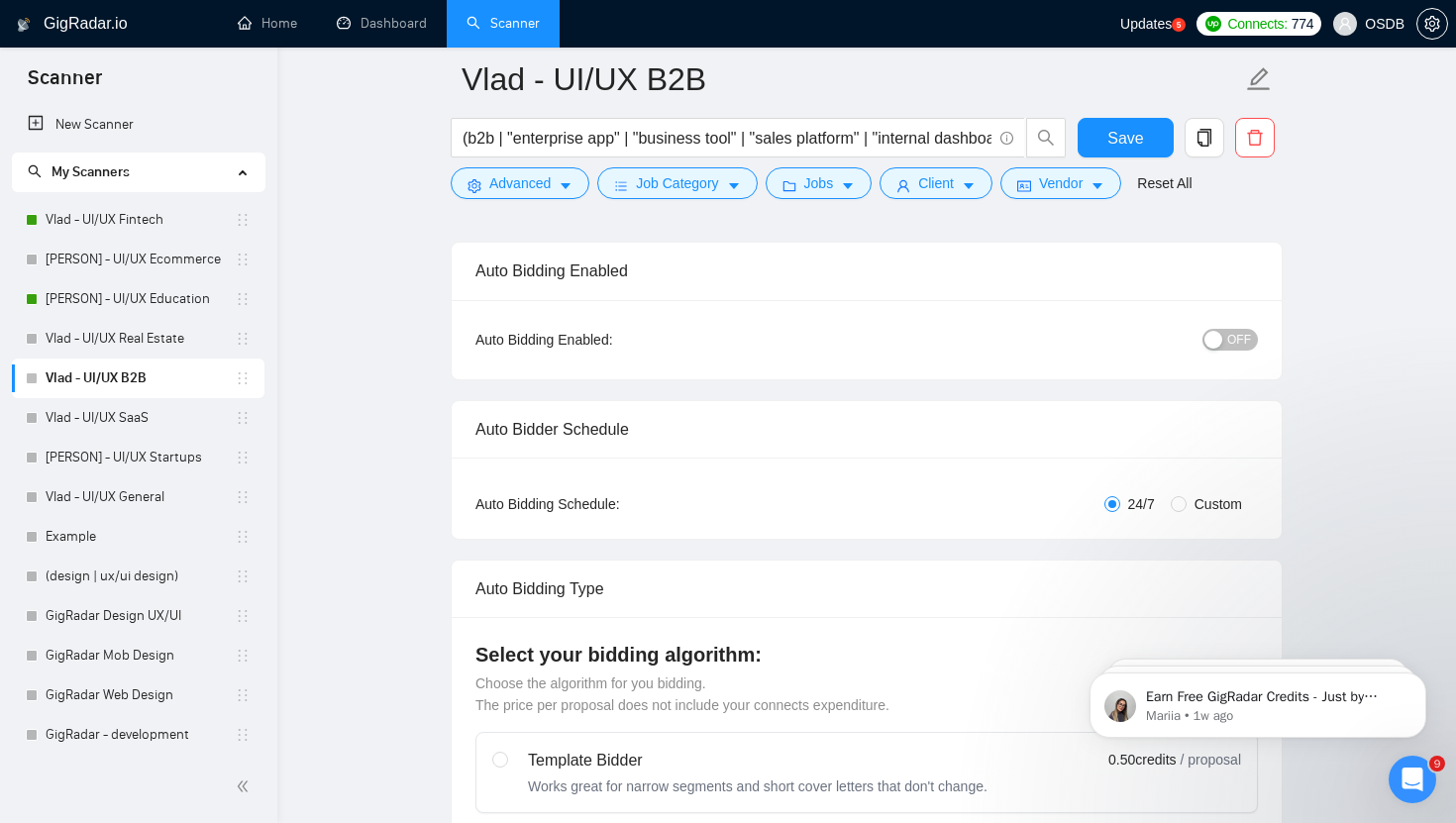 scroll, scrollTop: 0, scrollLeft: 0, axis: both 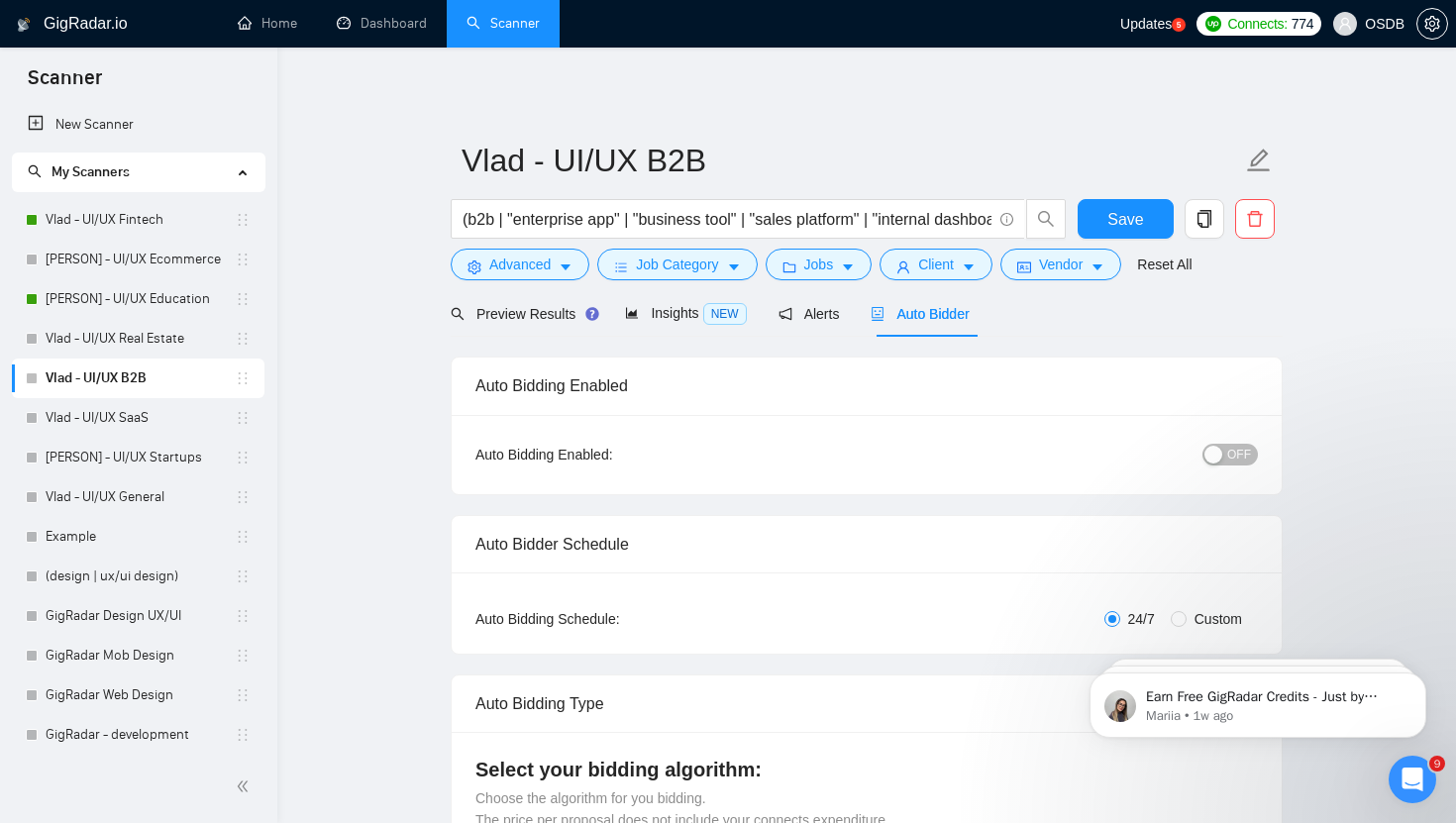 click on "OFF" at bounding box center [1239, 455] 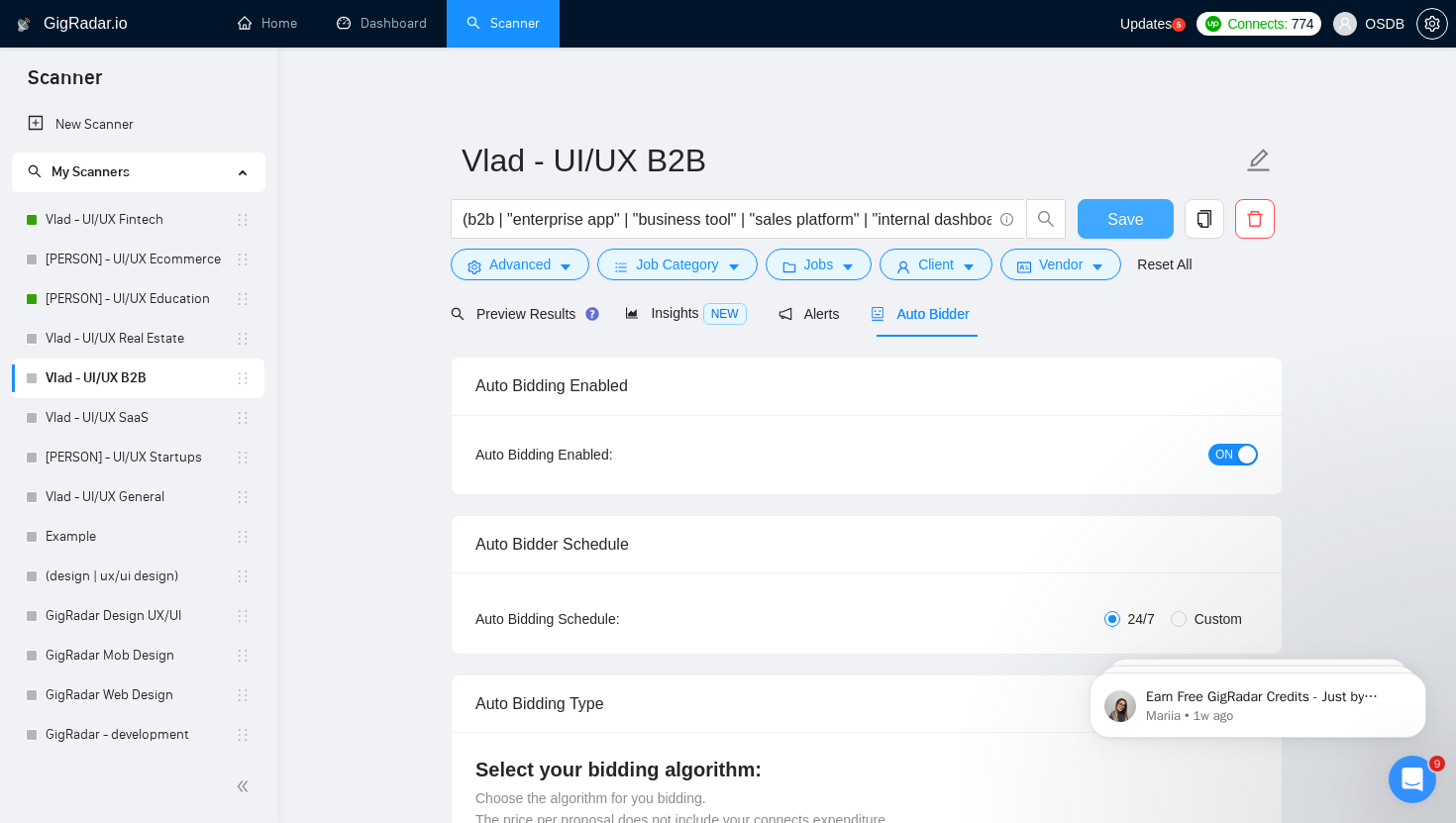 click on "Save" at bounding box center [1125, 219] 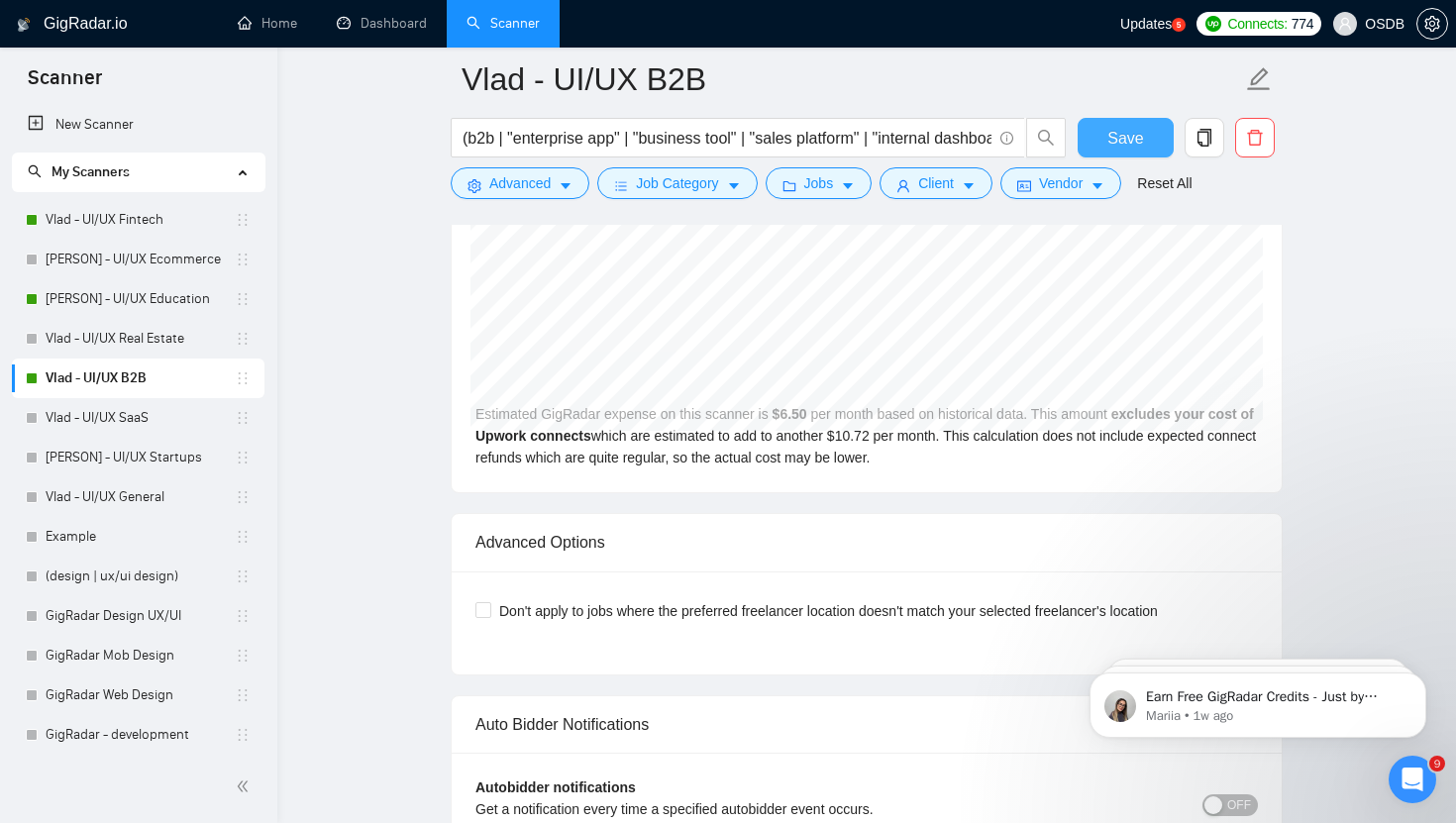 scroll, scrollTop: 4187, scrollLeft: 0, axis: vertical 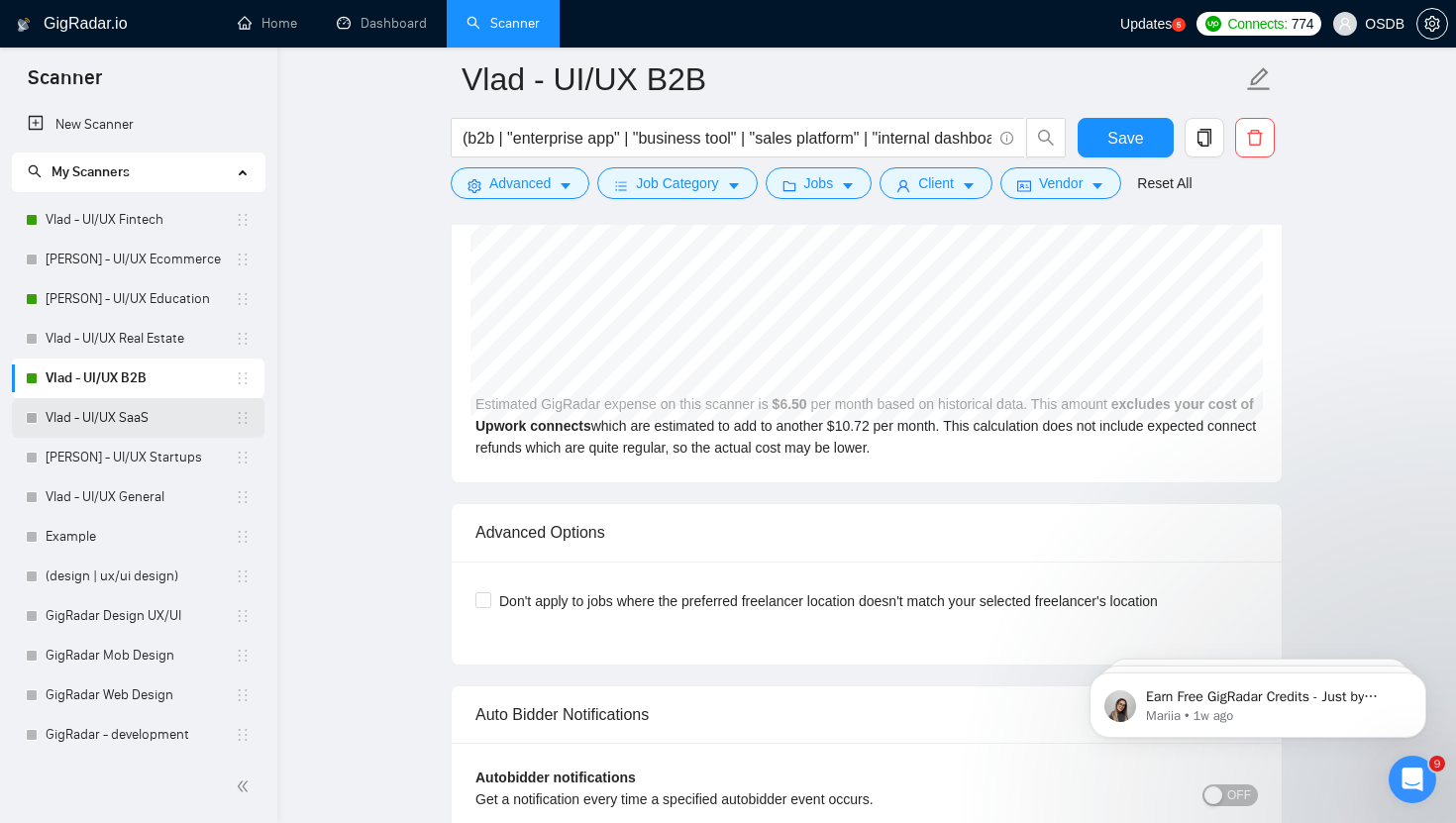 click on "Vlad - UI/UX SaaS" at bounding box center (140, 418) 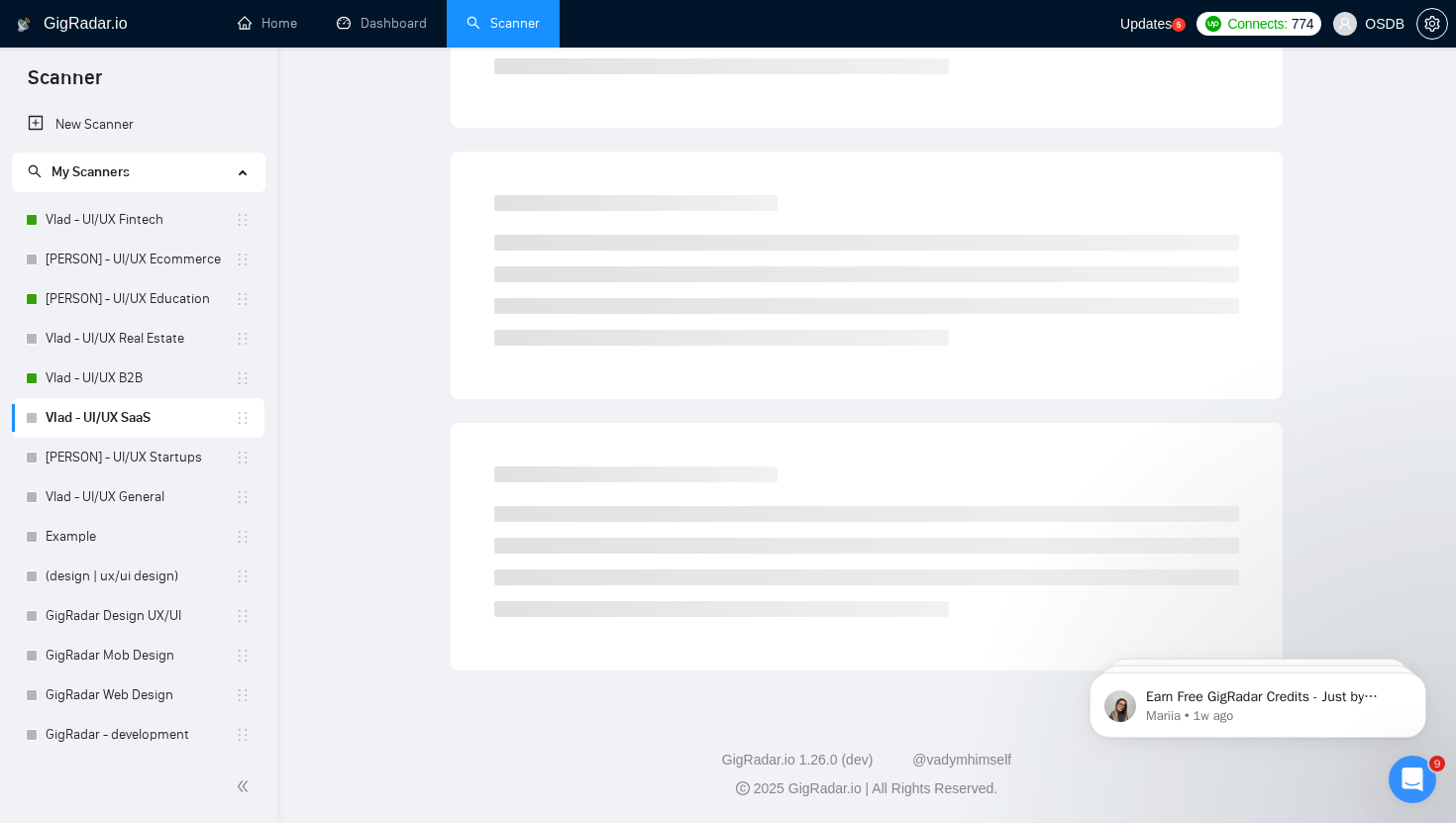 scroll, scrollTop: 0, scrollLeft: 0, axis: both 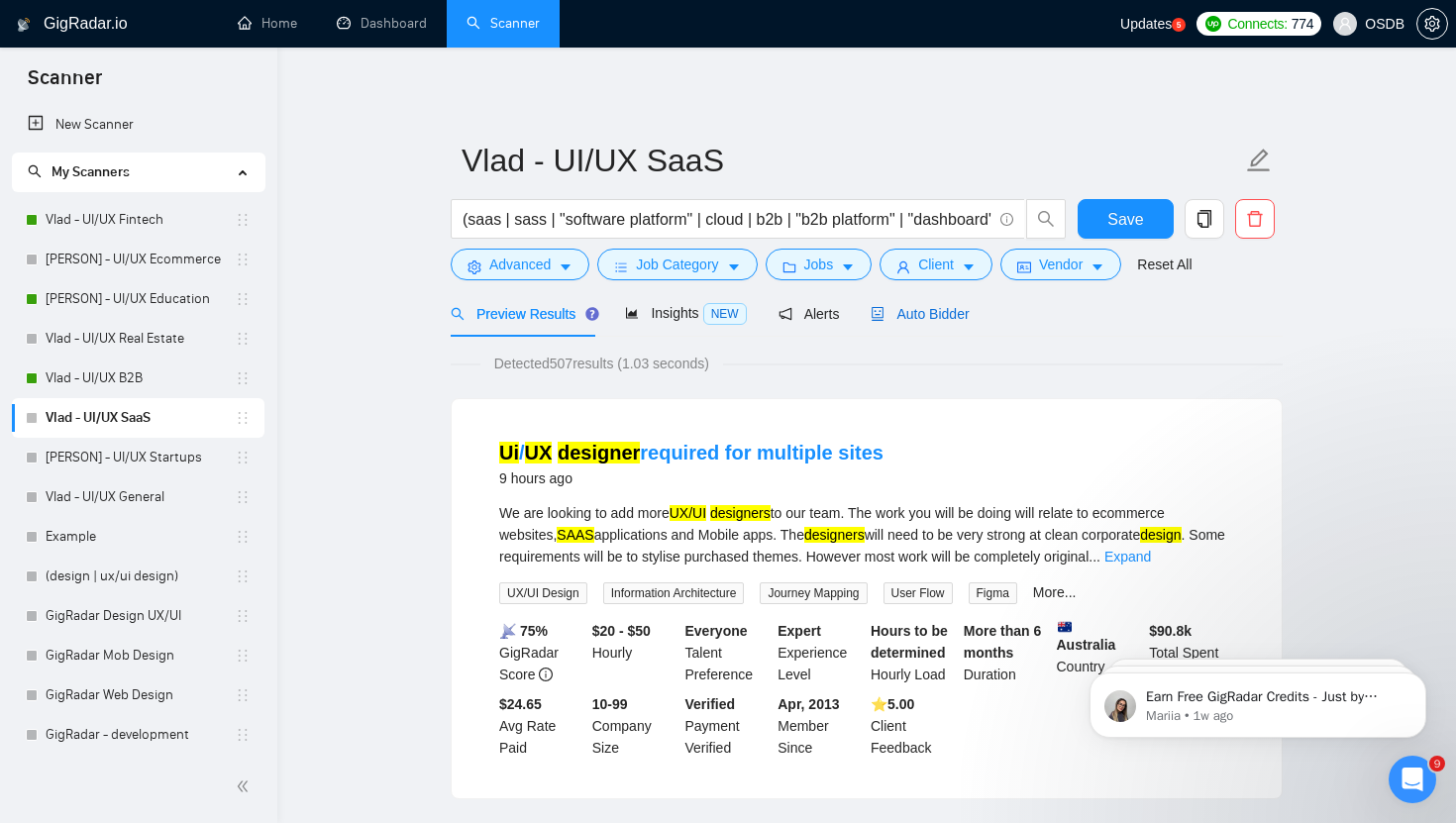 click on "Auto Bidder" at bounding box center [919, 314] 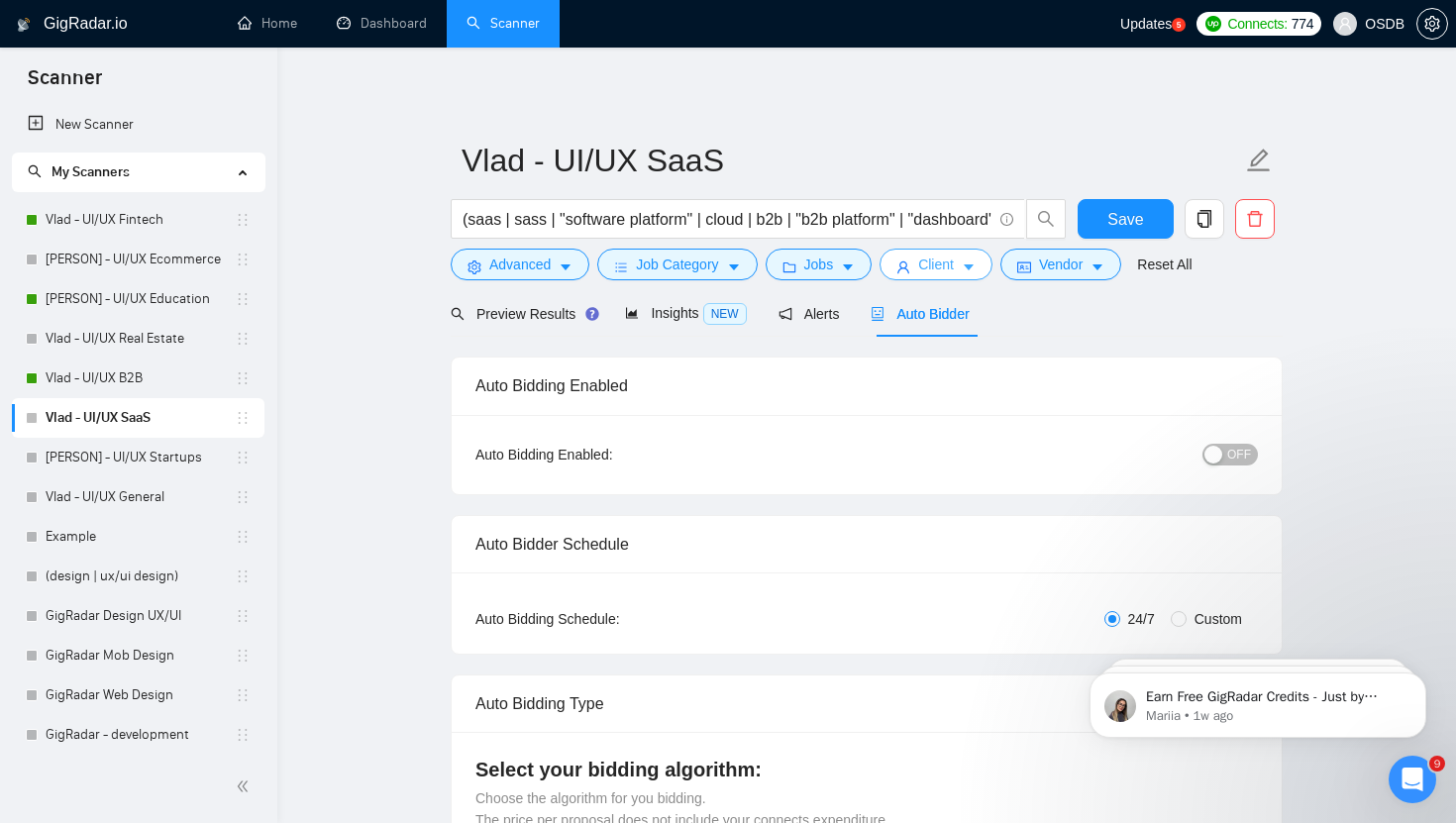 click 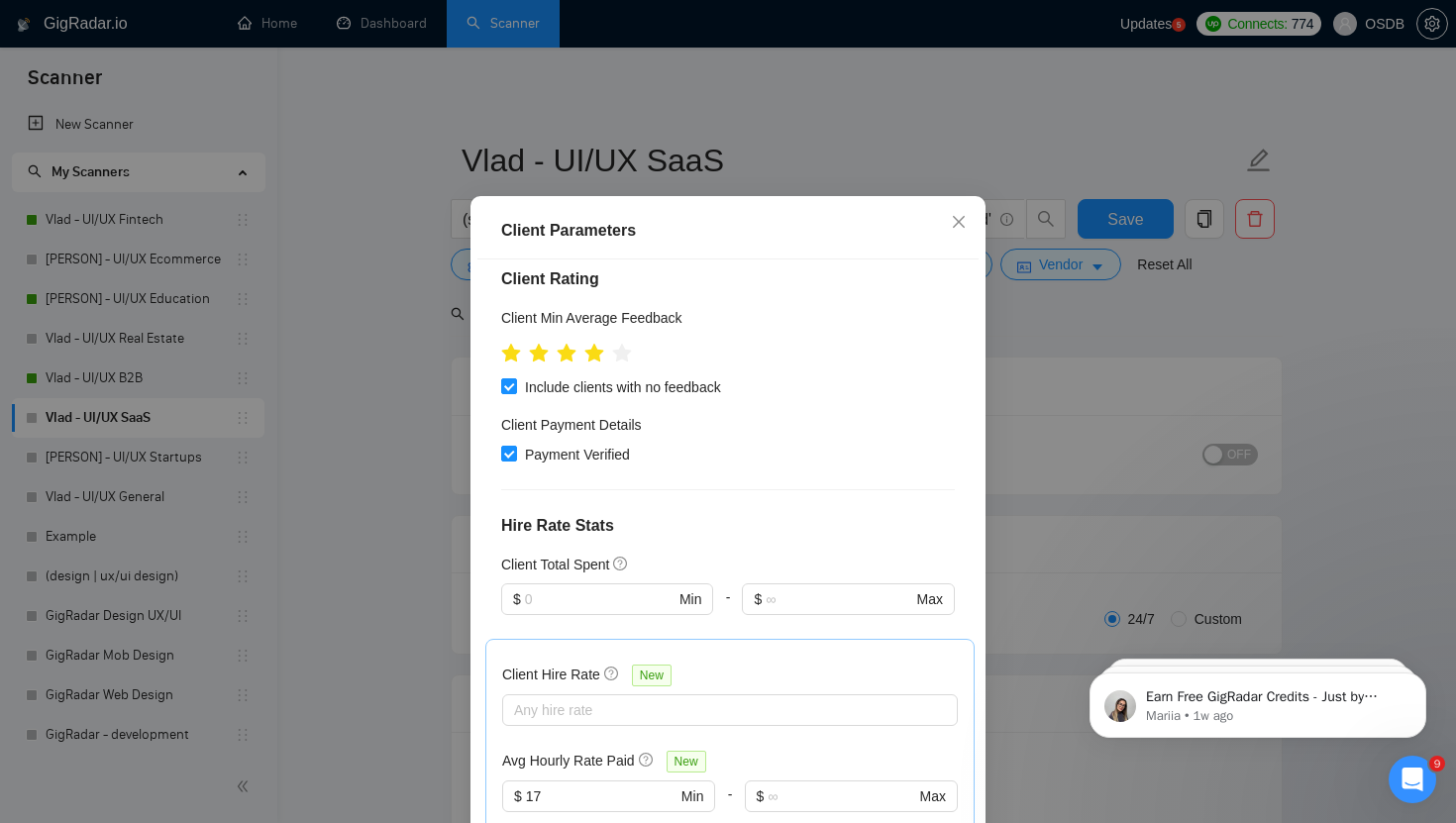 scroll, scrollTop: 0, scrollLeft: 0, axis: both 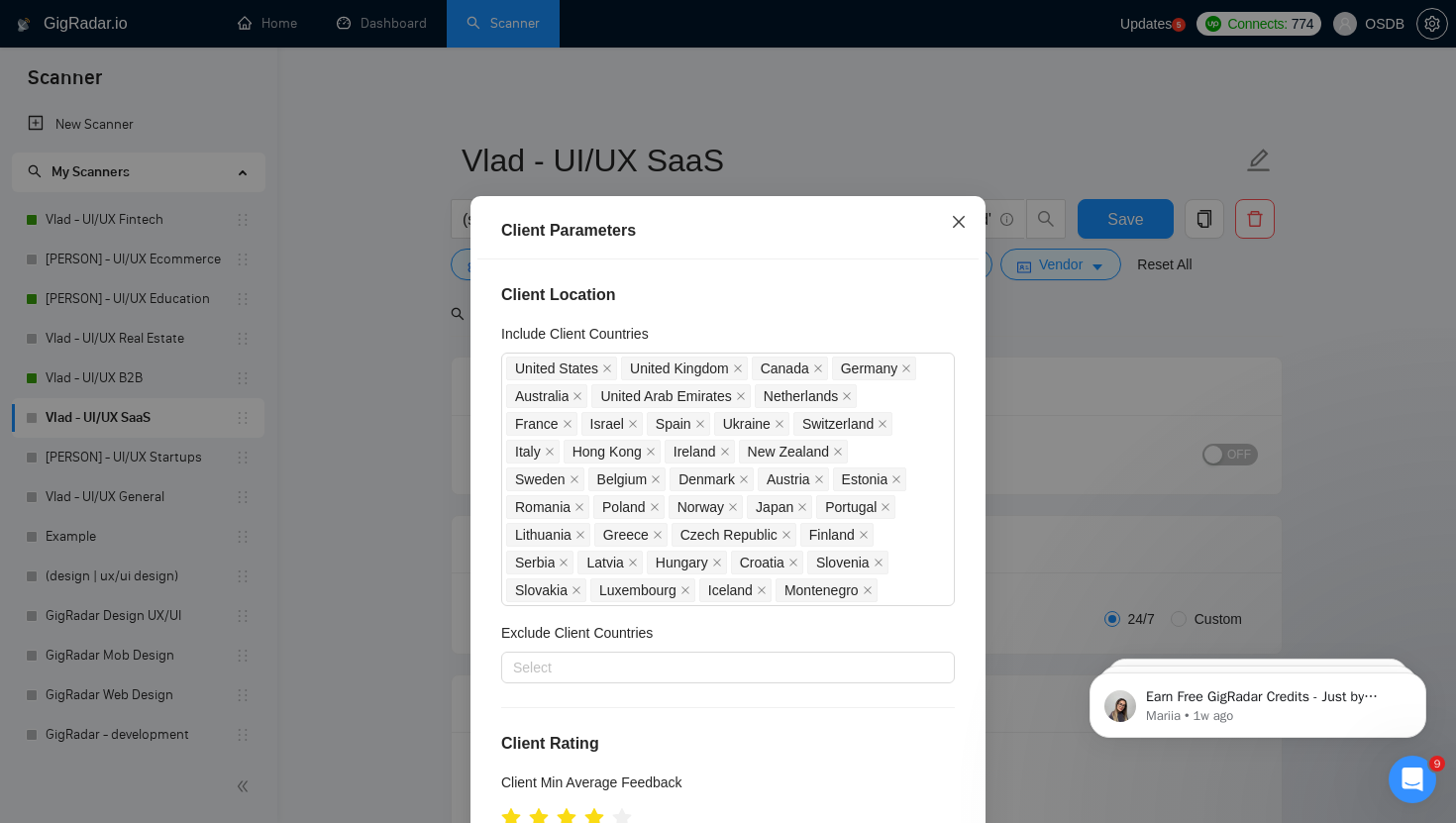 click 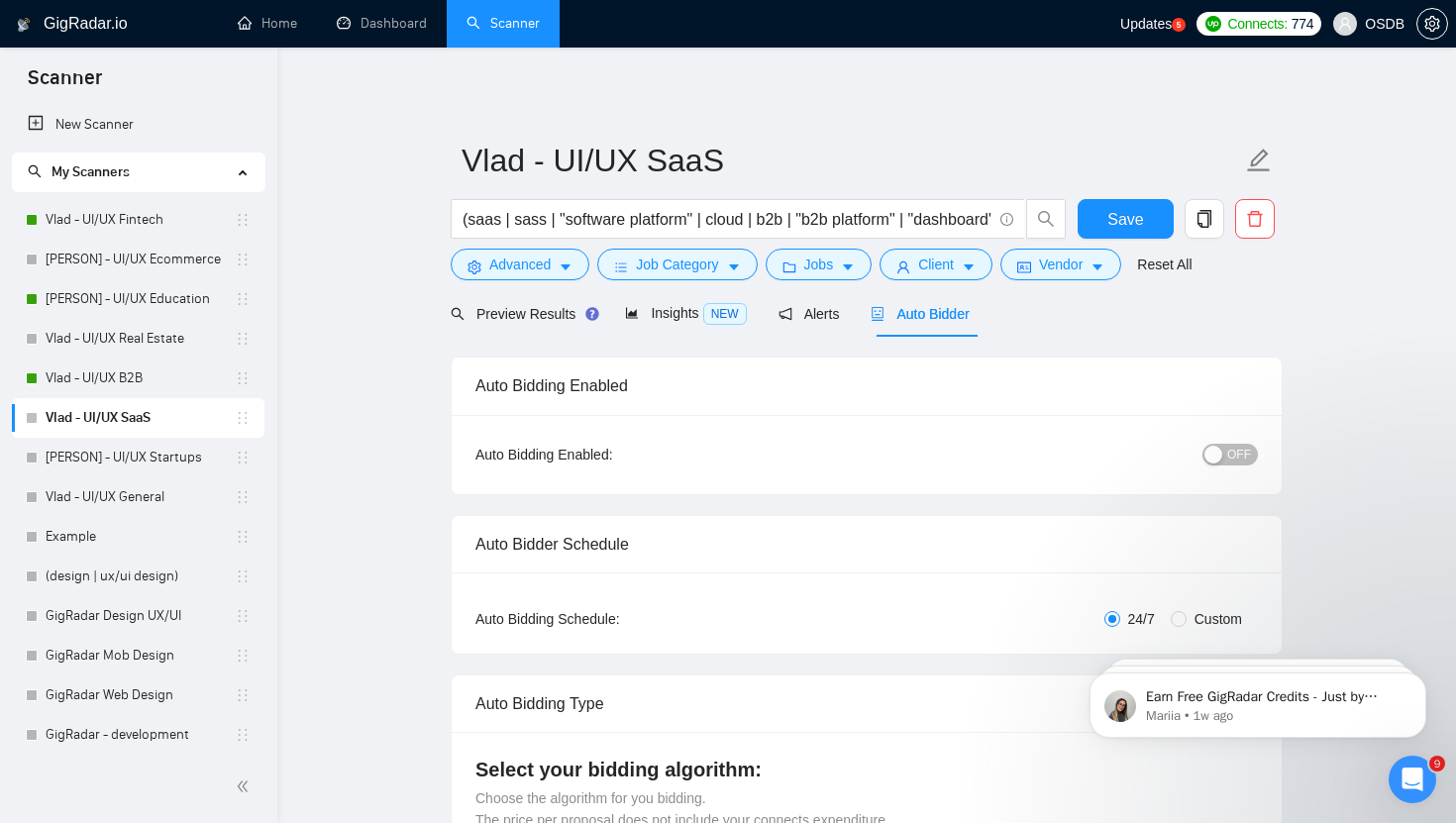 click on "OFF" at bounding box center [1230, 455] 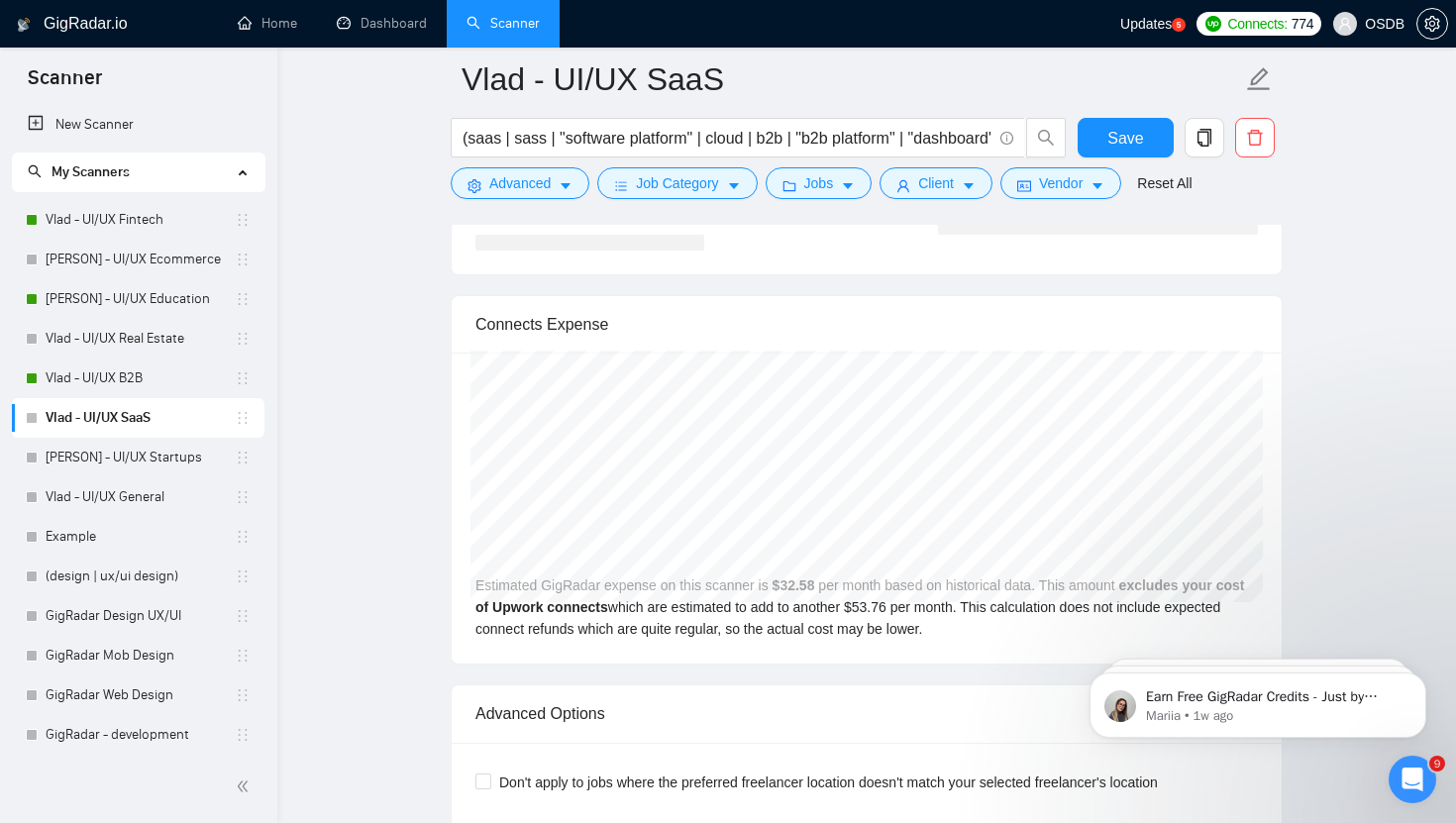 scroll, scrollTop: 4041, scrollLeft: 0, axis: vertical 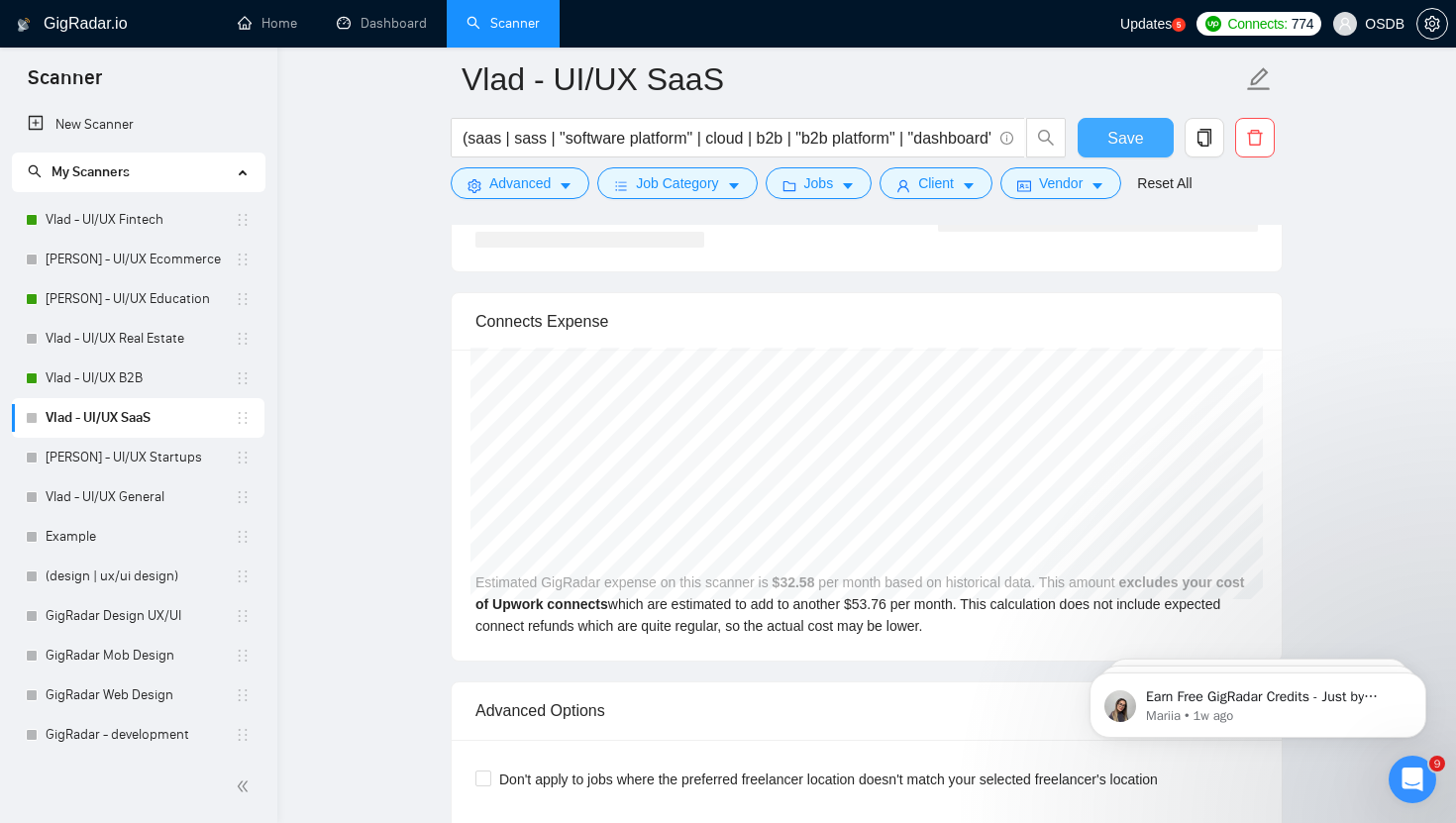 click on "Save" at bounding box center (1125, 138) 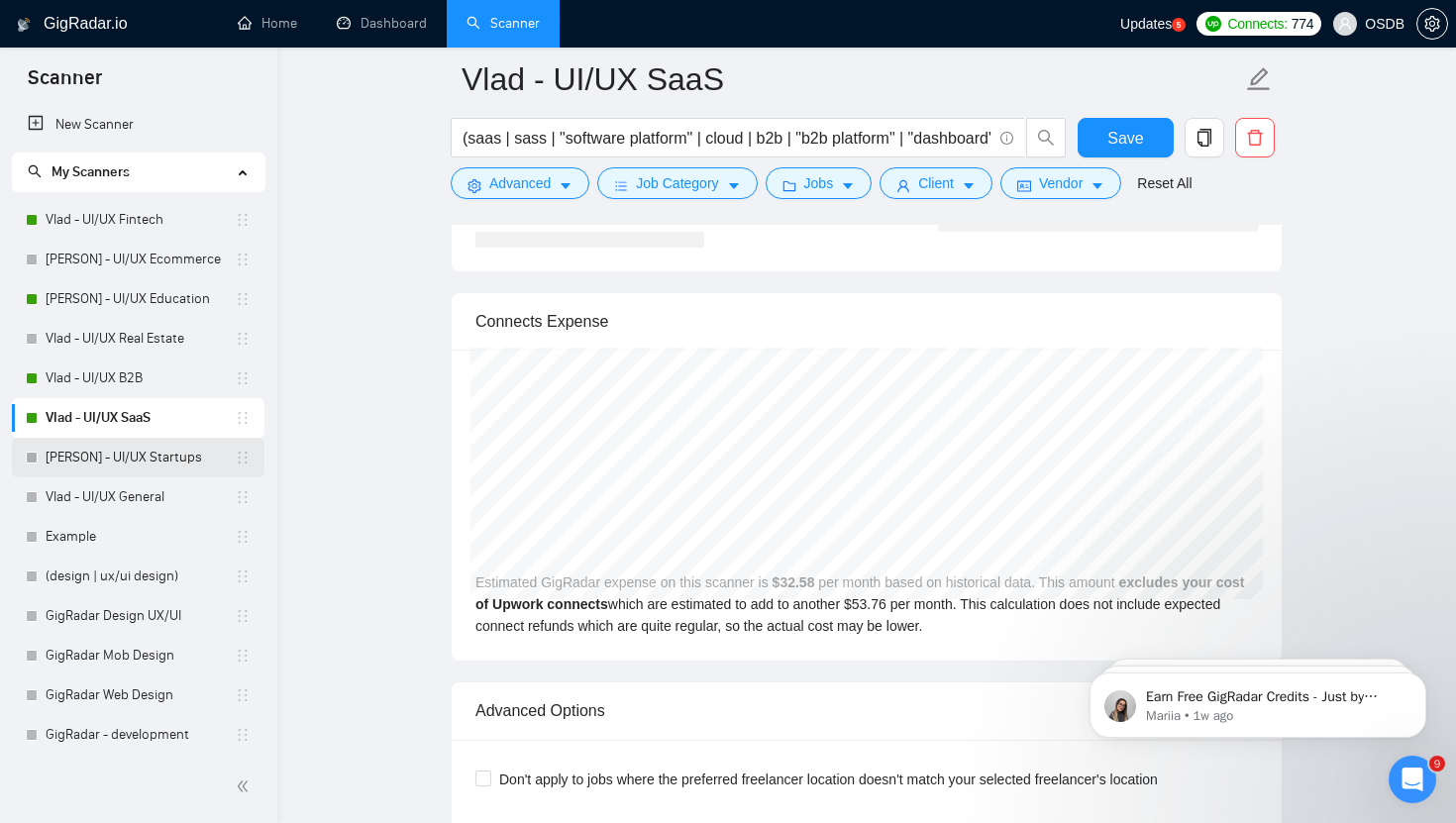 click on "[FIRST] - UI/UX Startups" at bounding box center [140, 458] 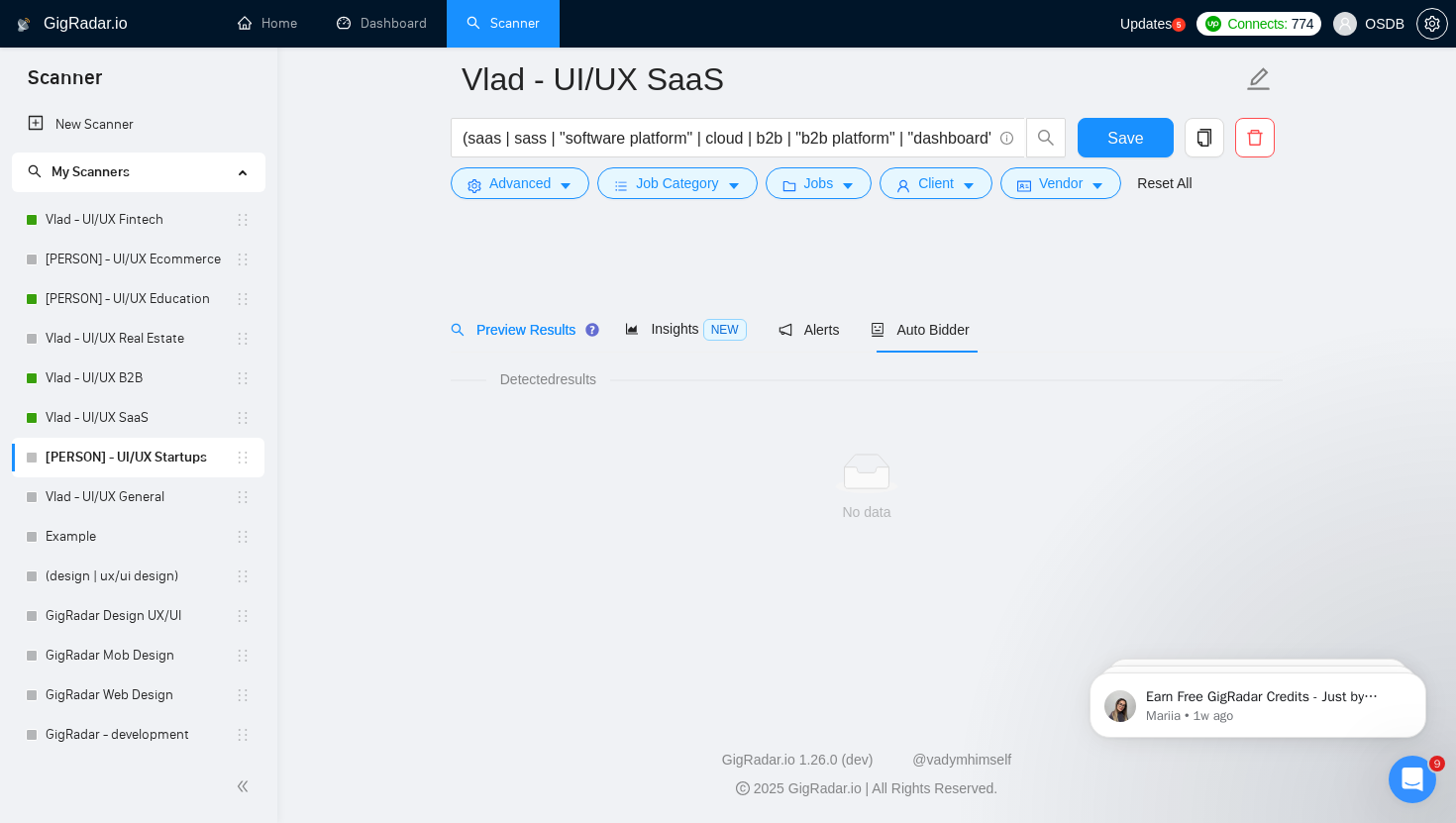 scroll, scrollTop: 0, scrollLeft: 0, axis: both 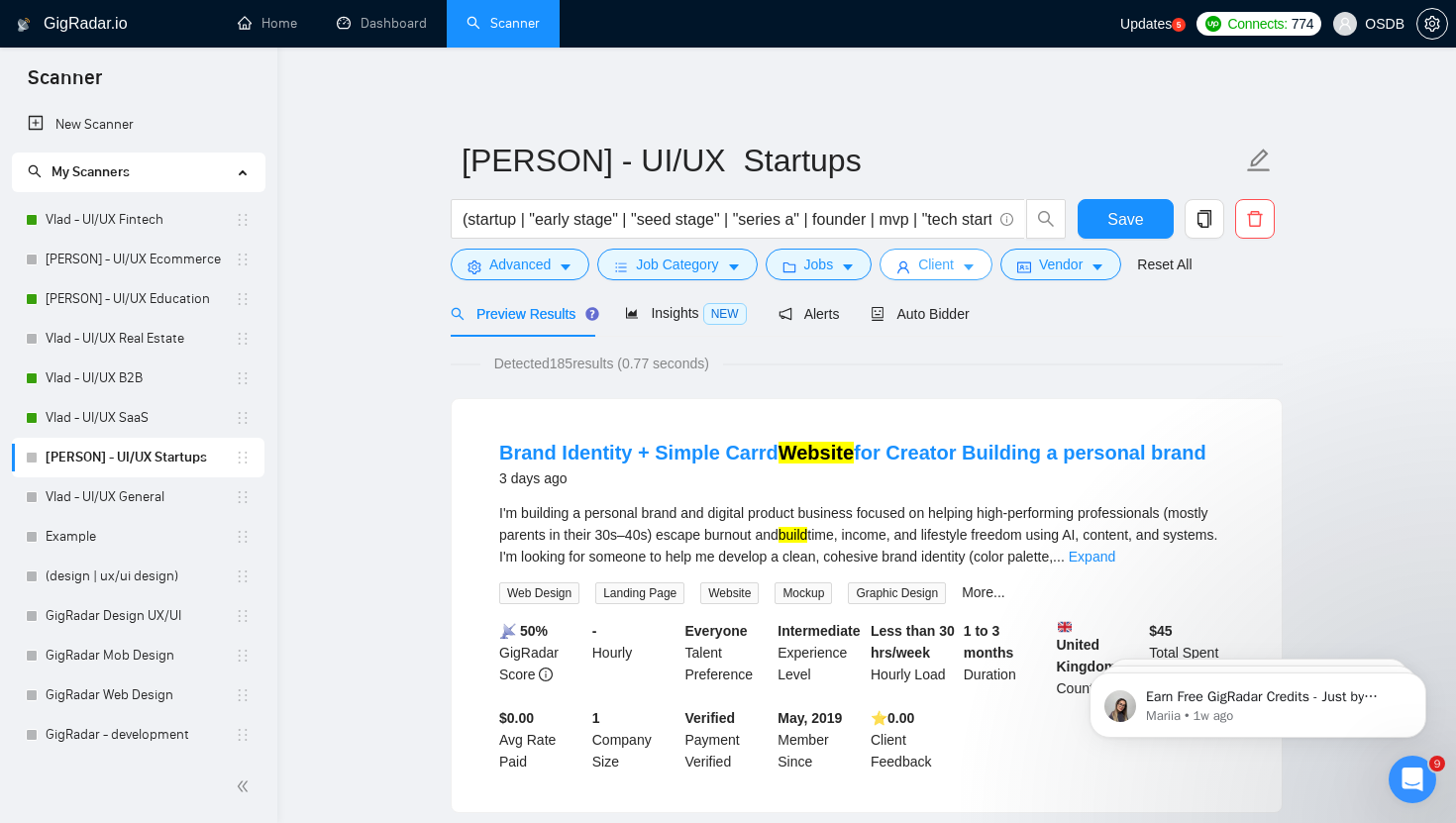 click on "Client" at bounding box center [936, 264] 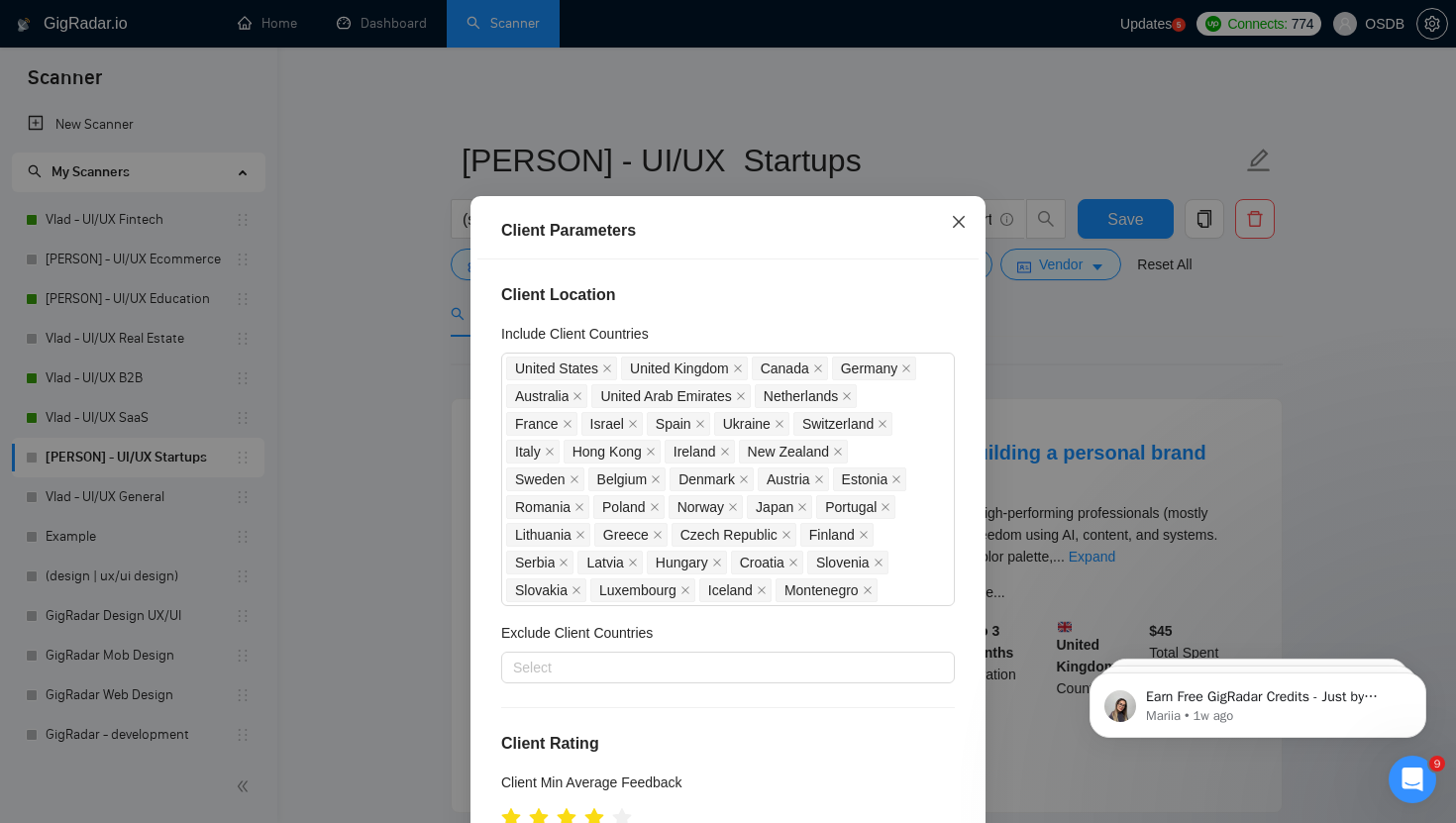 click 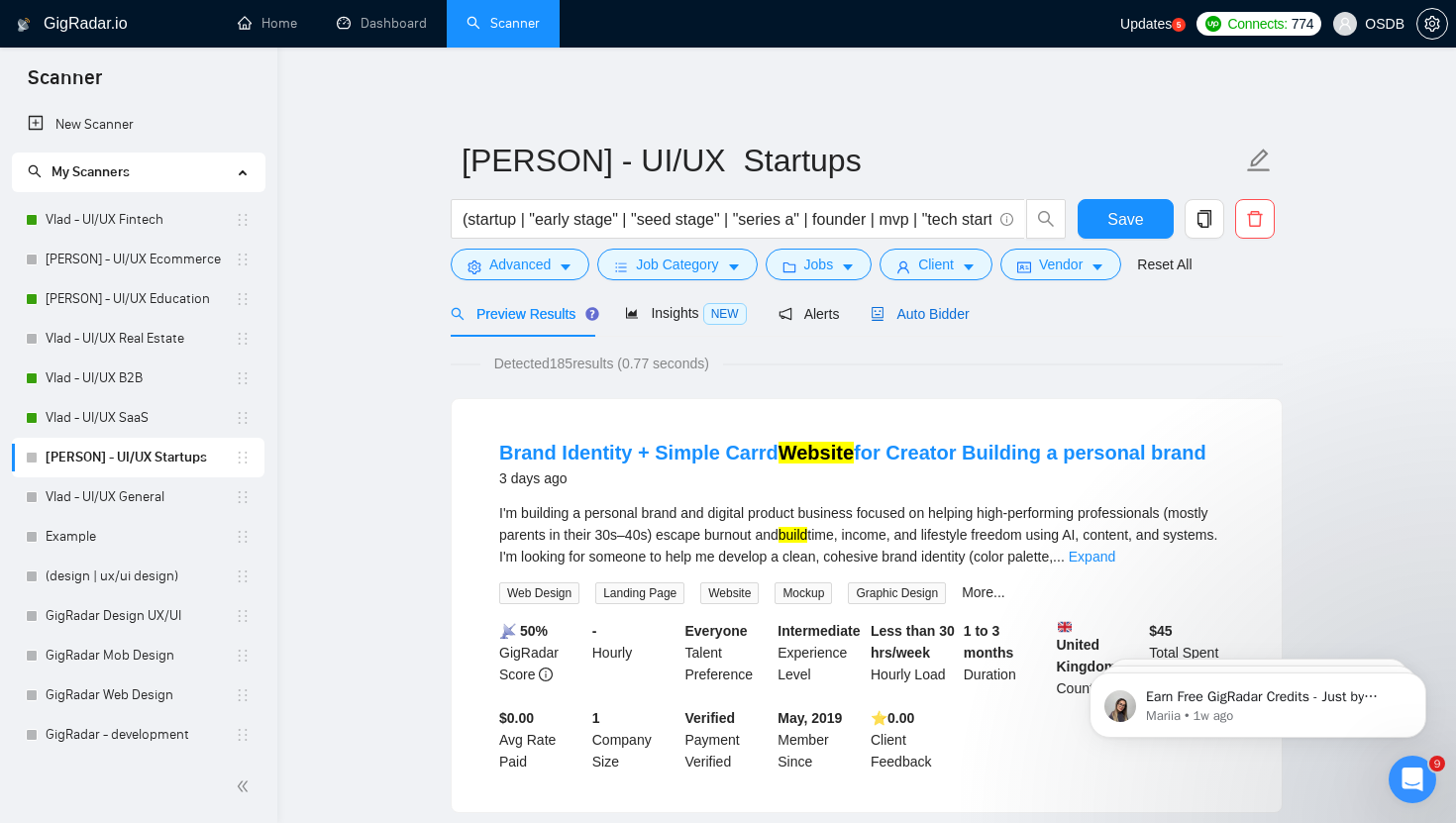 click on "Auto Bidder" at bounding box center (919, 314) 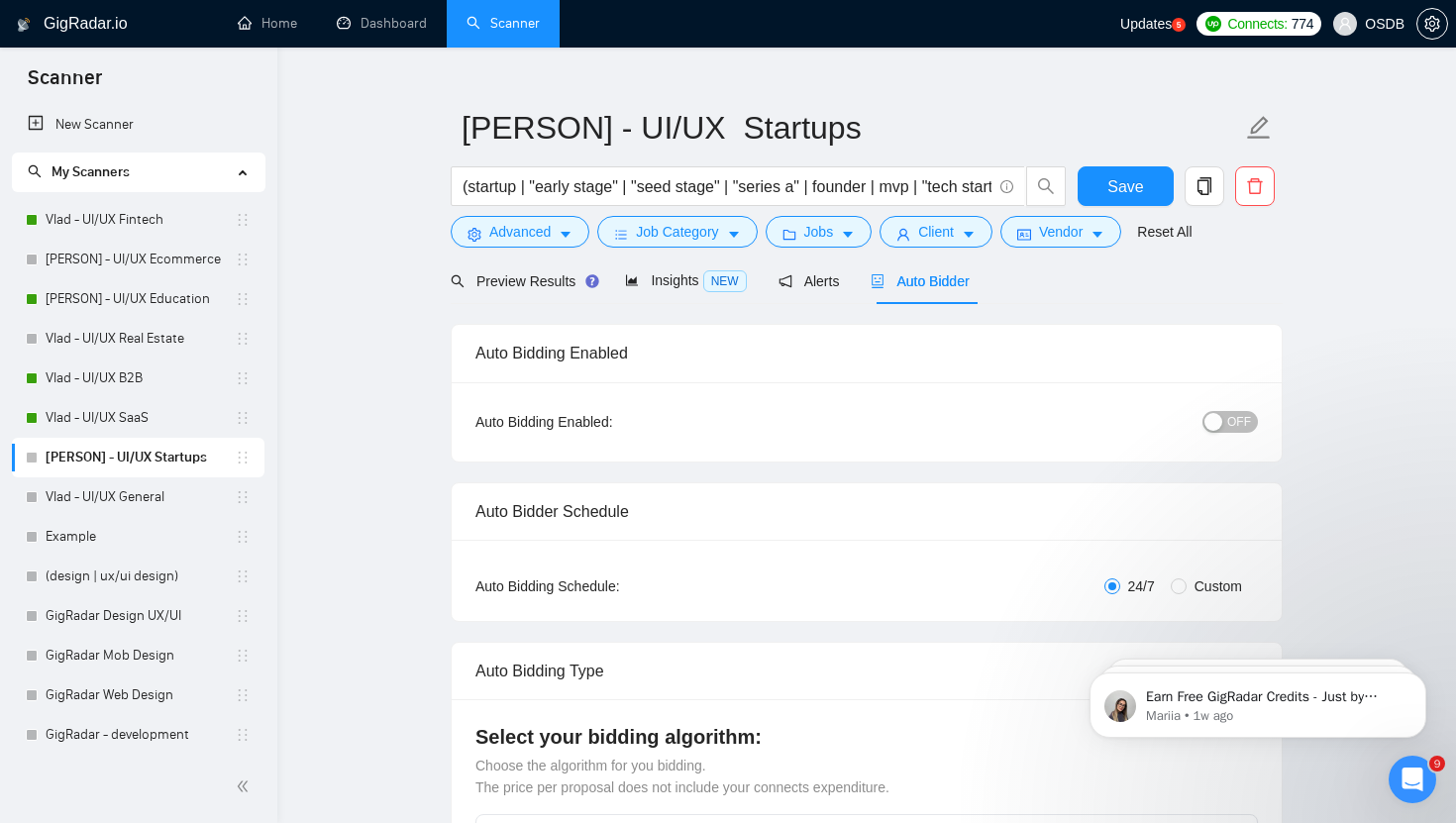 scroll, scrollTop: 0, scrollLeft: 0, axis: both 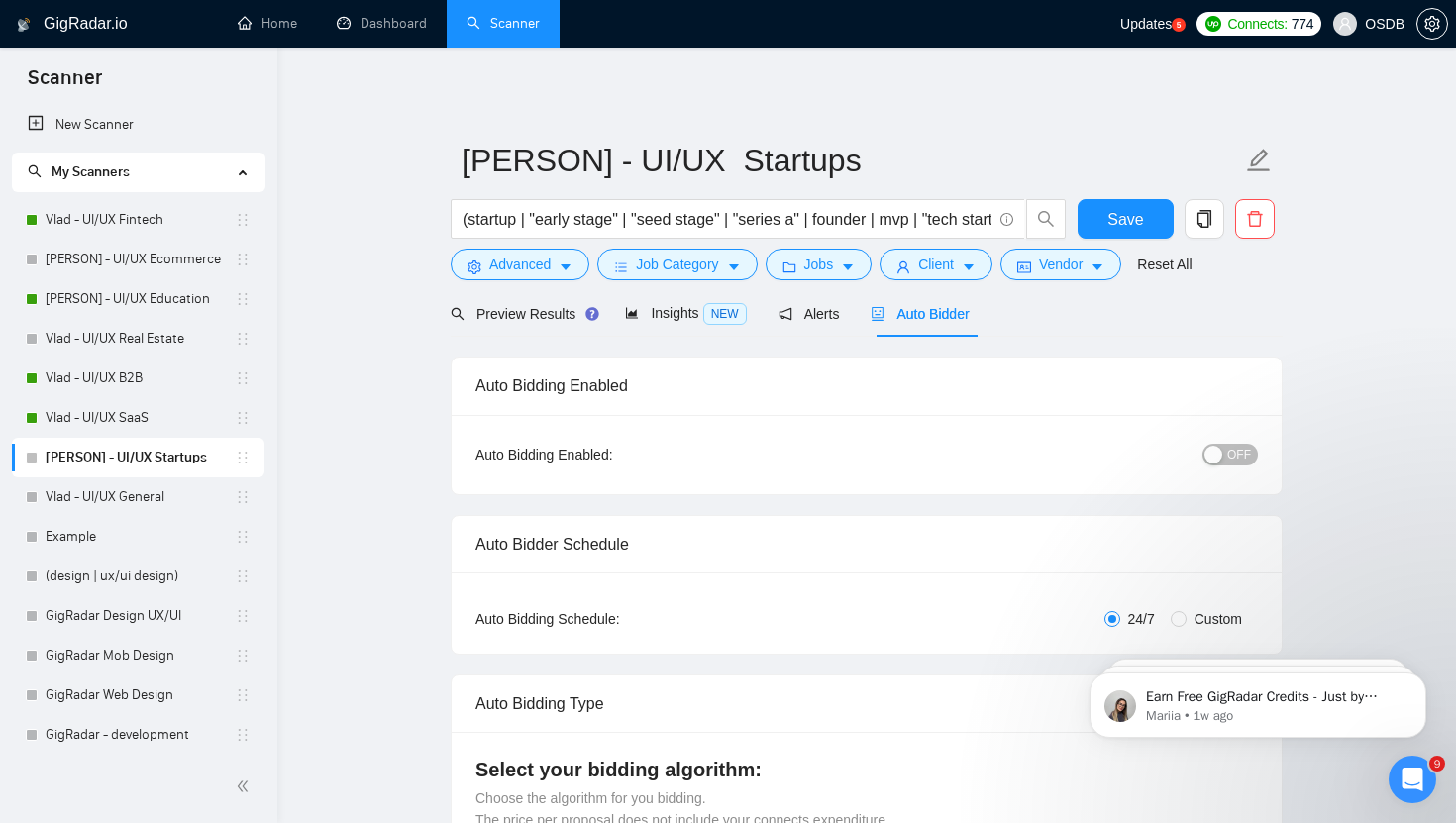 click at bounding box center (1213, 455) 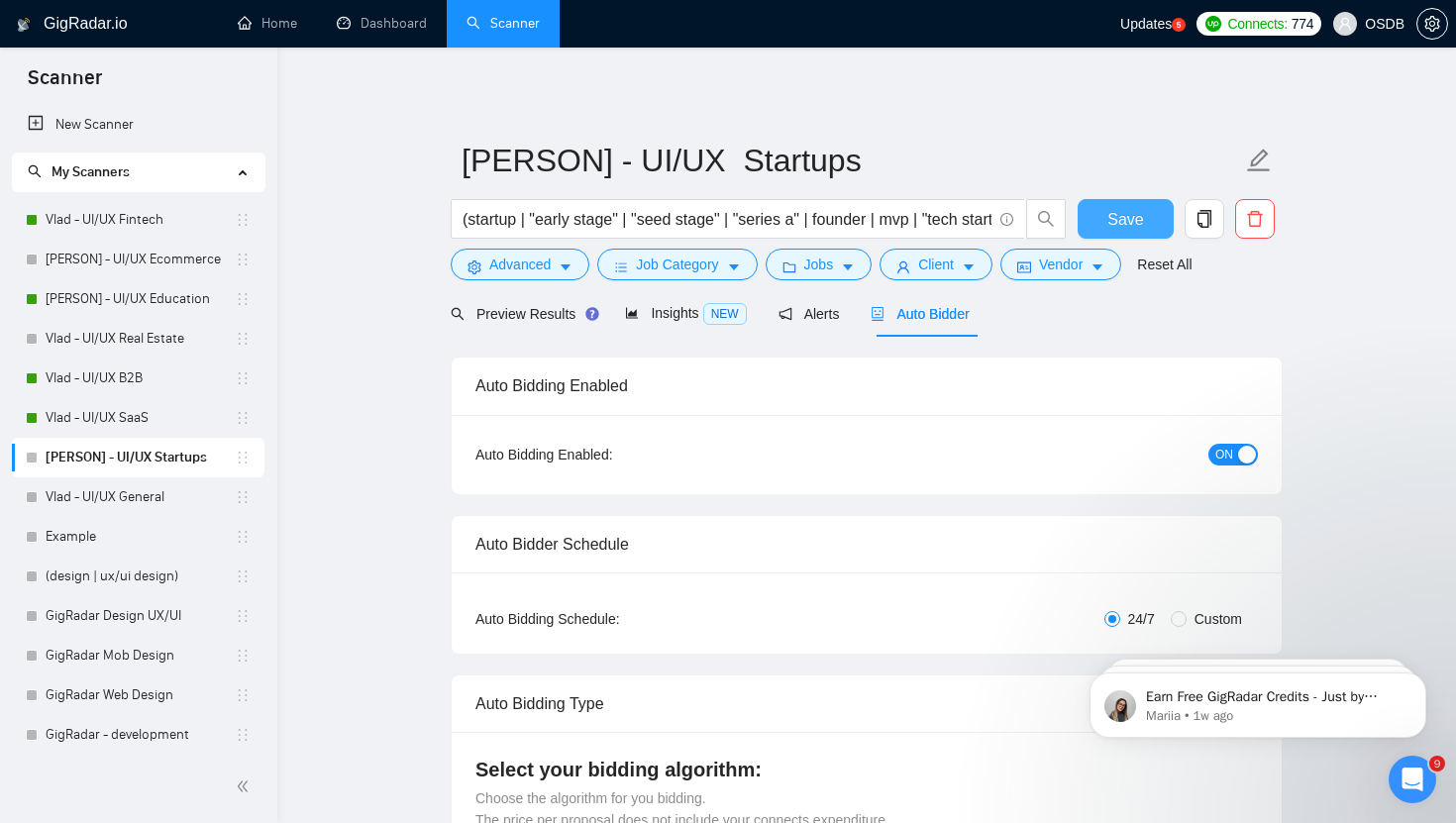 click on "Save" at bounding box center (1125, 219) 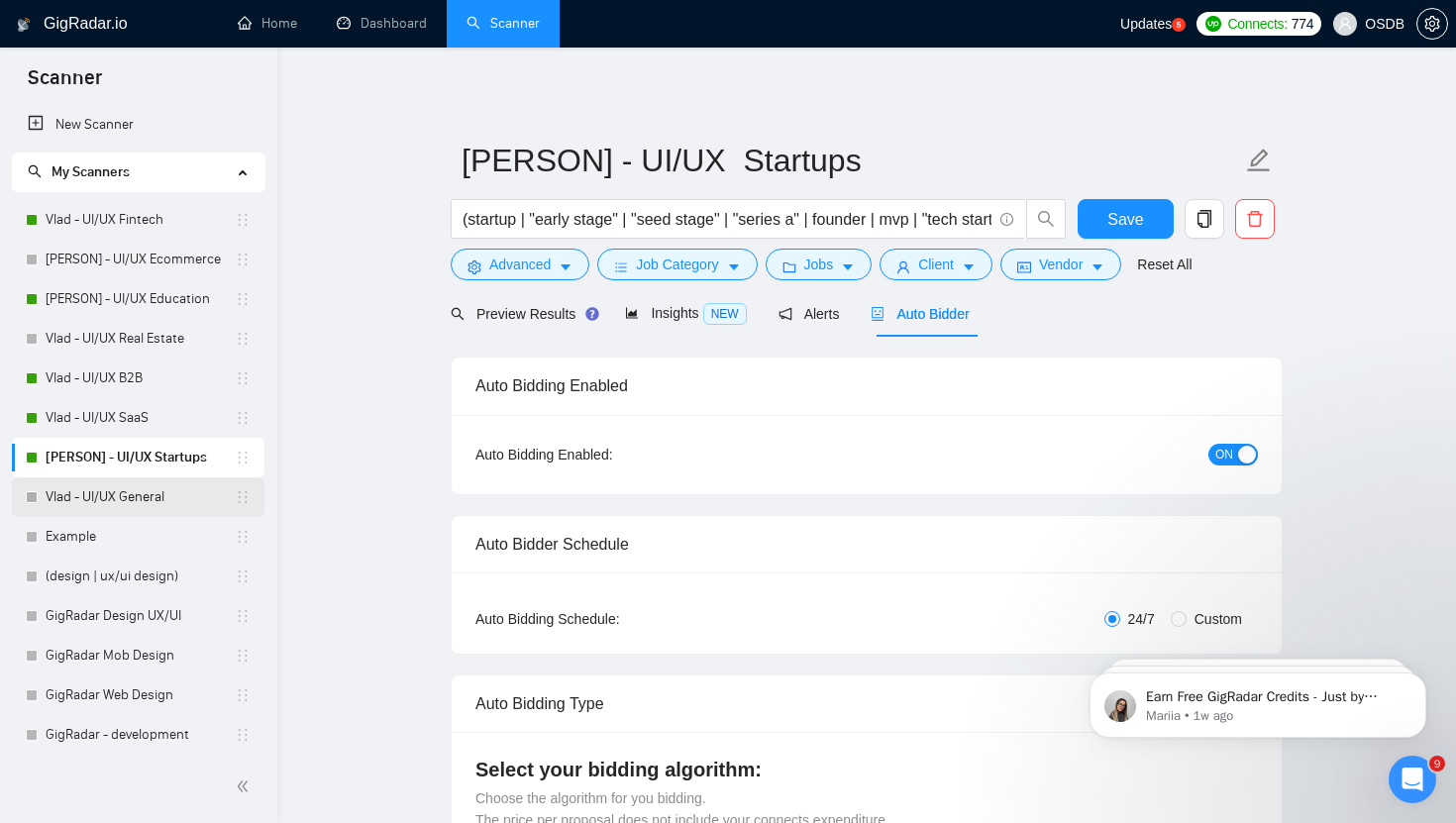 click on "Vlad - UI/UX General" at bounding box center (140, 497) 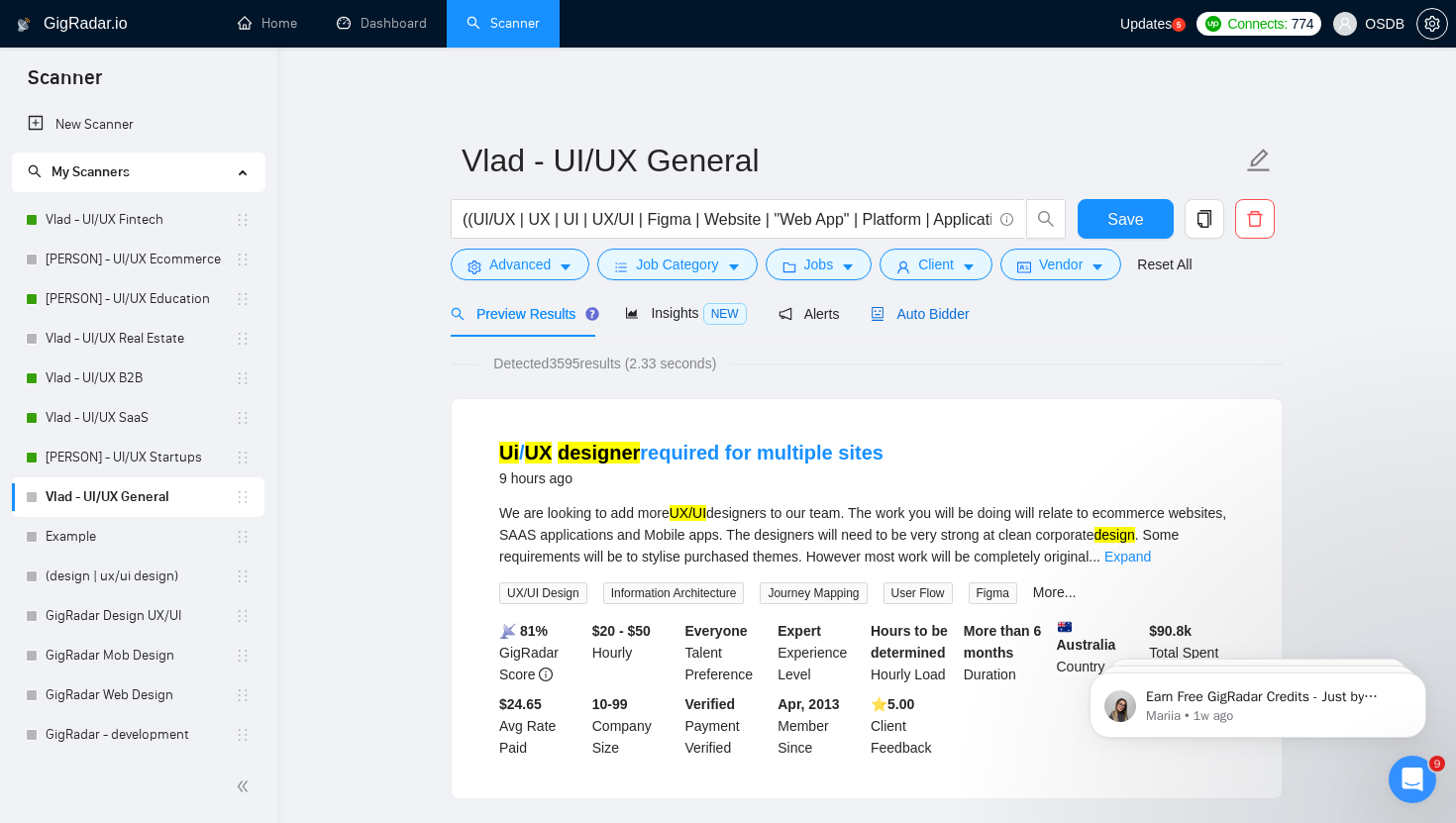 click on "Auto Bidder" at bounding box center (919, 314) 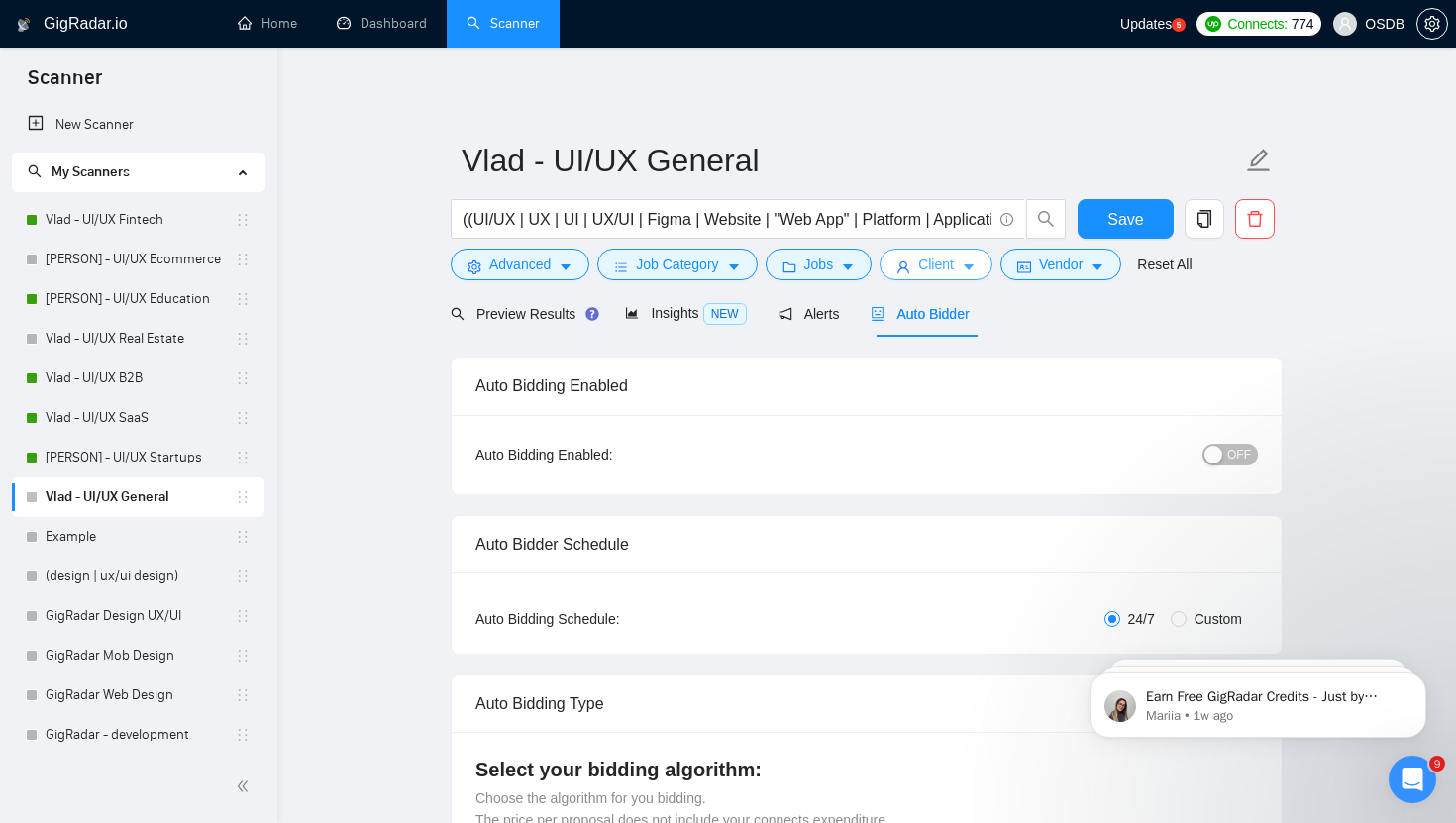click on "Client" at bounding box center (936, 264) 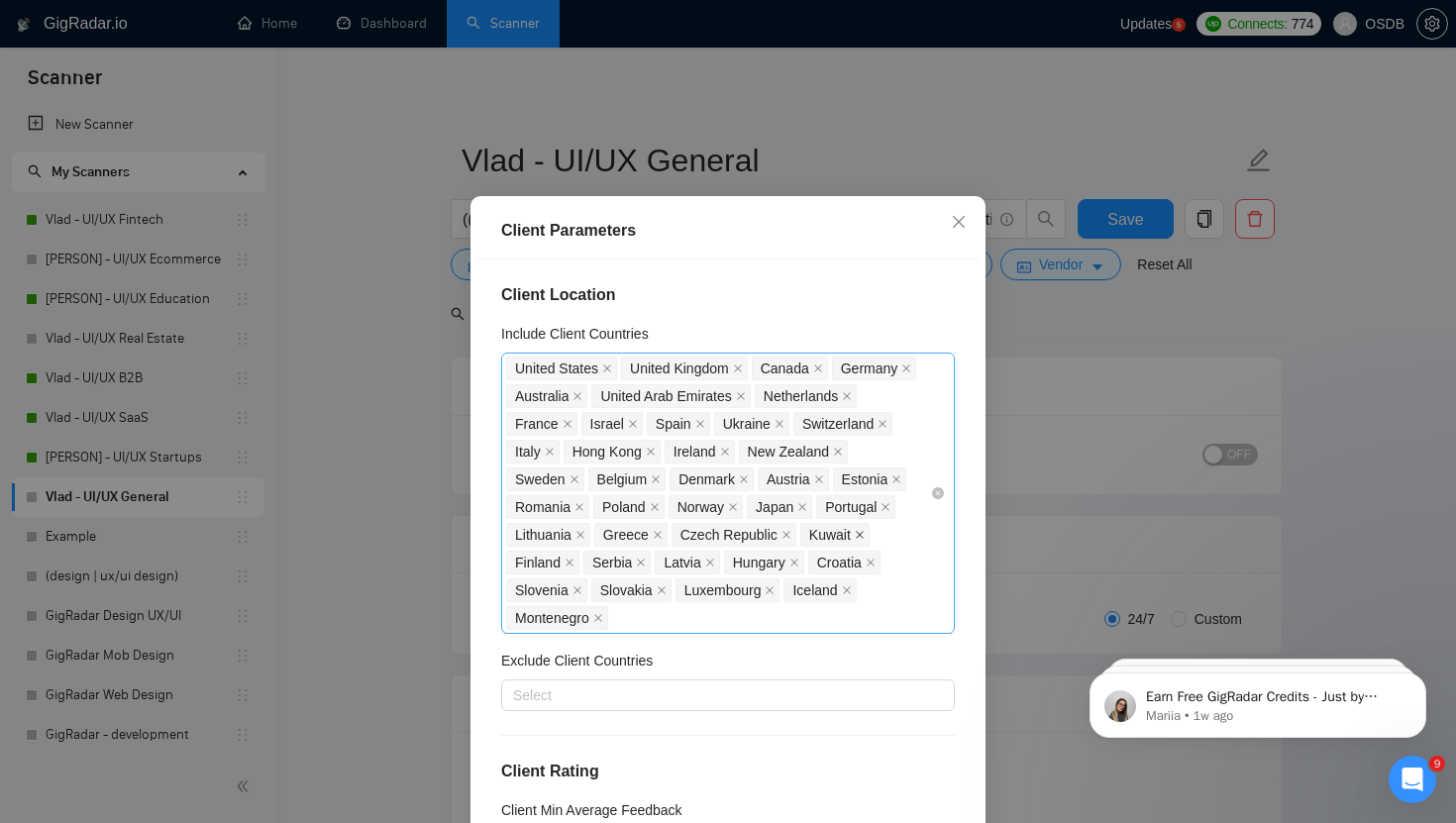click 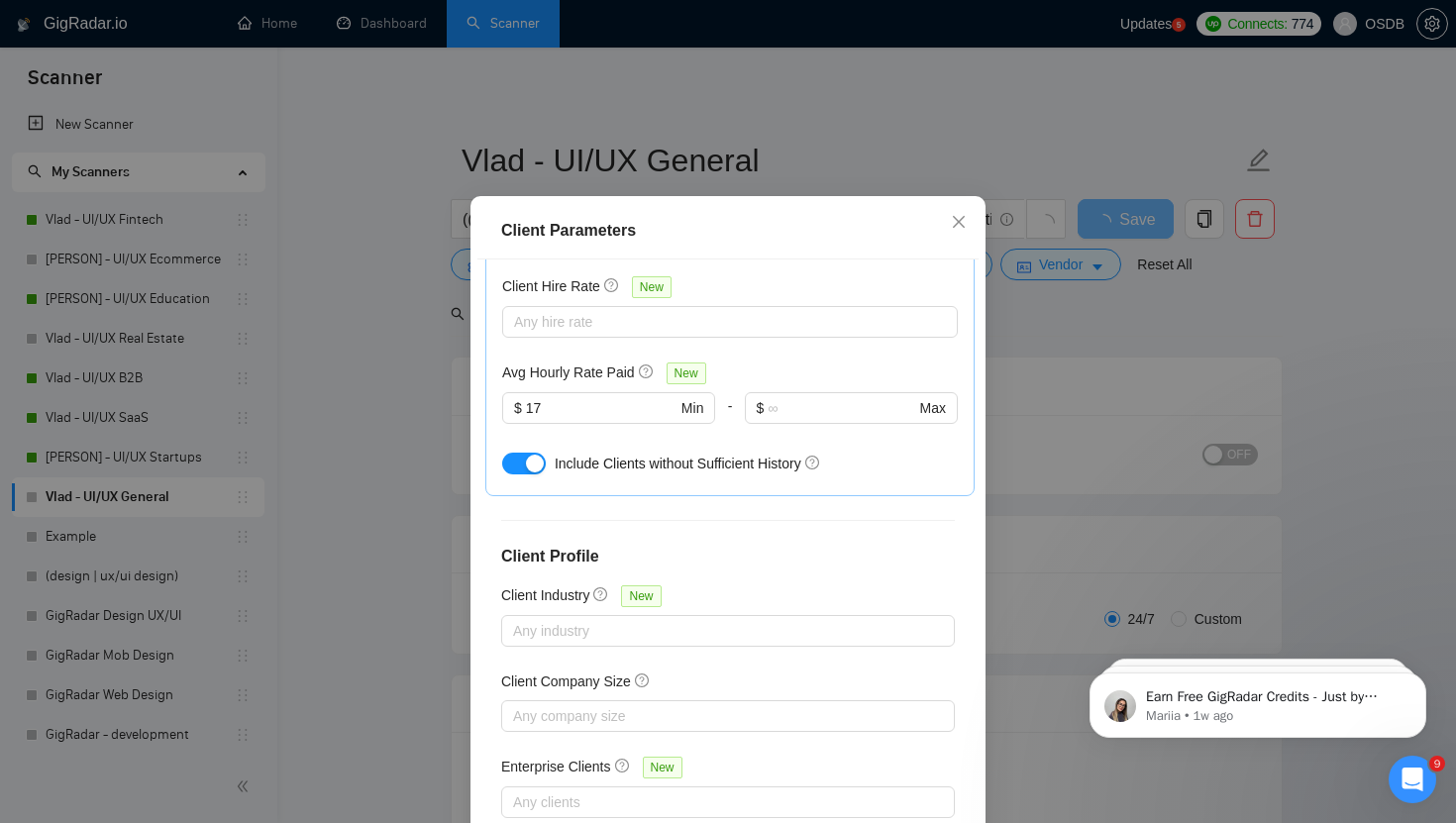 scroll, scrollTop: 879, scrollLeft: 0, axis: vertical 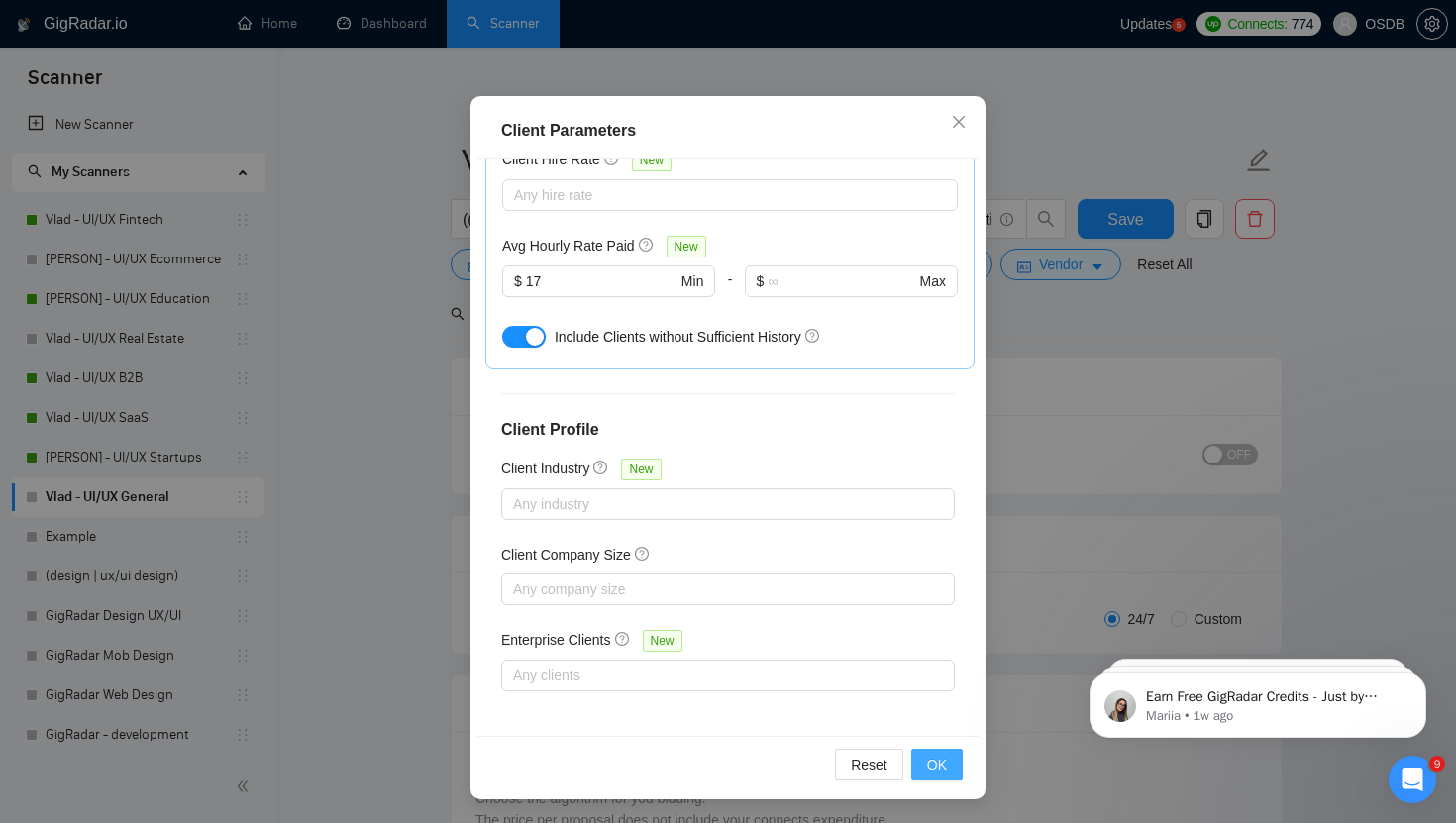 click on "OK" at bounding box center (937, 765) 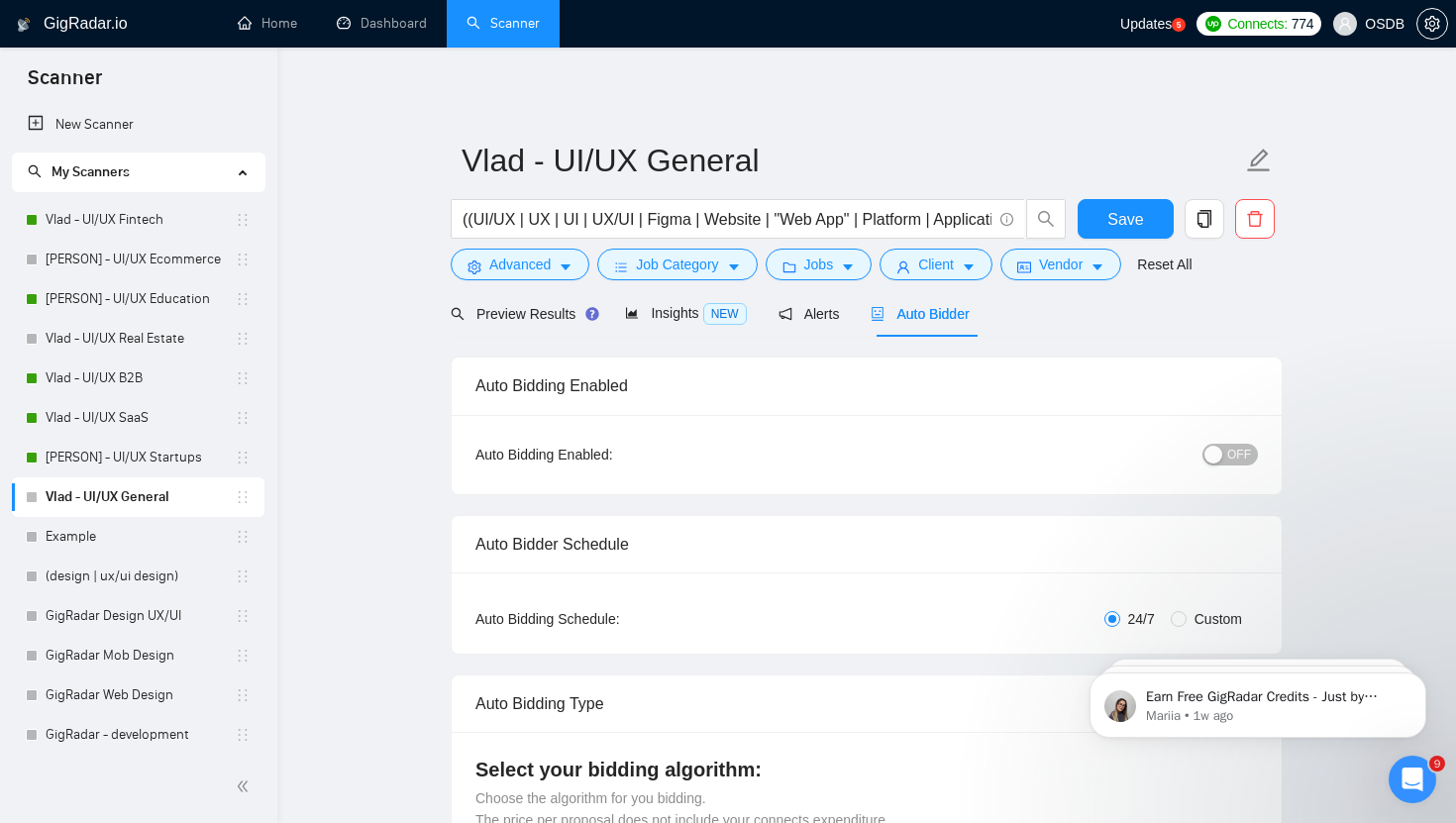 scroll, scrollTop: 22, scrollLeft: 0, axis: vertical 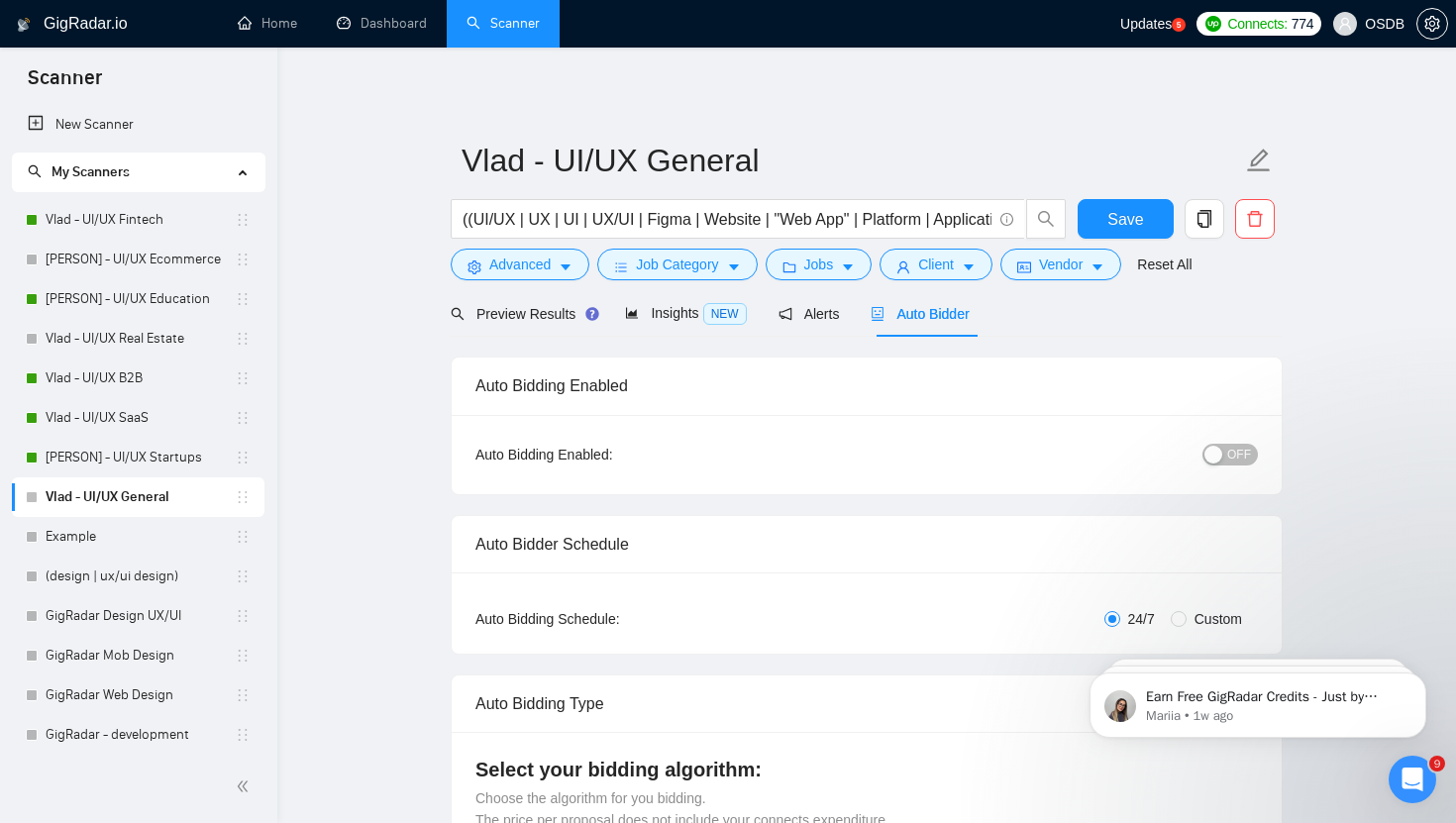 click on "OFF" at bounding box center (1239, 455) 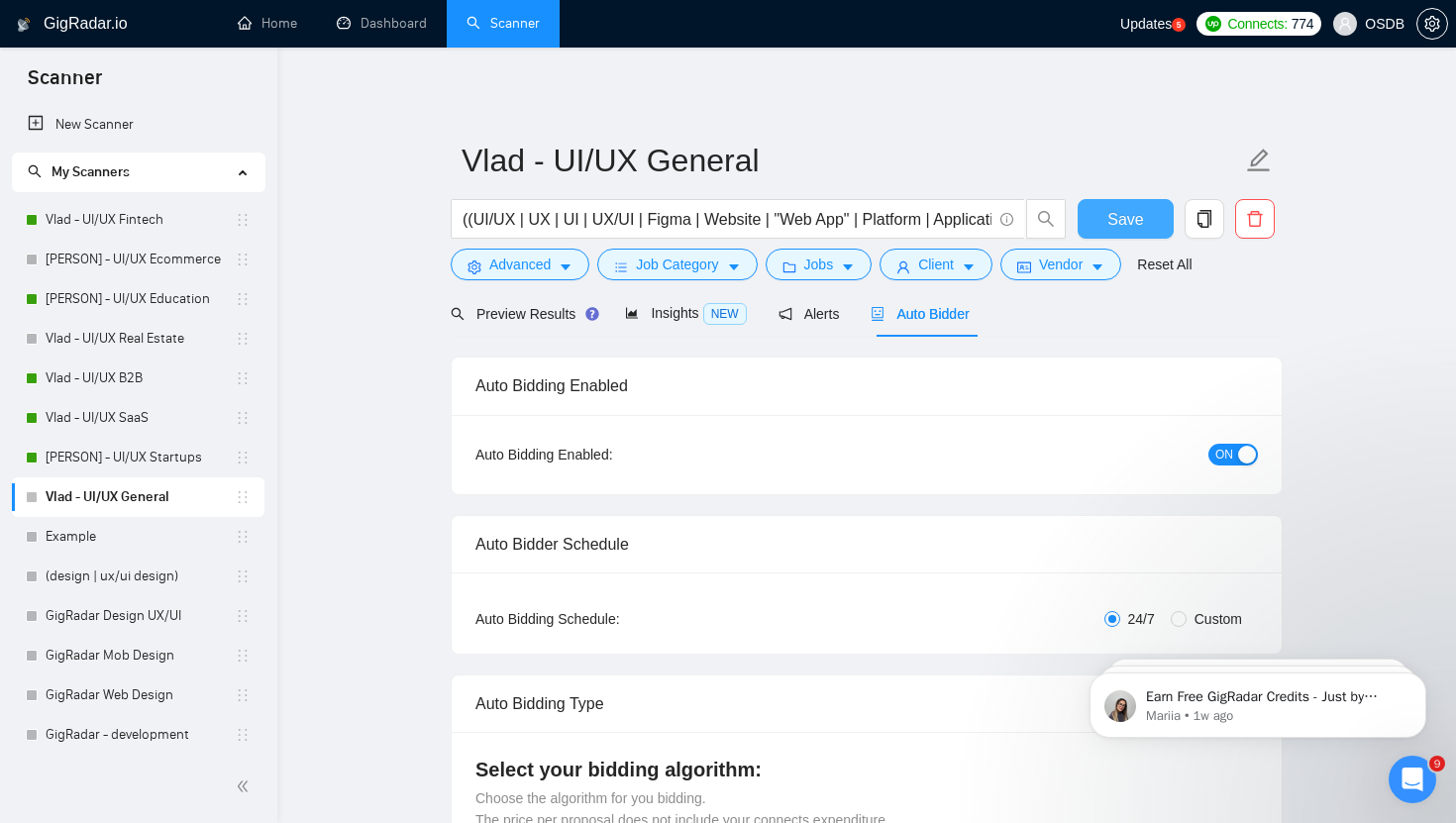 click on "Save" at bounding box center [1125, 219] 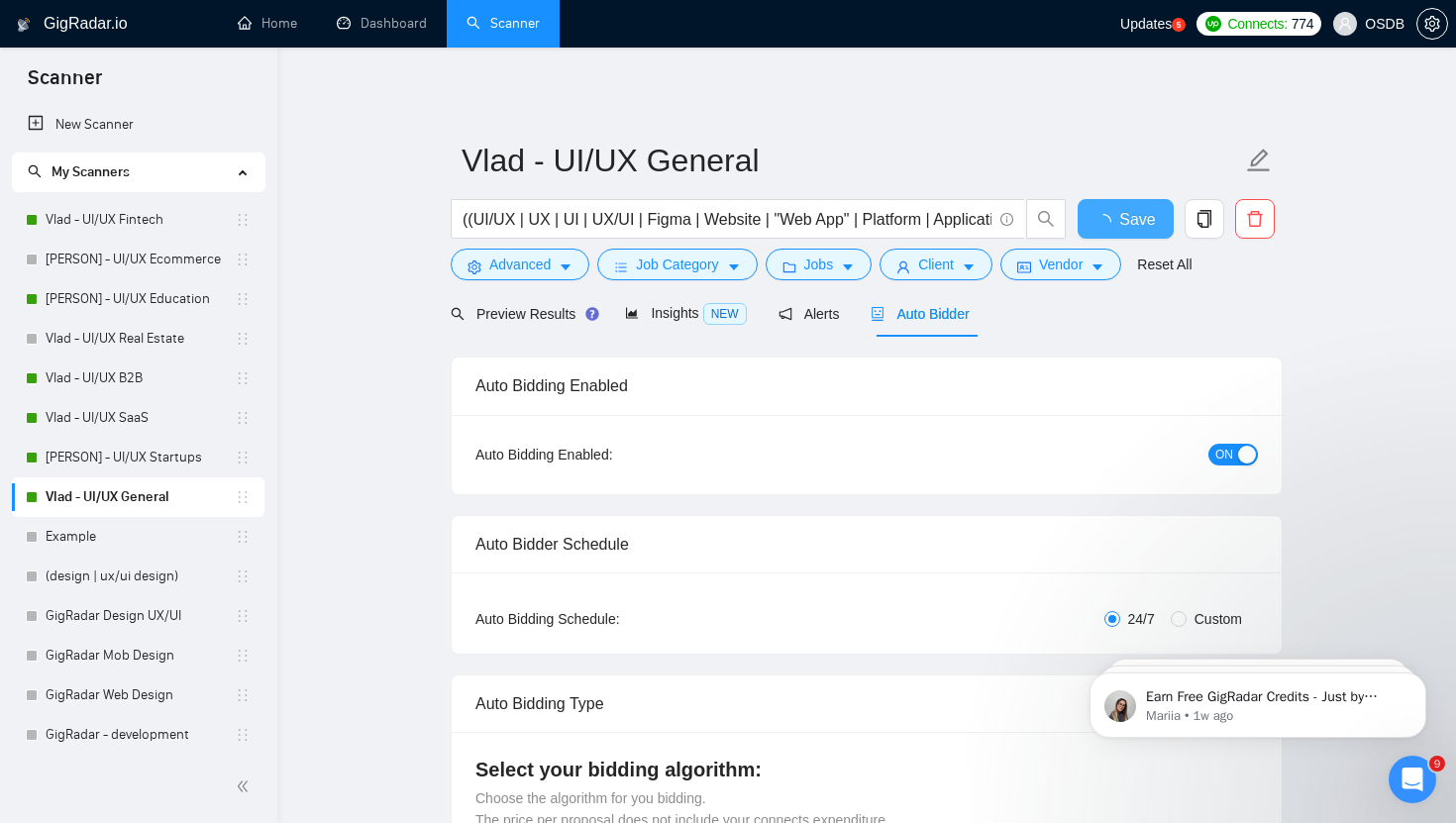 type 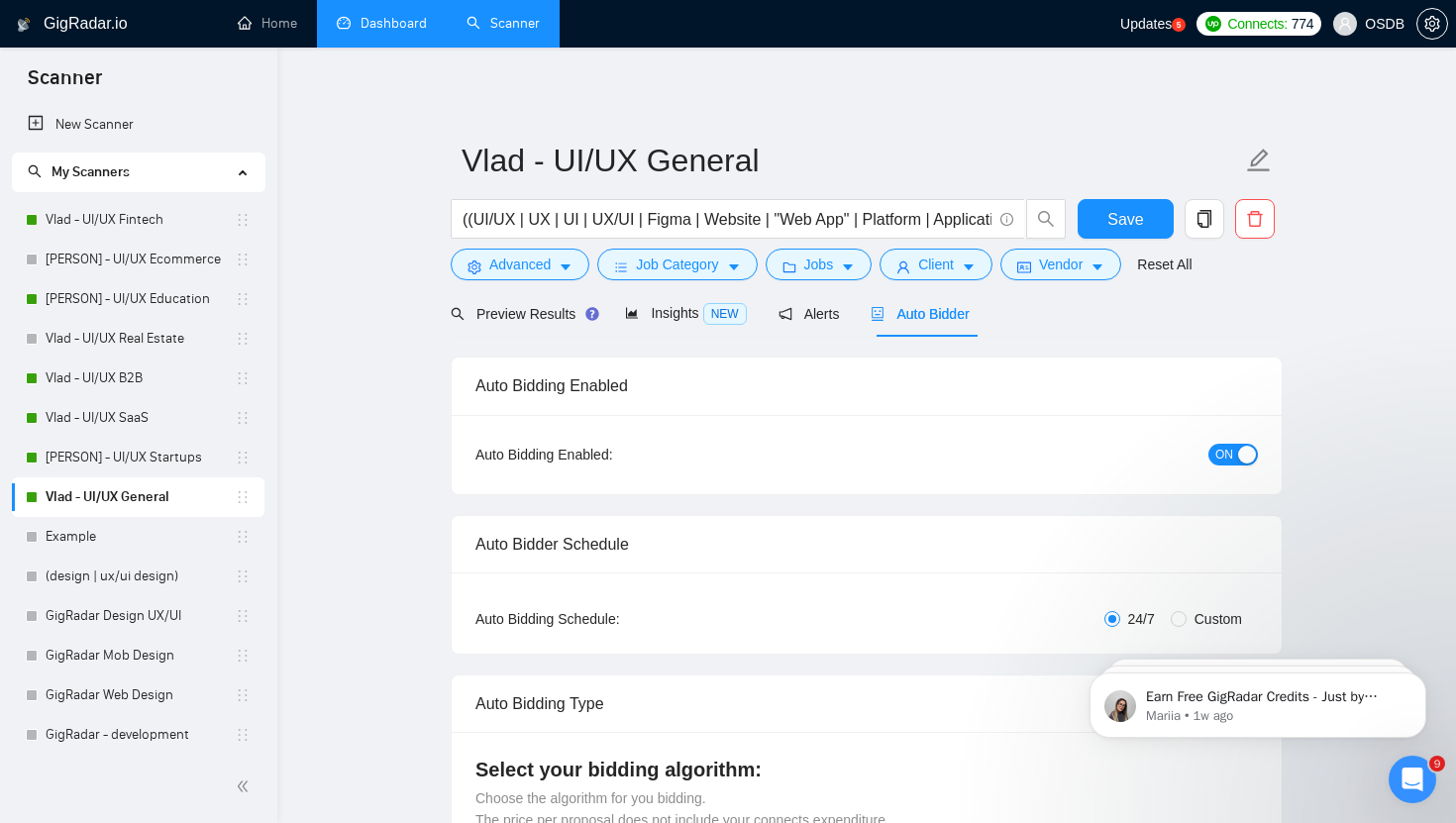 click on "Dashboard" at bounding box center (381, 23) 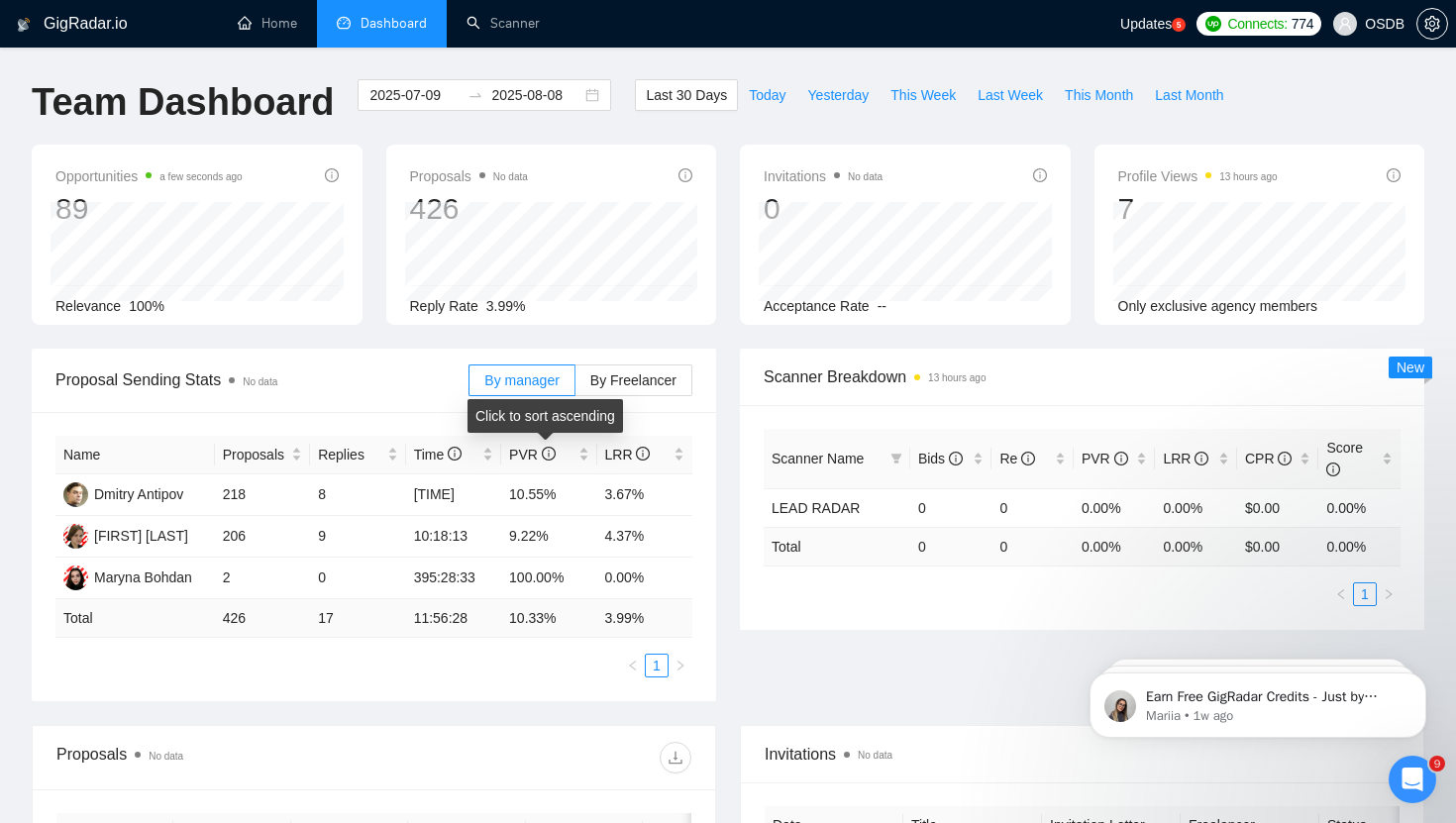 click on "Click to sort ascending" at bounding box center [545, 416] 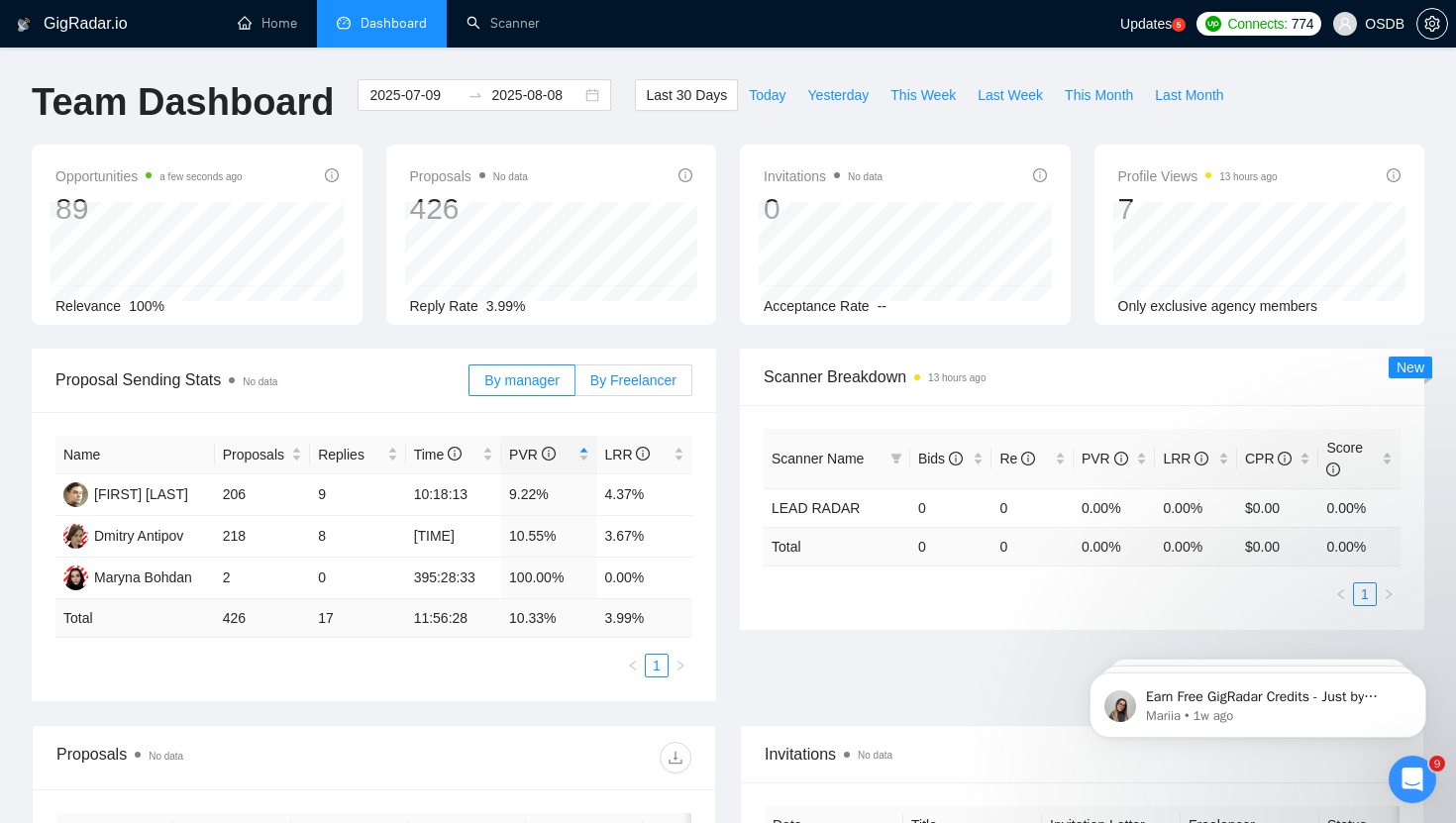 click on "By Freelancer" at bounding box center [633, 380] 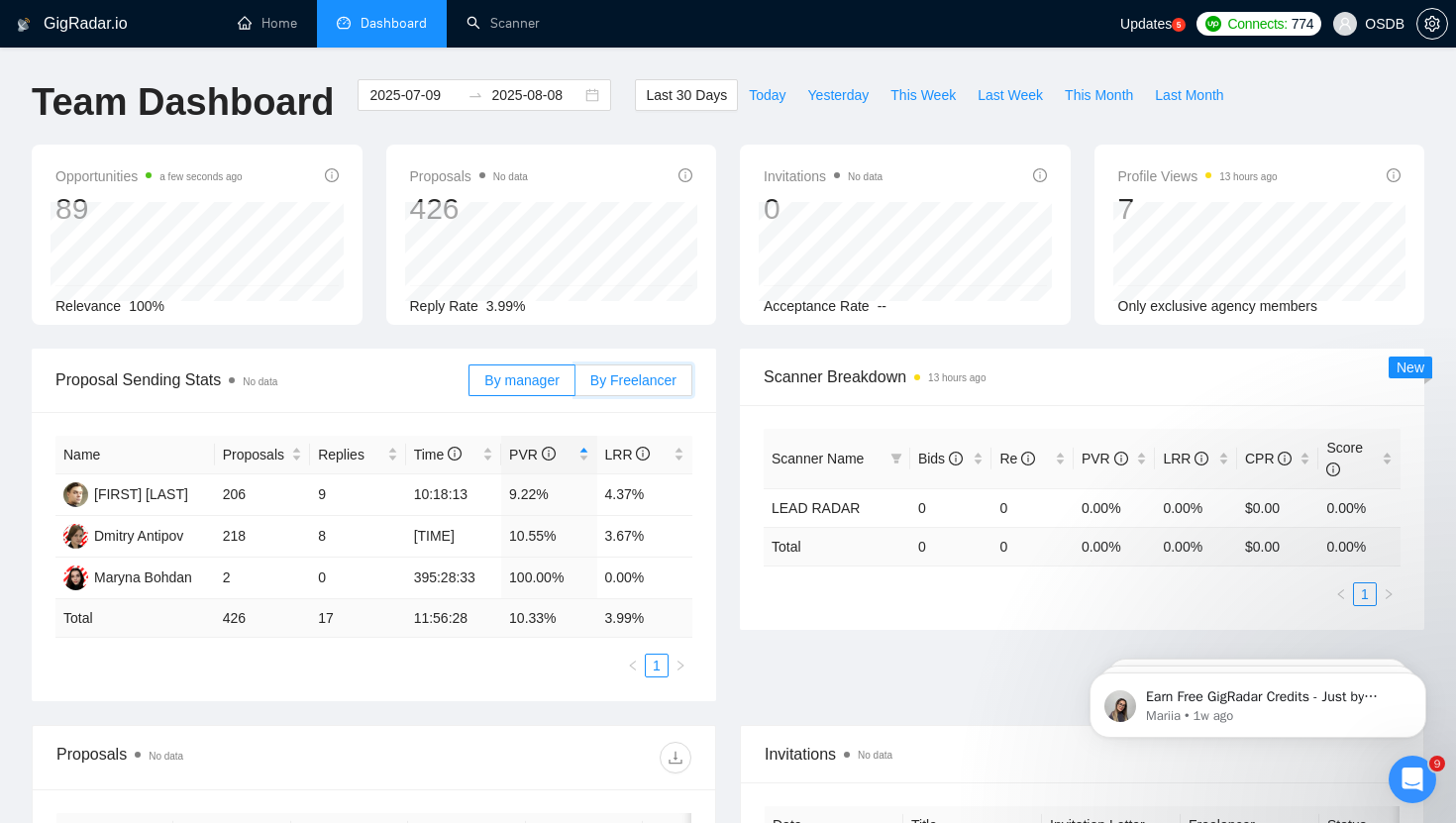 click on "By Freelancer" at bounding box center (575, 385) 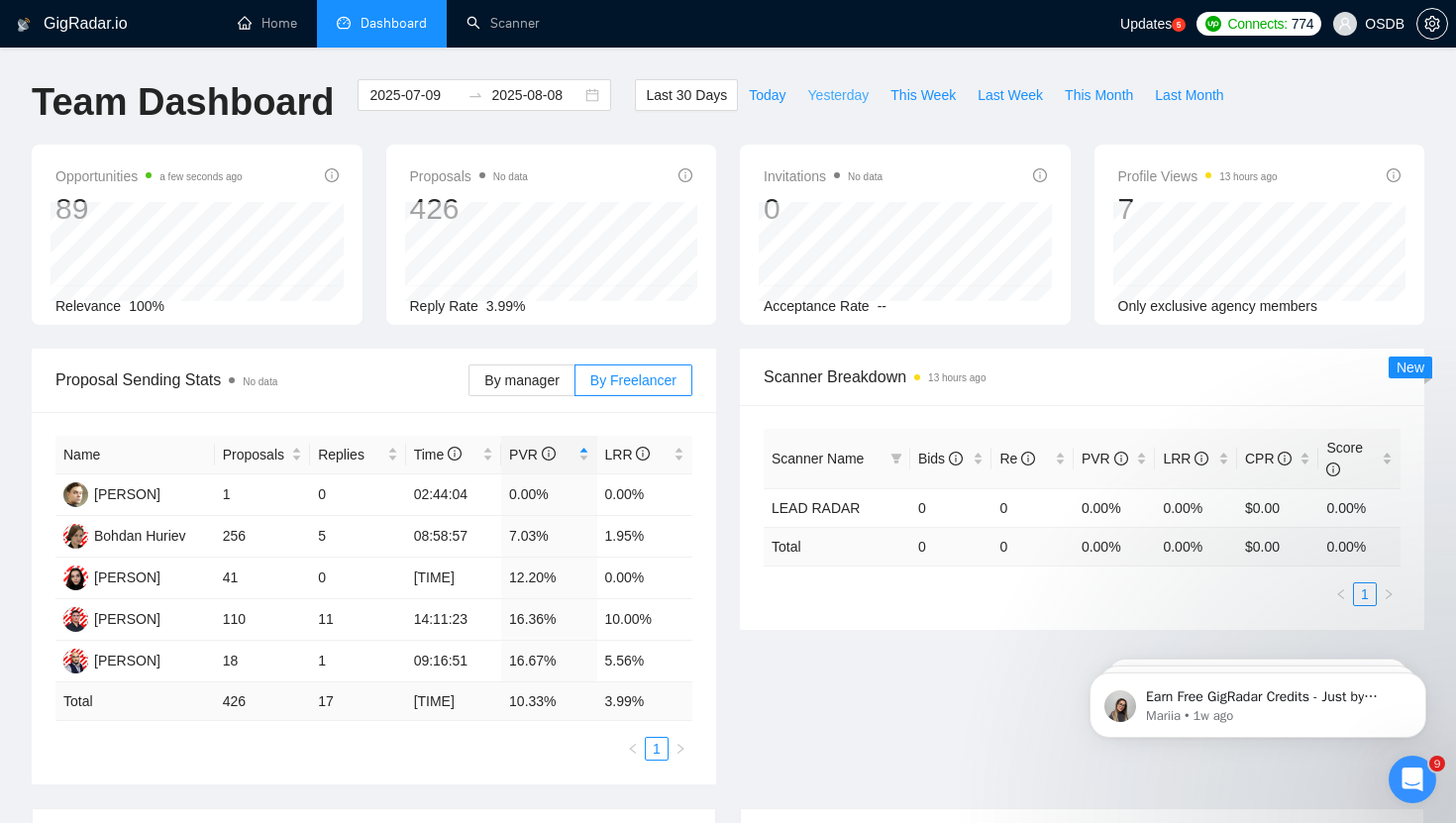 click on "Yesterday" at bounding box center [839, 95] 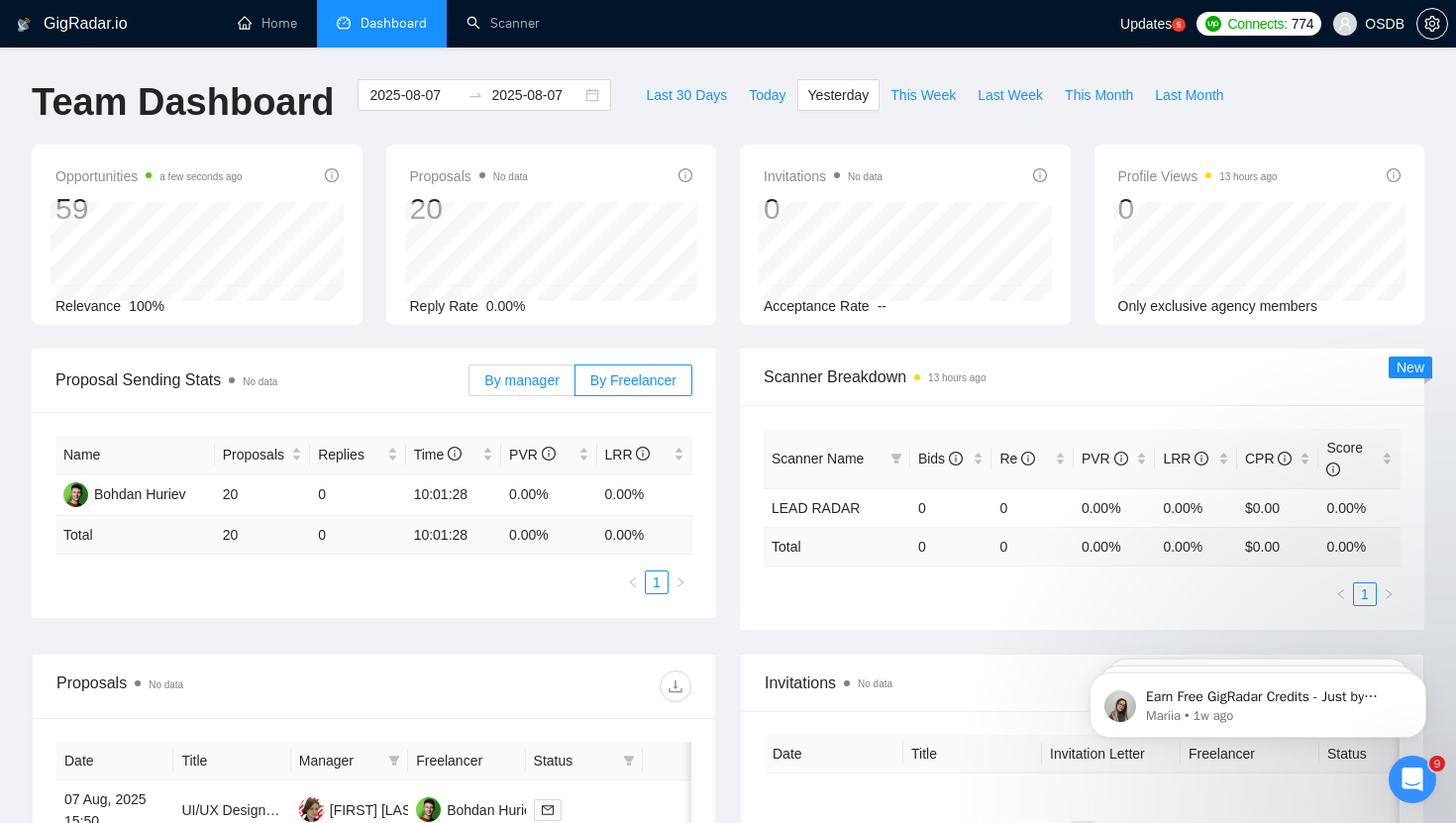 click on "By manager" at bounding box center [521, 380] 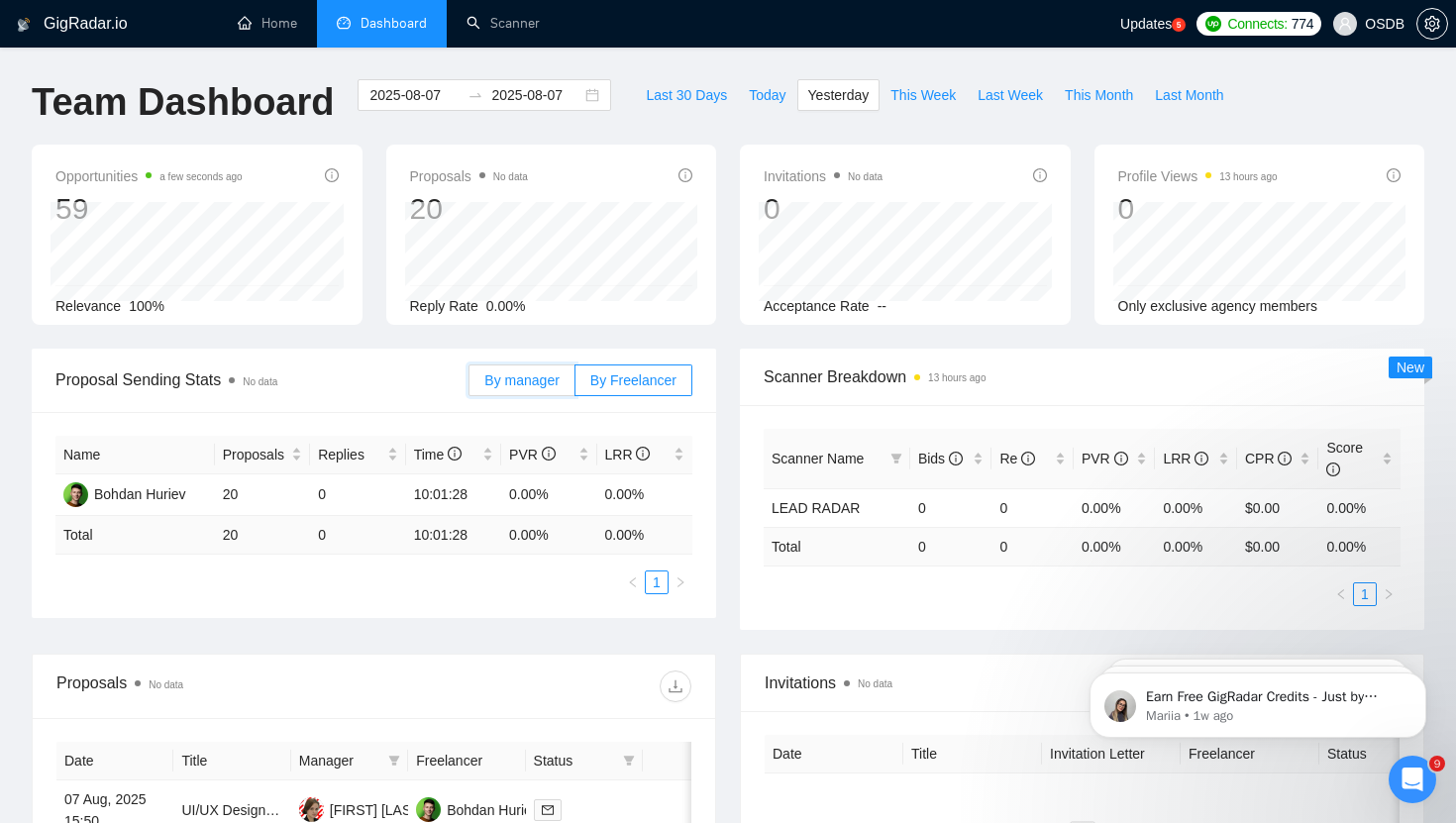 click on "By manager" at bounding box center [469, 385] 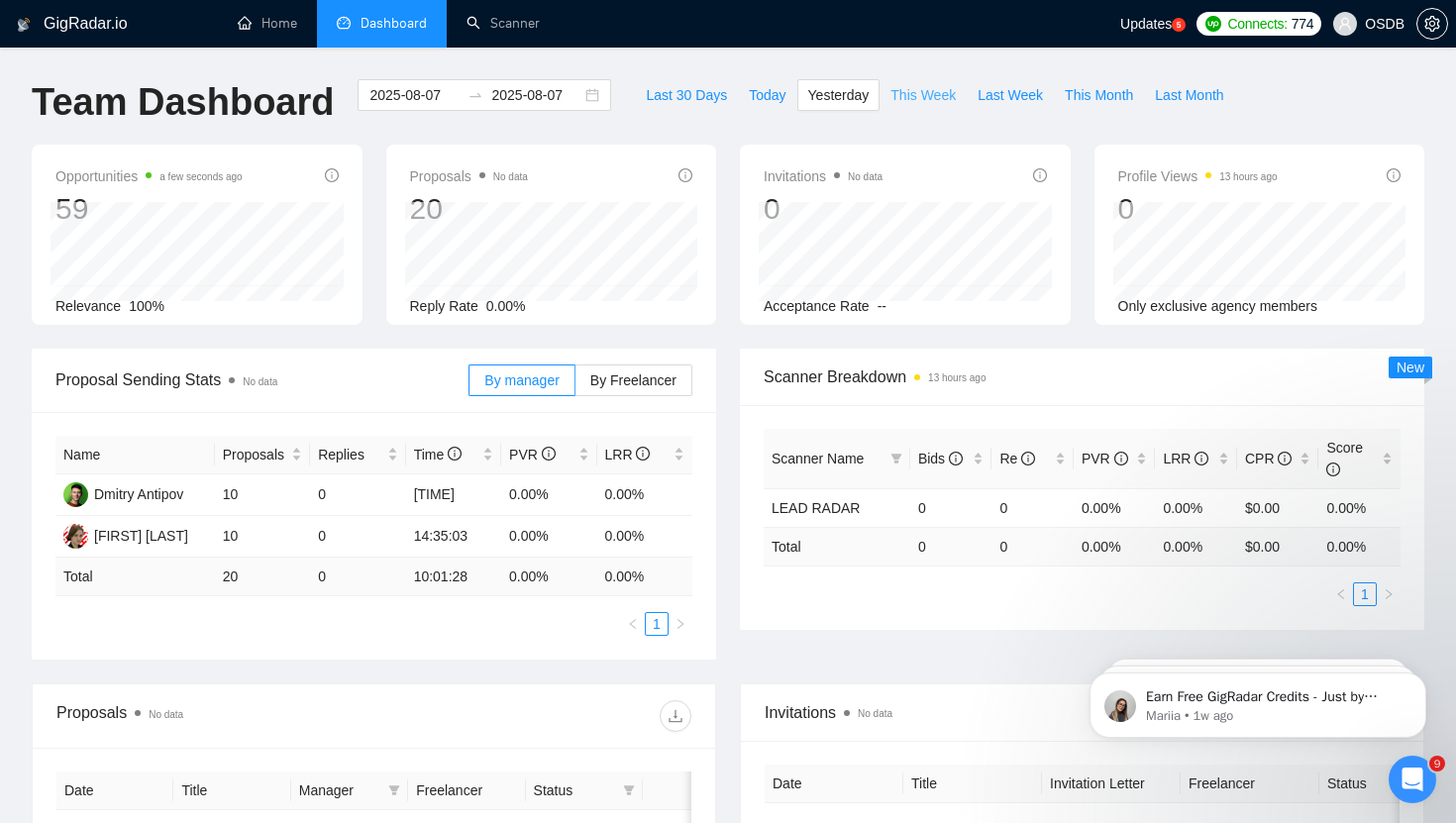click on "This Week" at bounding box center [923, 95] 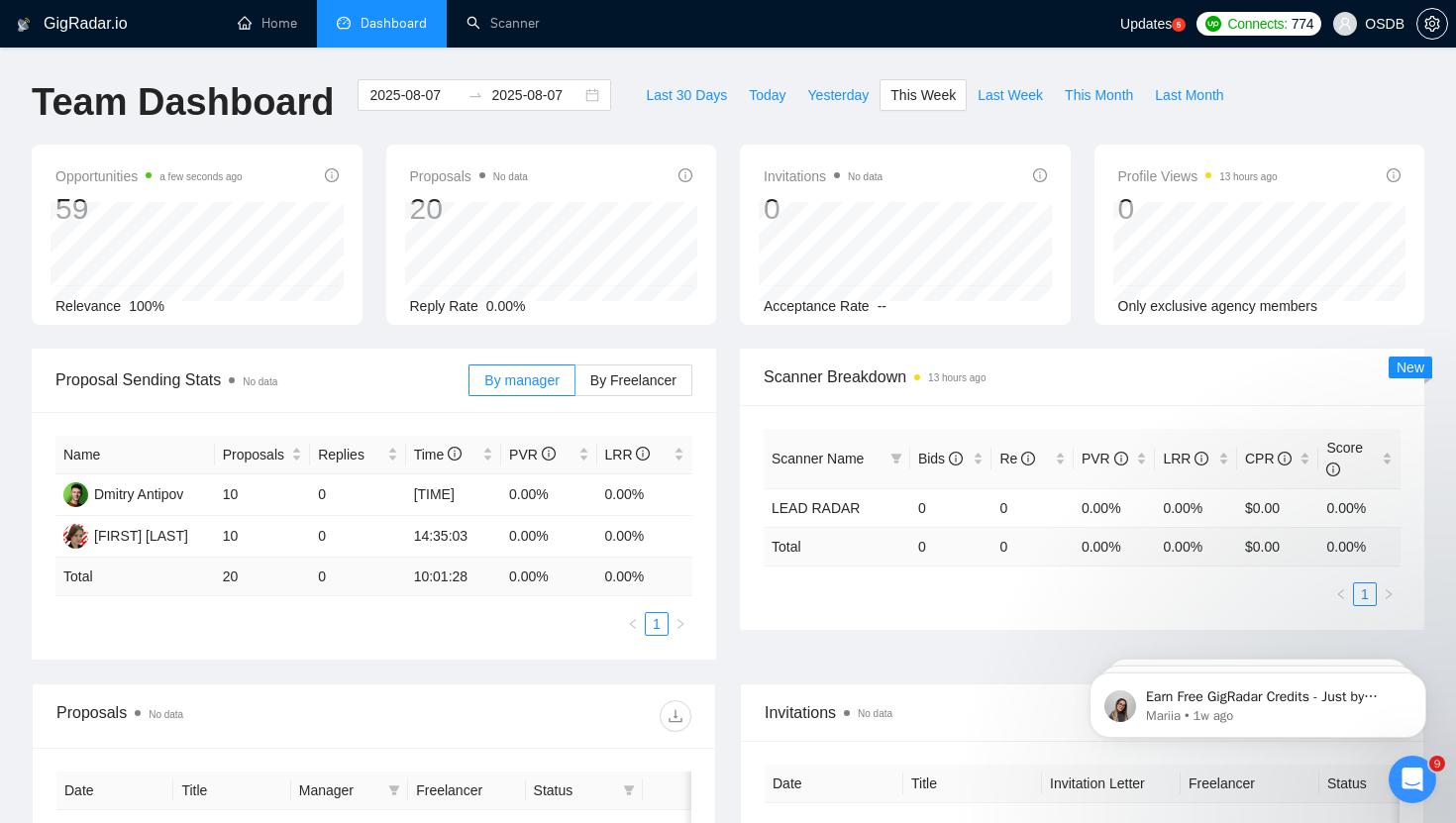 type on "2025-08-04" 